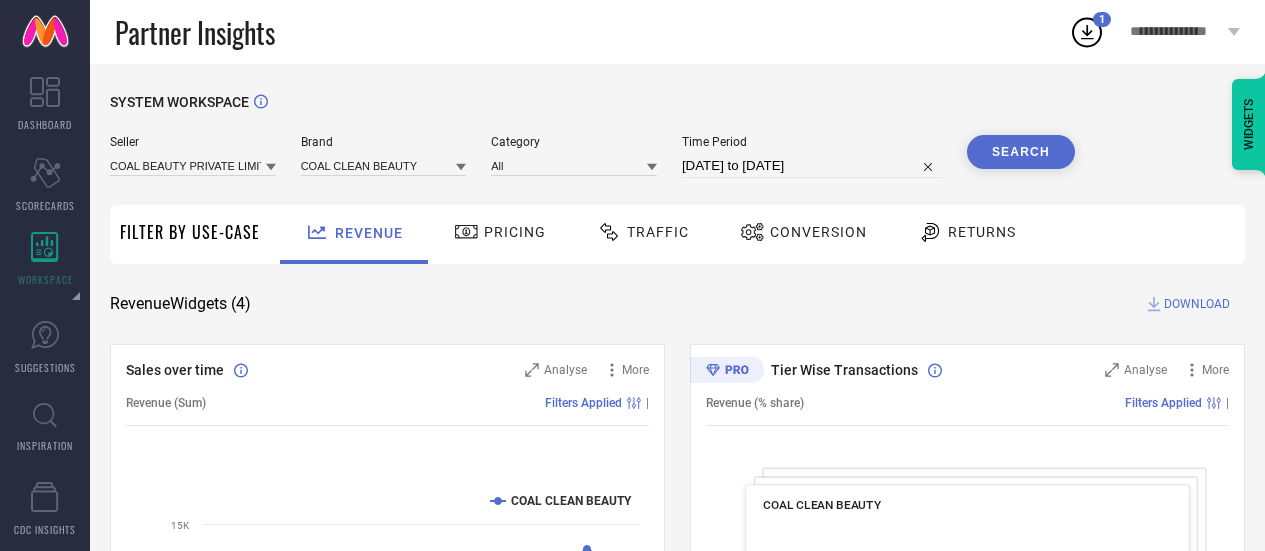 scroll, scrollTop: 0, scrollLeft: 0, axis: both 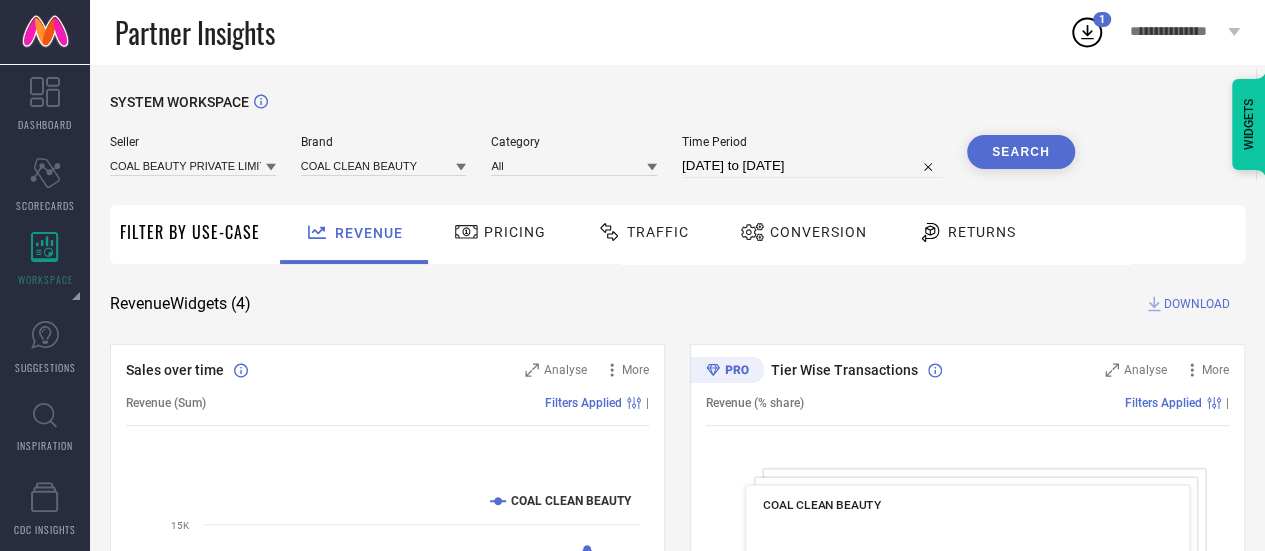 click on "1" at bounding box center [1102, 19] 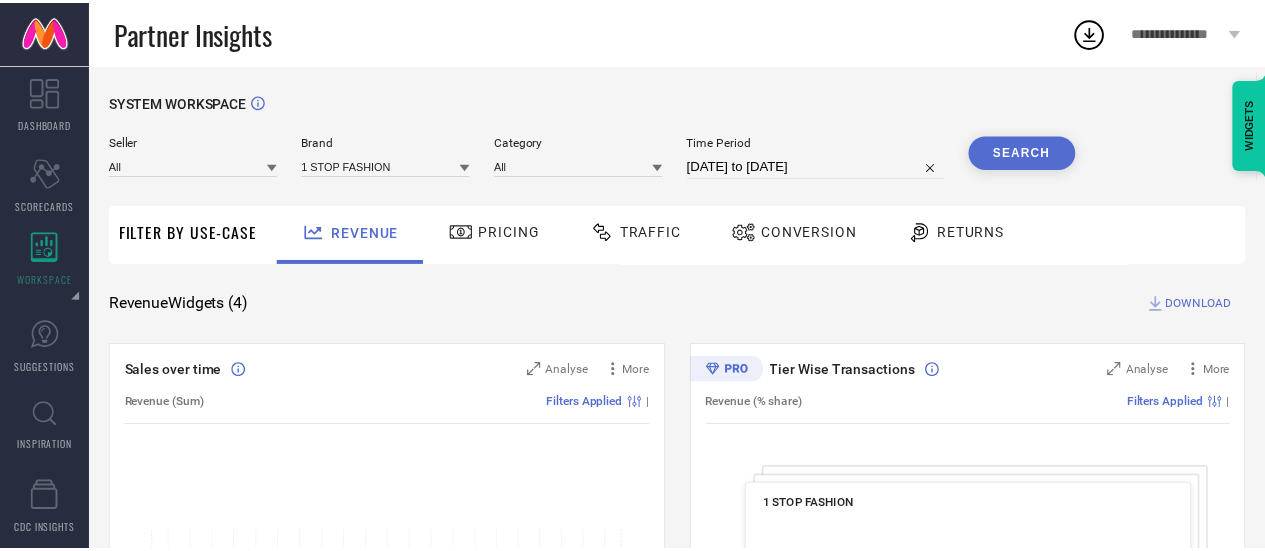 scroll, scrollTop: 0, scrollLeft: 0, axis: both 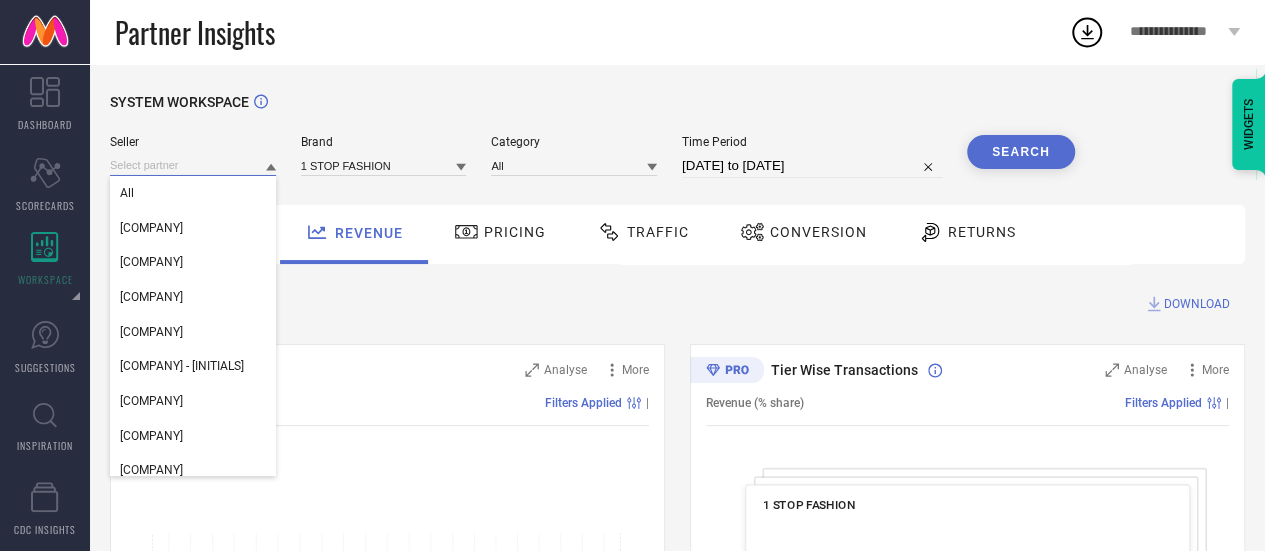 click at bounding box center (193, 165) 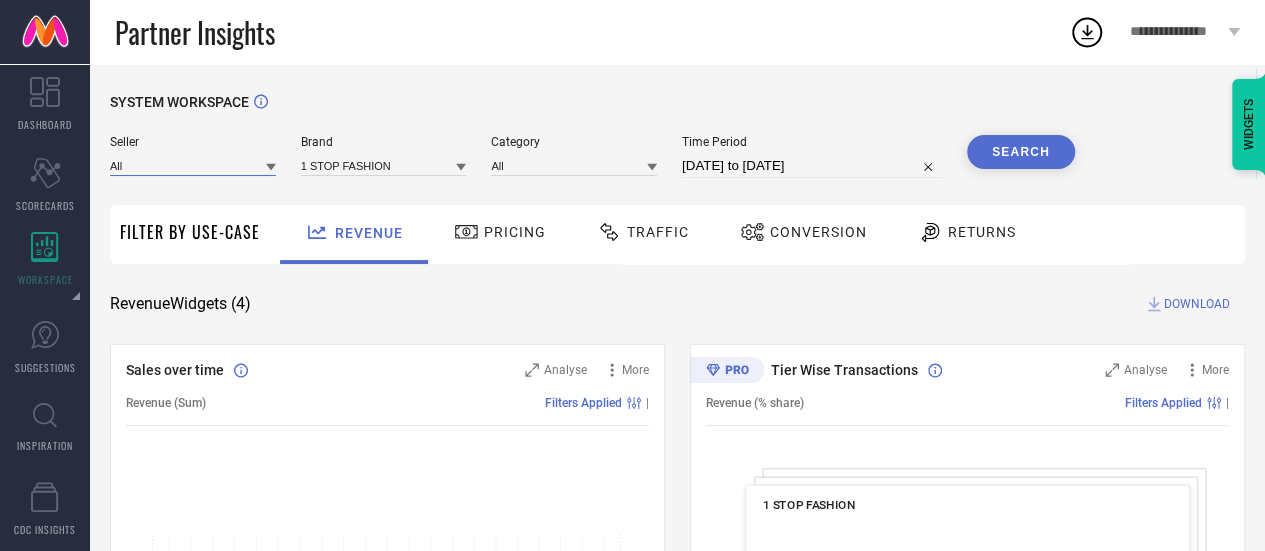 click at bounding box center (193, 165) 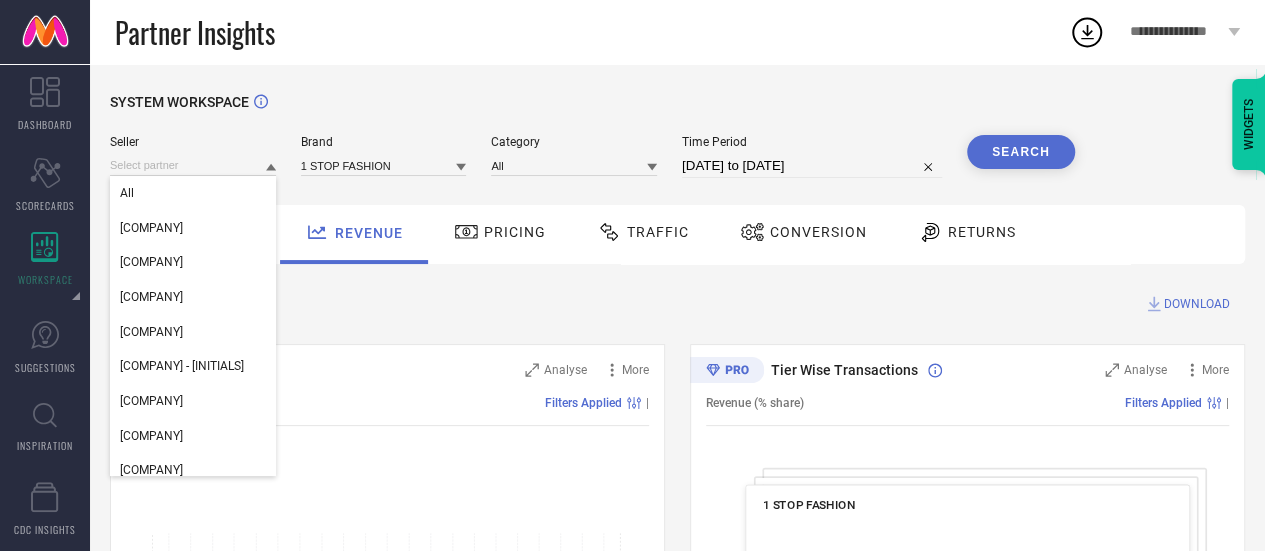 click 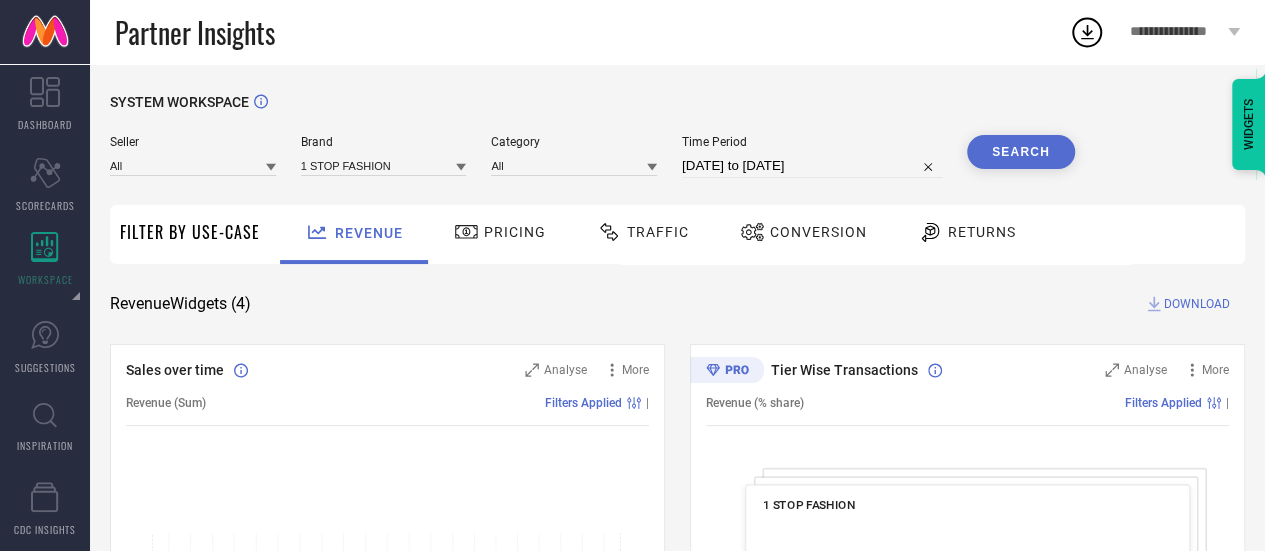 click 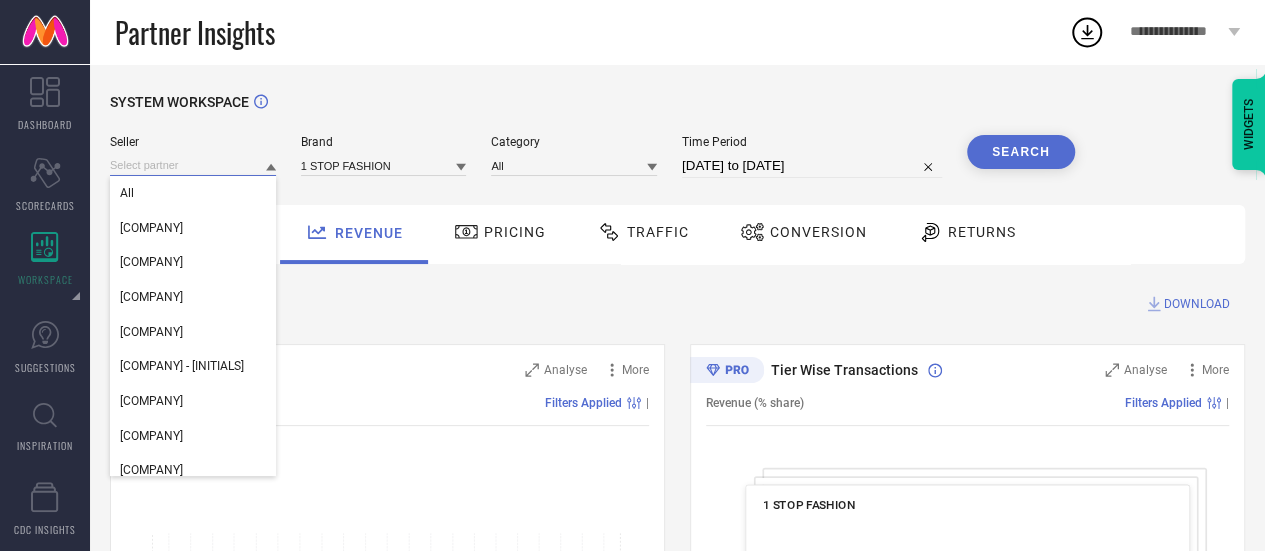 click at bounding box center (193, 165) 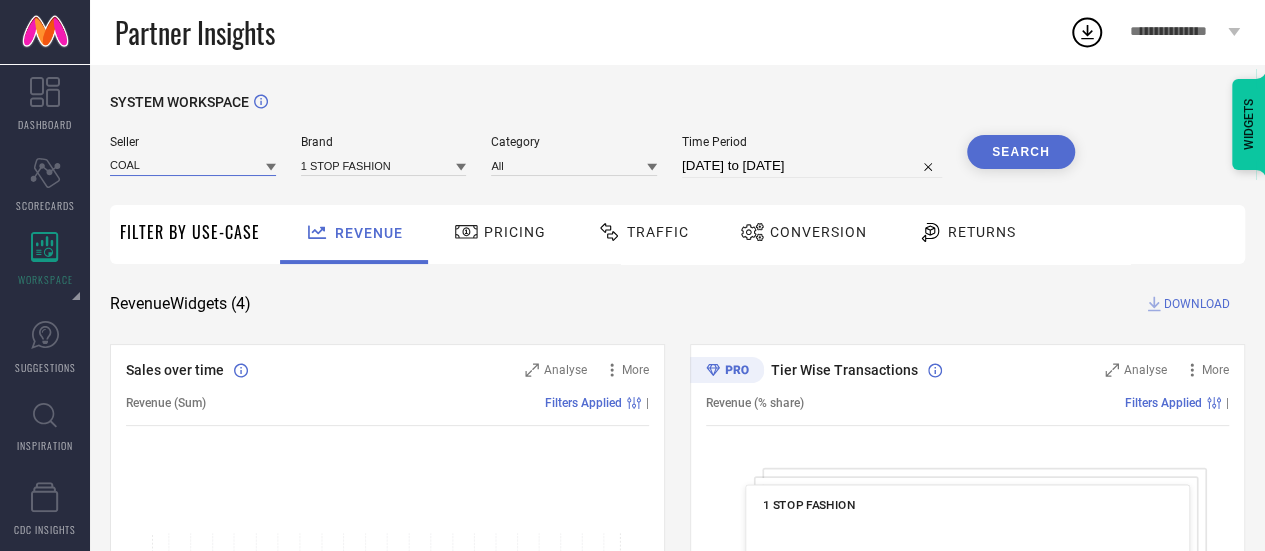type on "COAL" 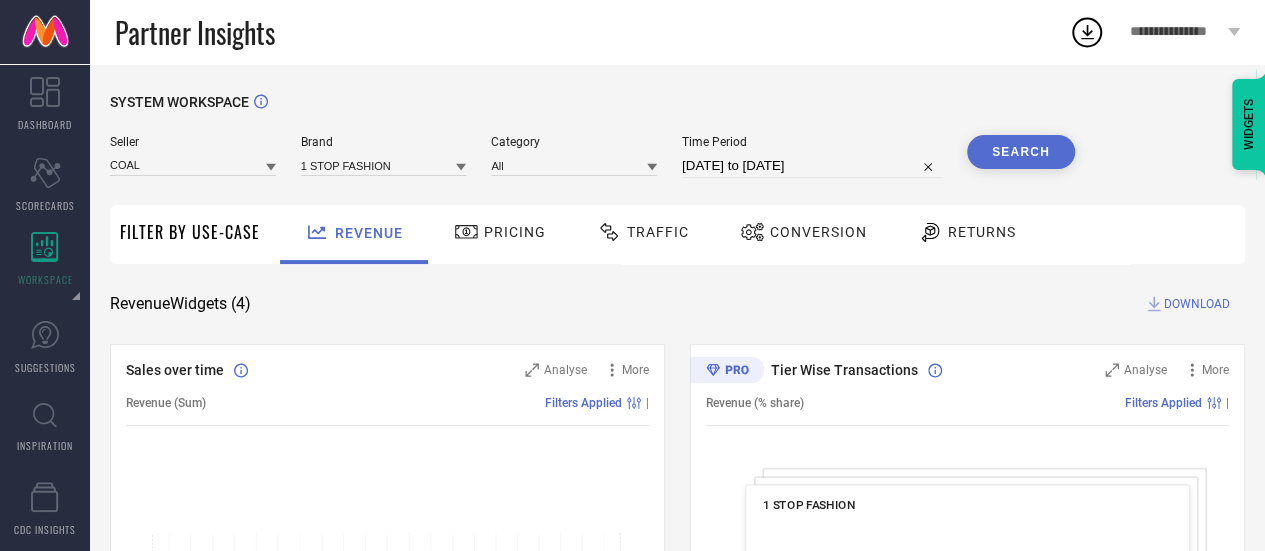click 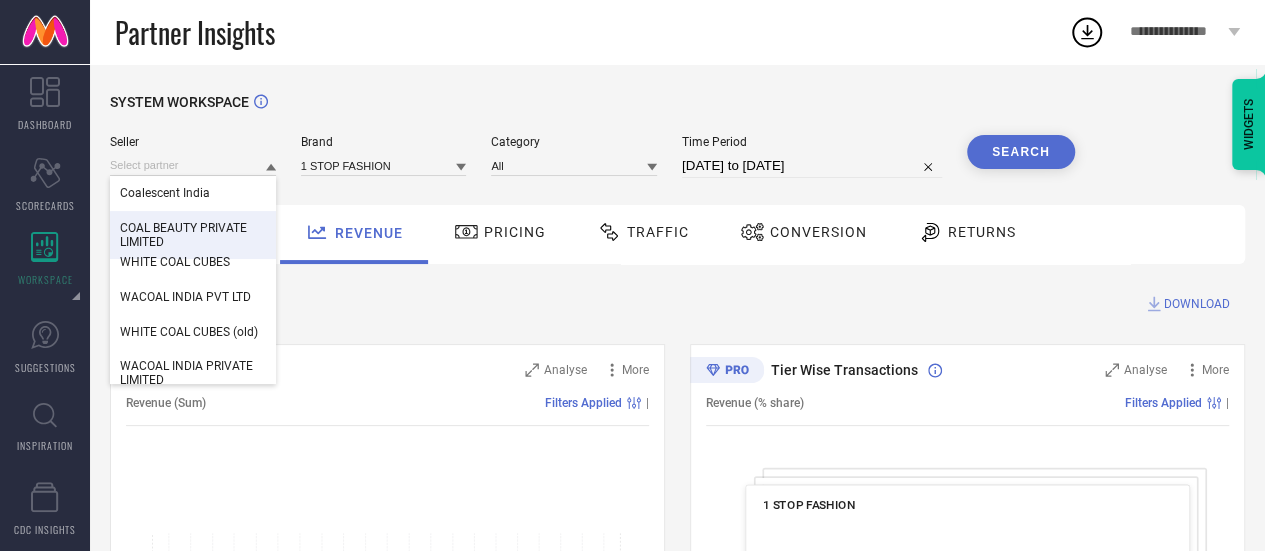 click on "COAL BEAUTY PRIVATE LIMITED" at bounding box center [193, 235] 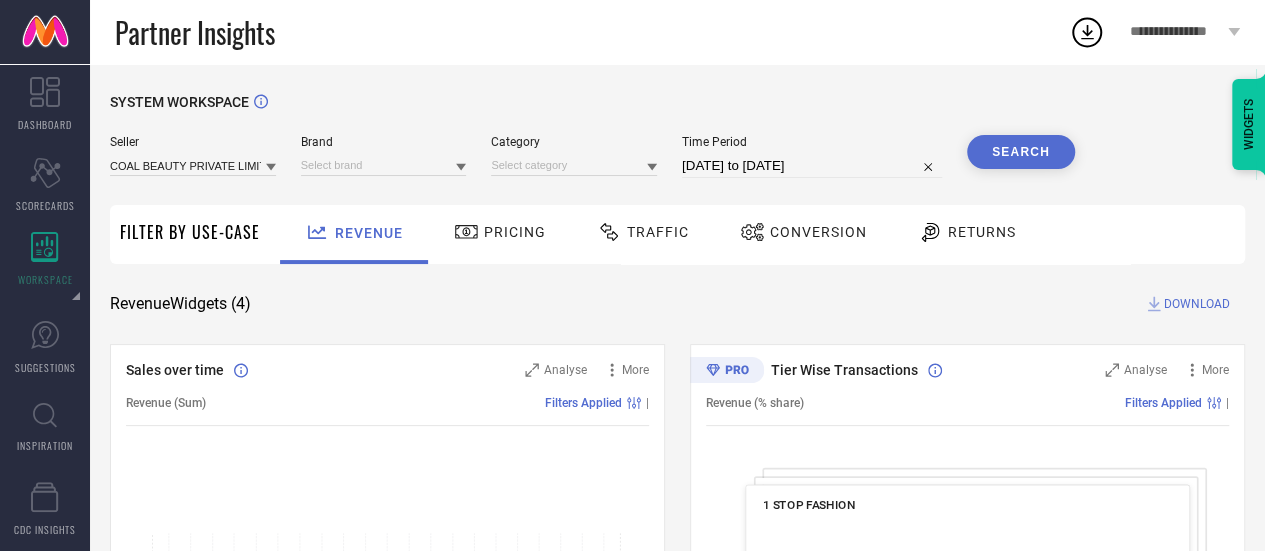 click 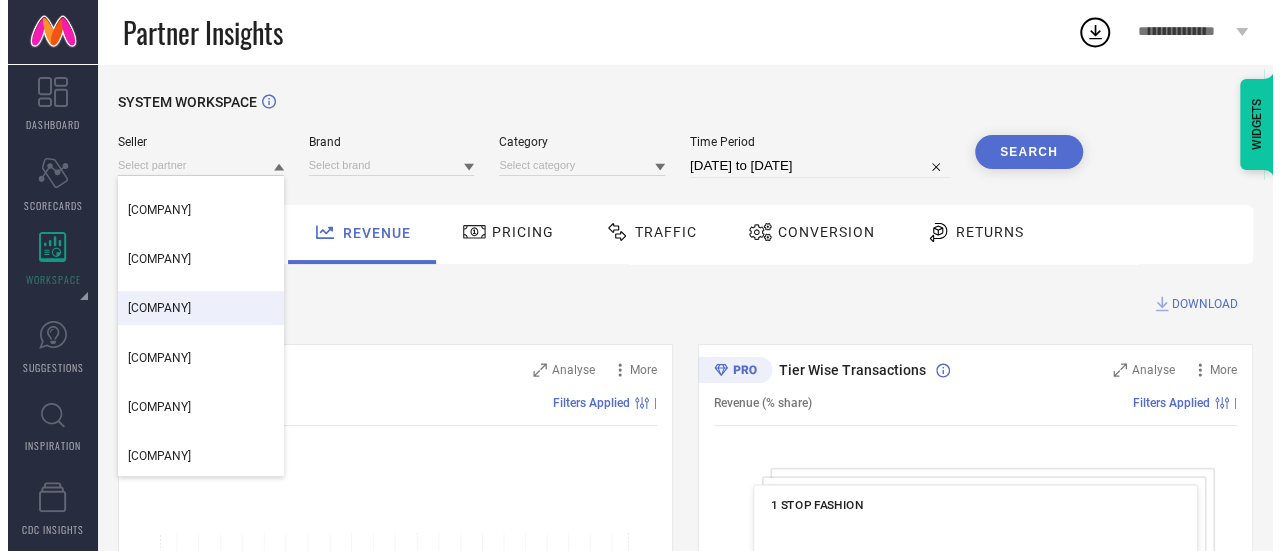 scroll, scrollTop: 379, scrollLeft: 0, axis: vertical 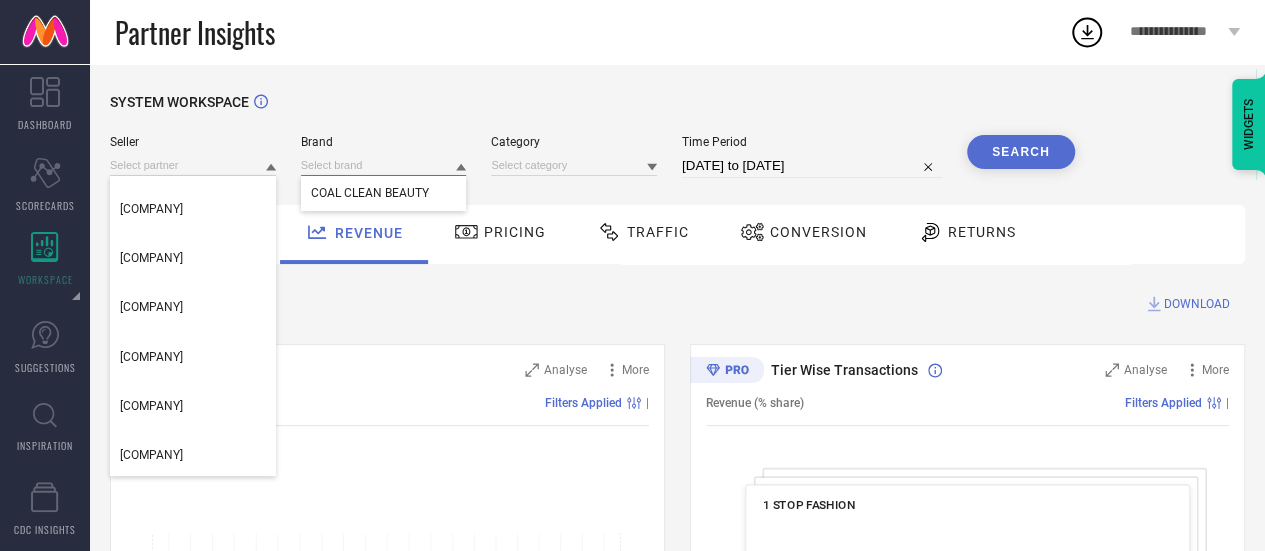 click at bounding box center [384, 165] 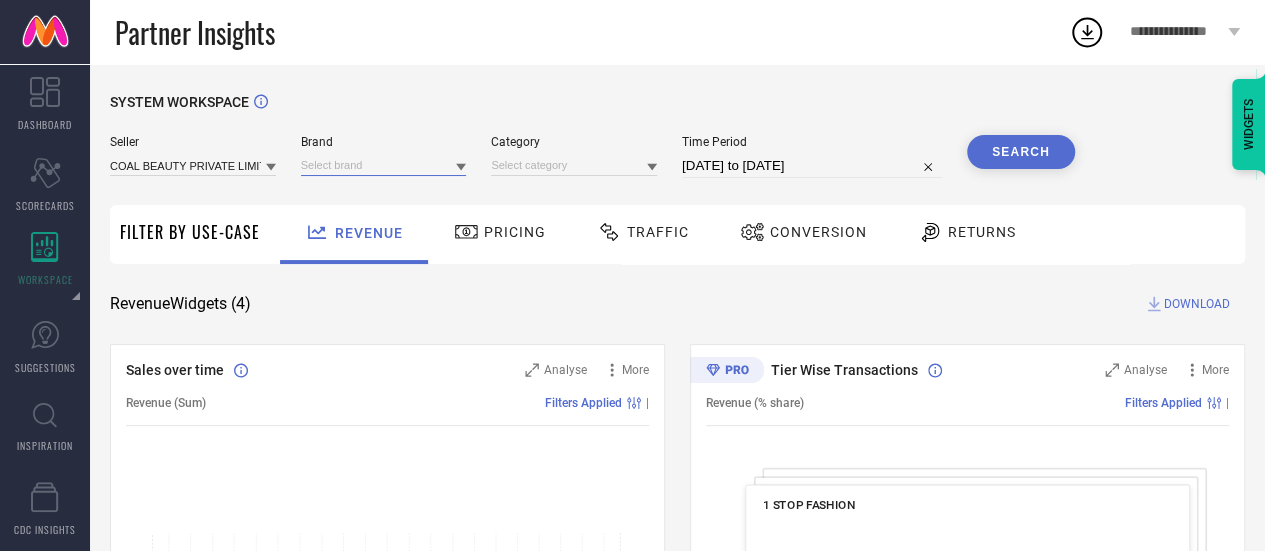 click at bounding box center (384, 165) 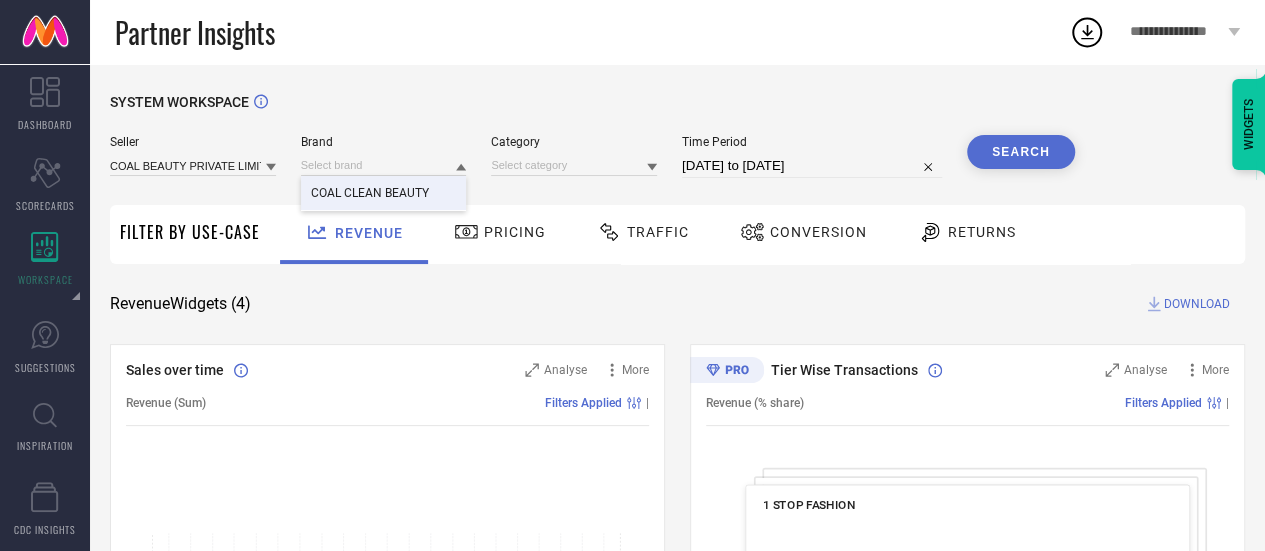 click on "COAL CLEAN BEAUTY" at bounding box center [370, 193] 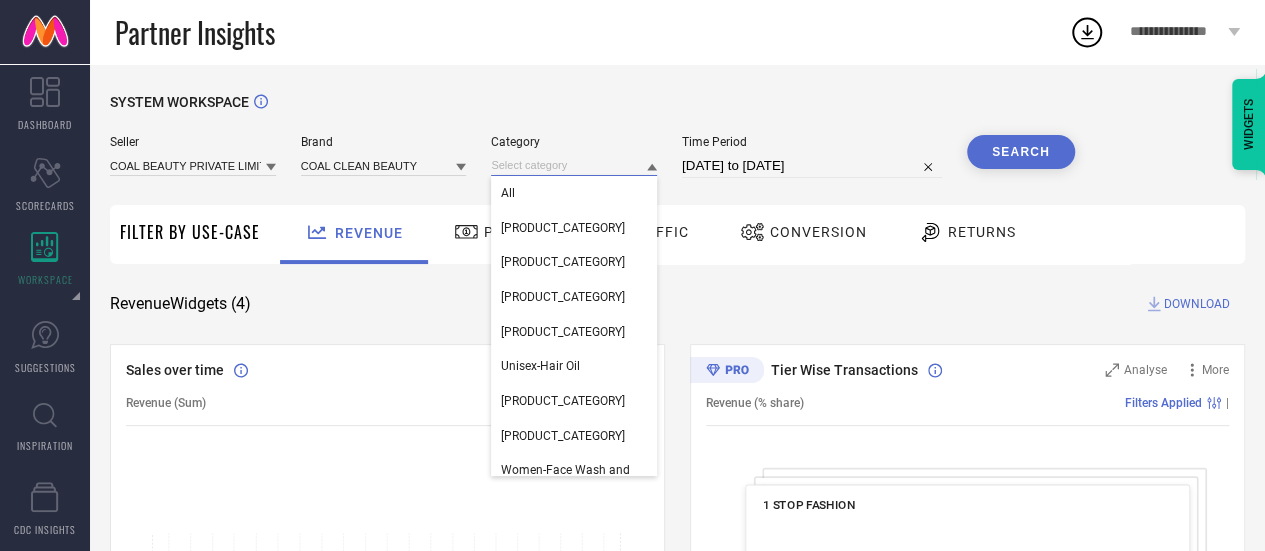 click at bounding box center (574, 165) 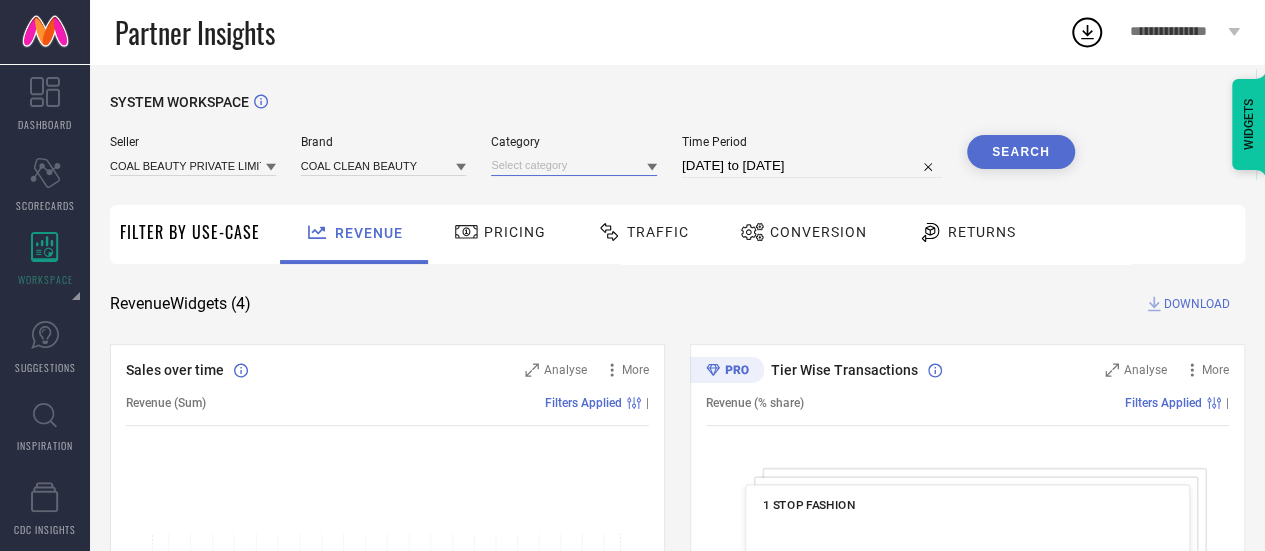 click at bounding box center (574, 165) 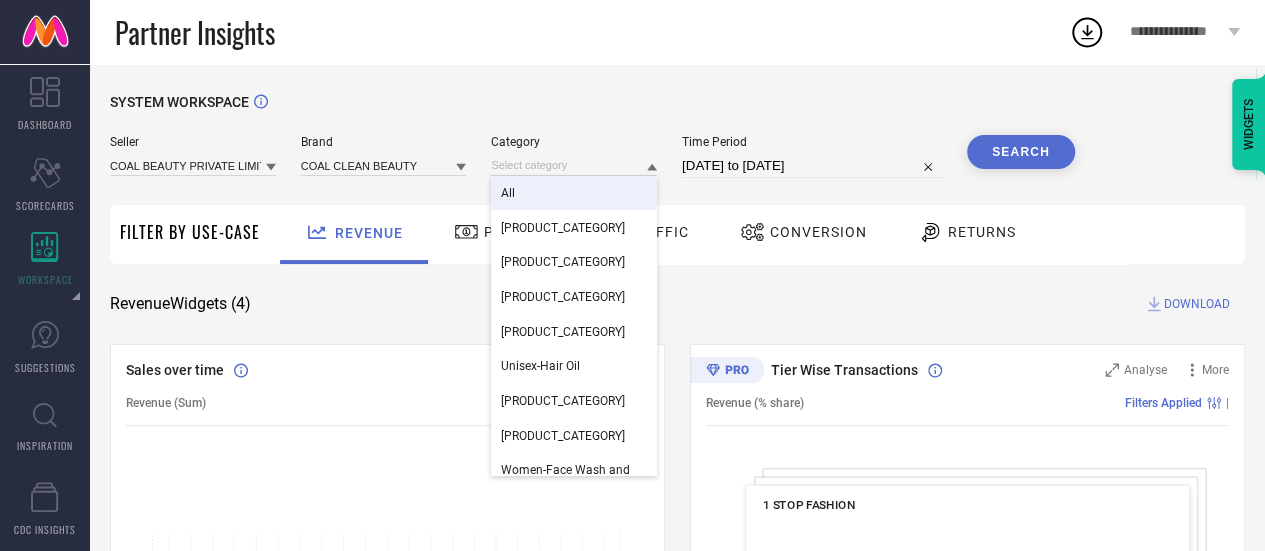 click on "All" at bounding box center [574, 193] 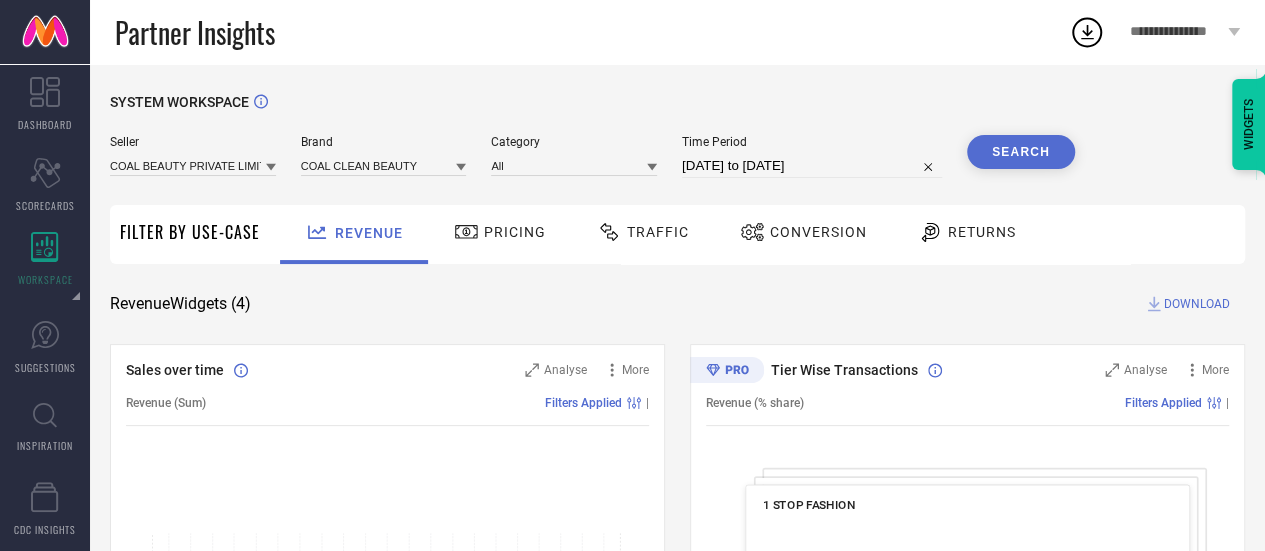 select on "6" 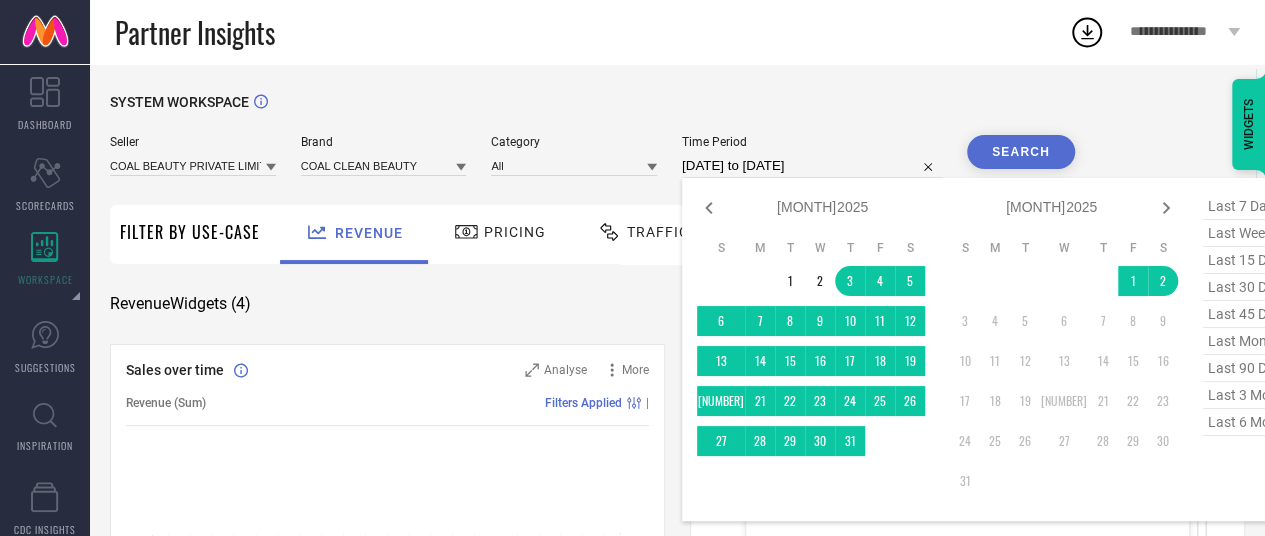 click on "[DATE] to [DATE]" at bounding box center [812, 166] 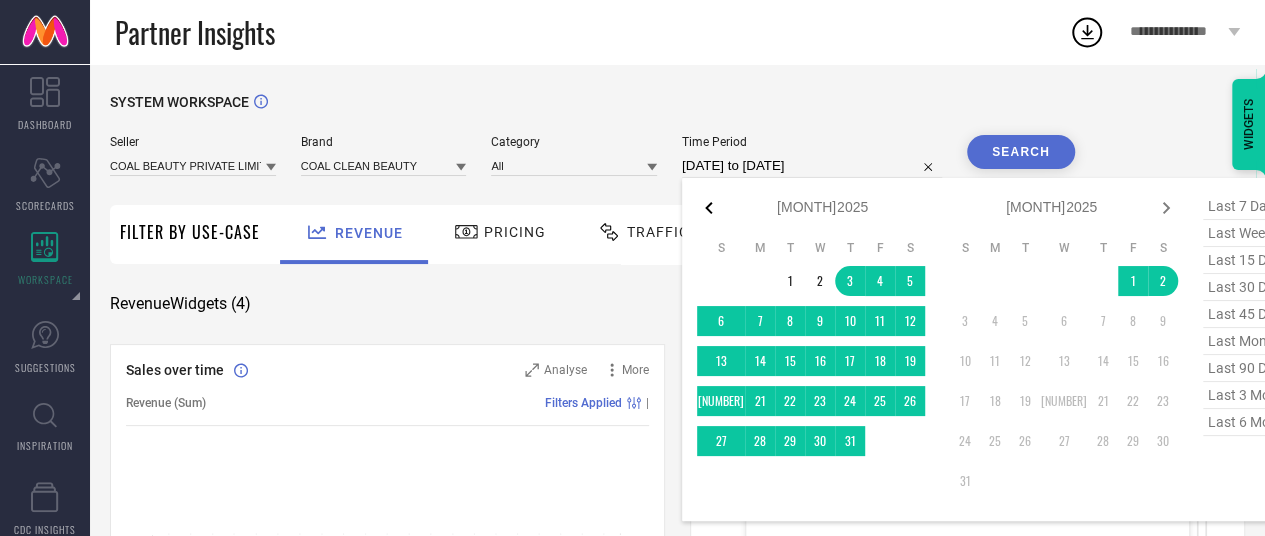 click 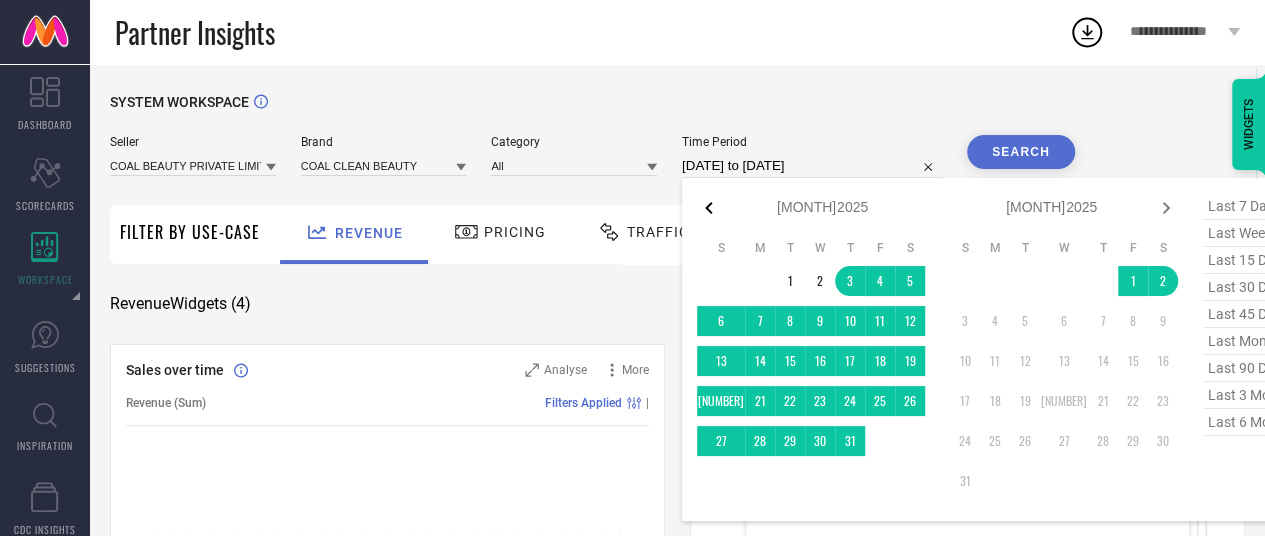 select on "5" 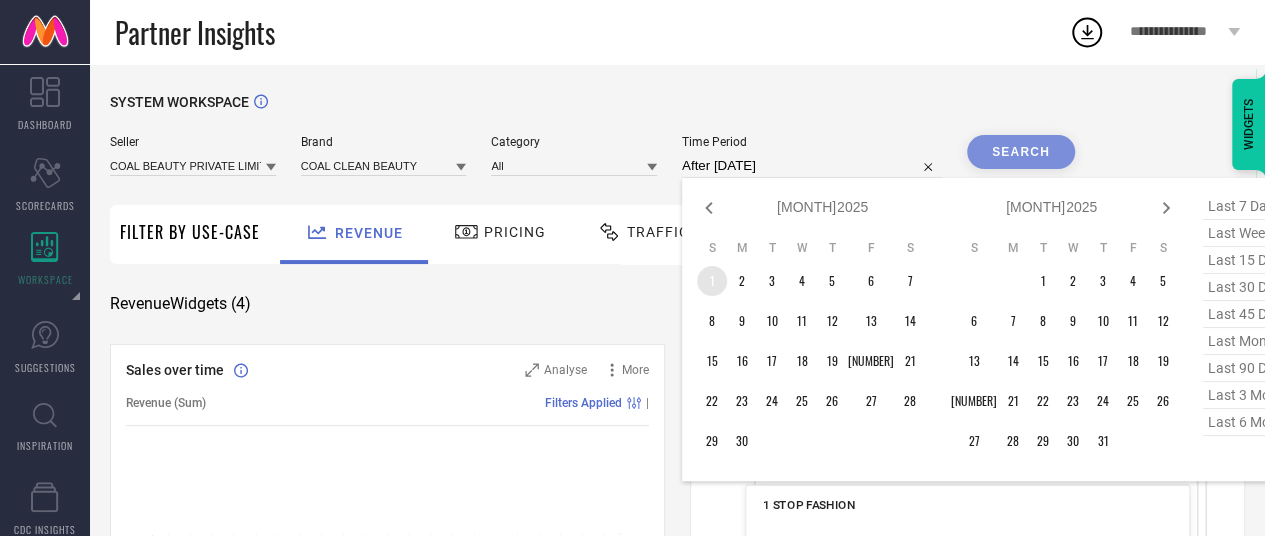 click on "1" at bounding box center [712, 281] 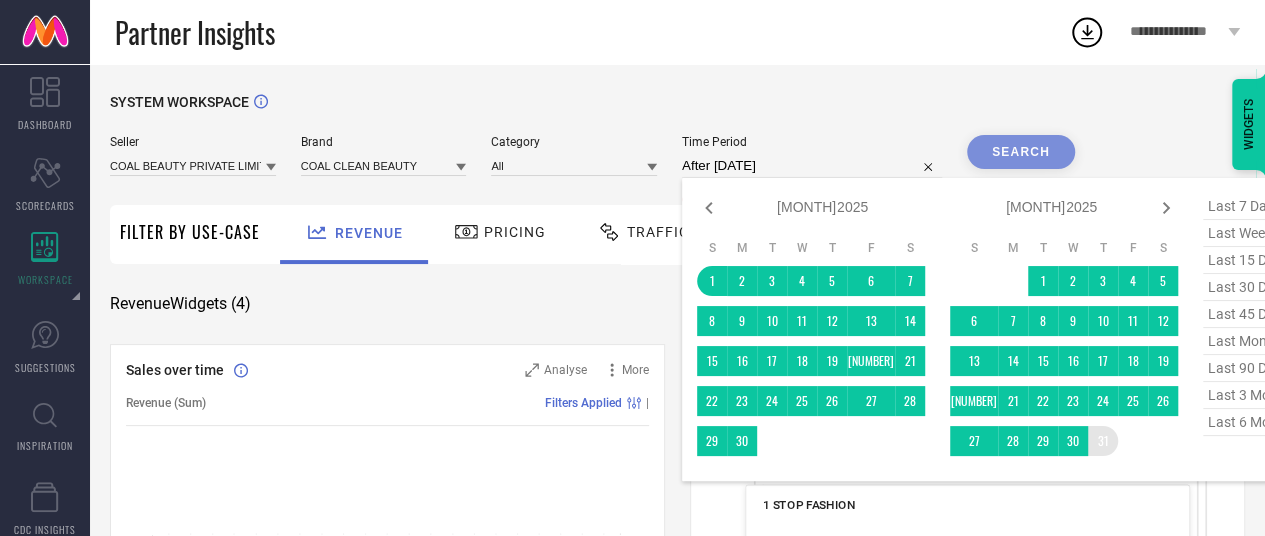 type on "[DATE] to [DATE]" 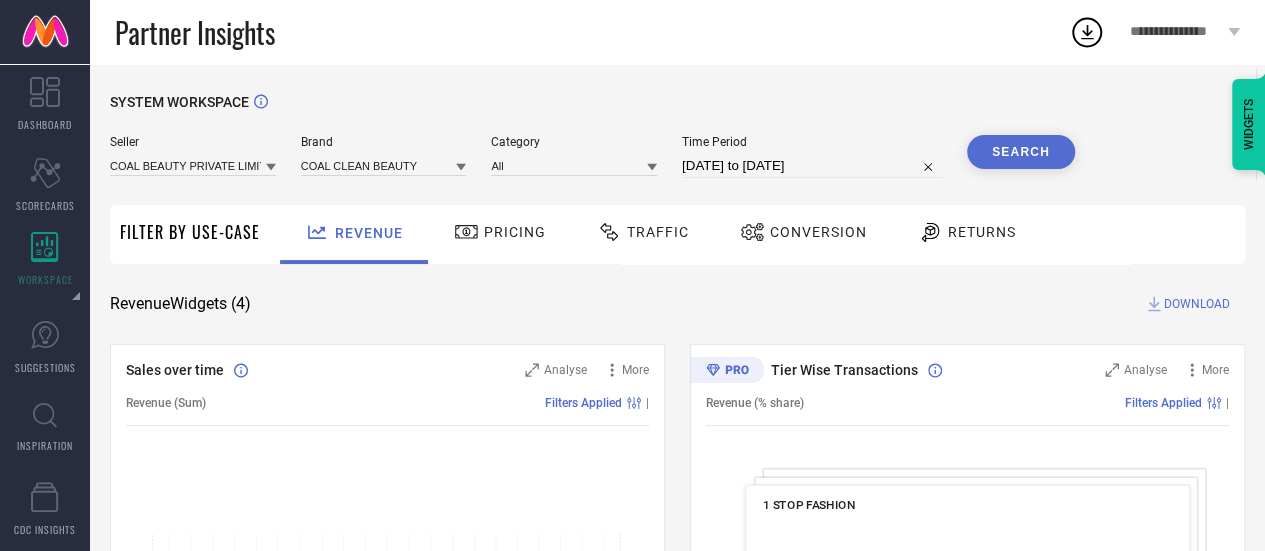 click on "Search" at bounding box center [1021, 152] 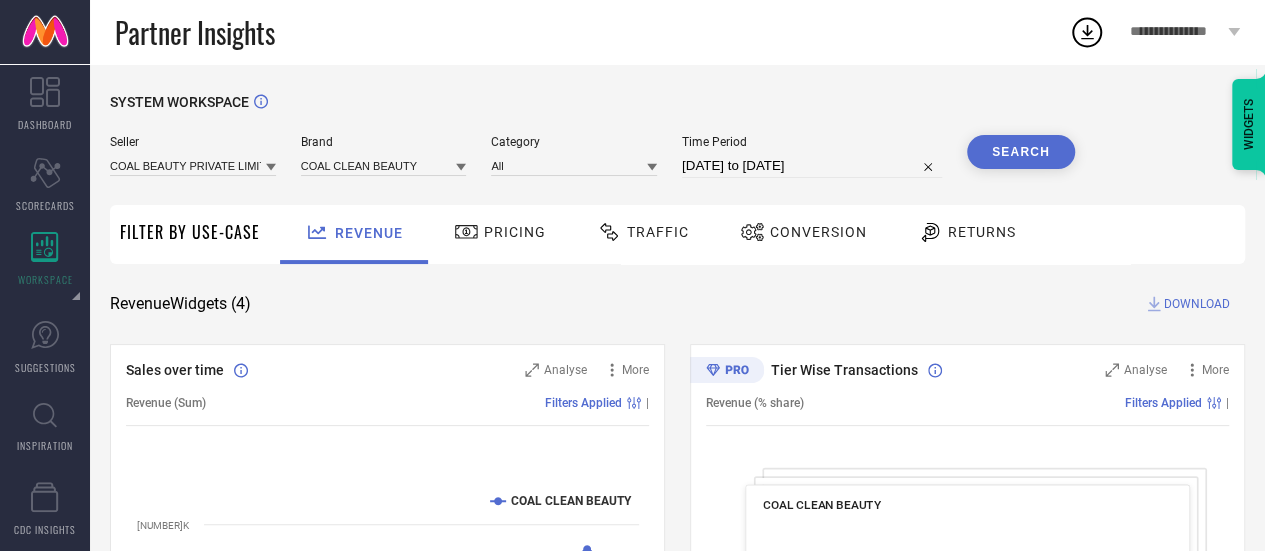 click on "Search" at bounding box center [1021, 152] 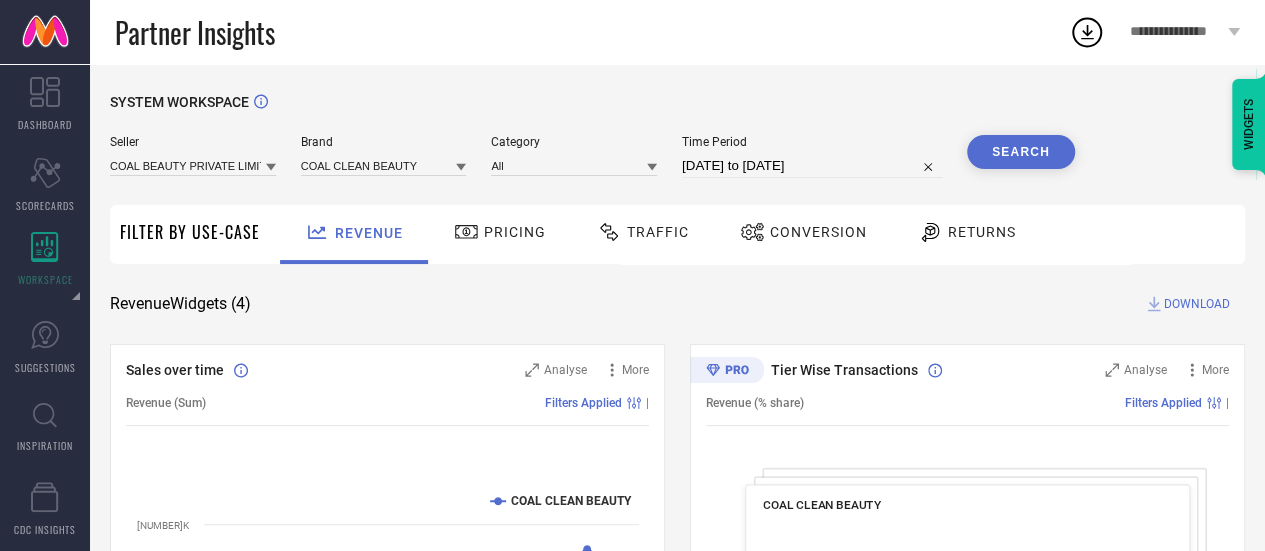 click on "DOWNLOAD" at bounding box center [1197, 304] 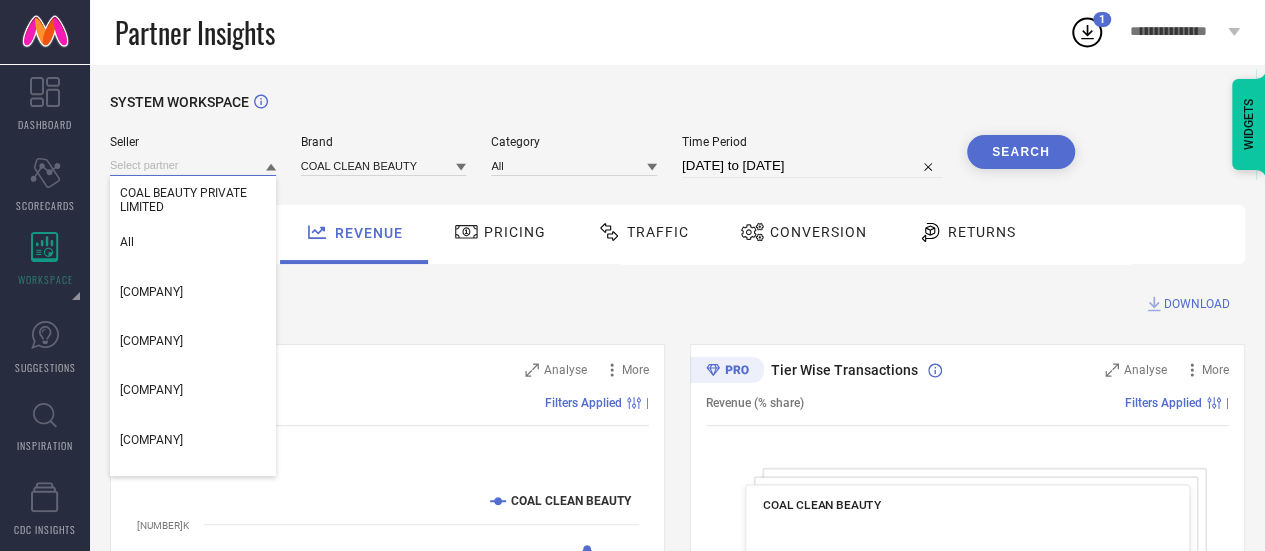 click at bounding box center [193, 165] 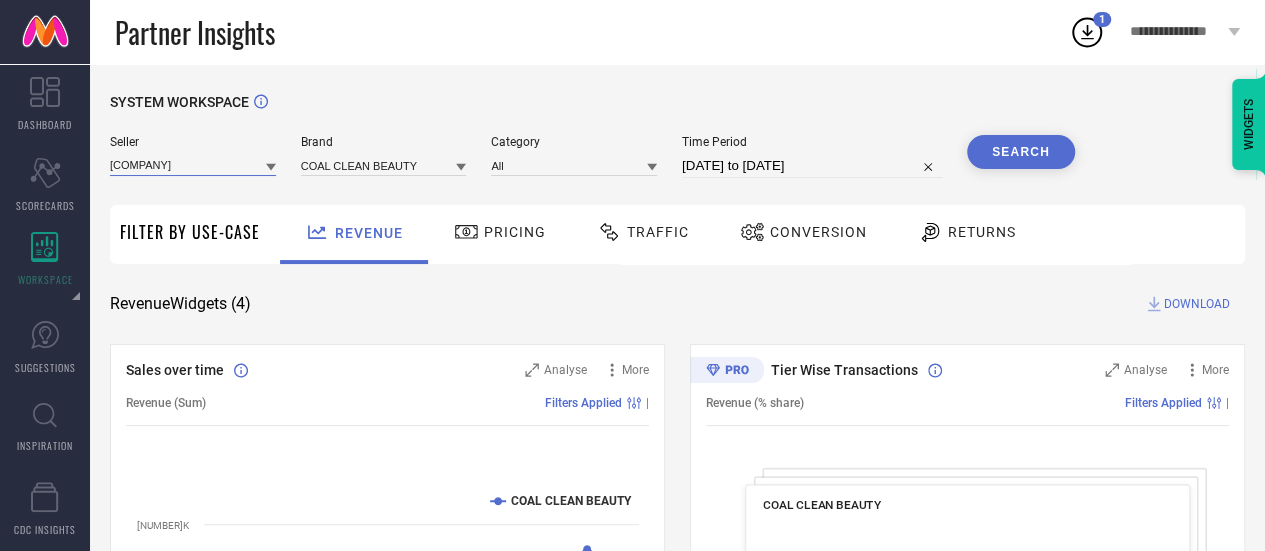 type on "[COMPANY]" 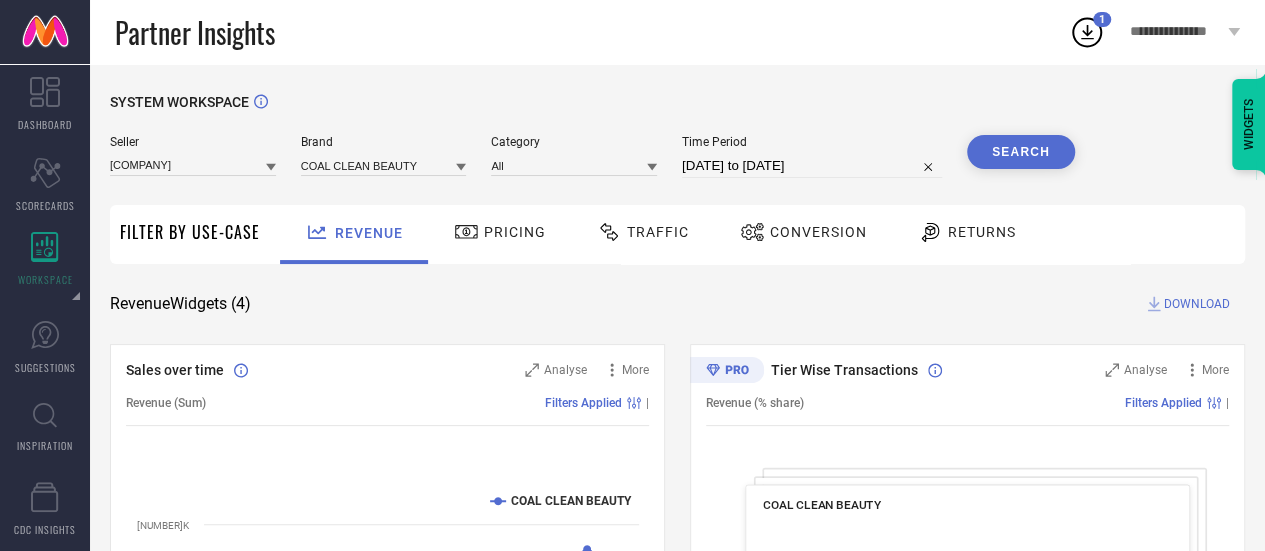 click 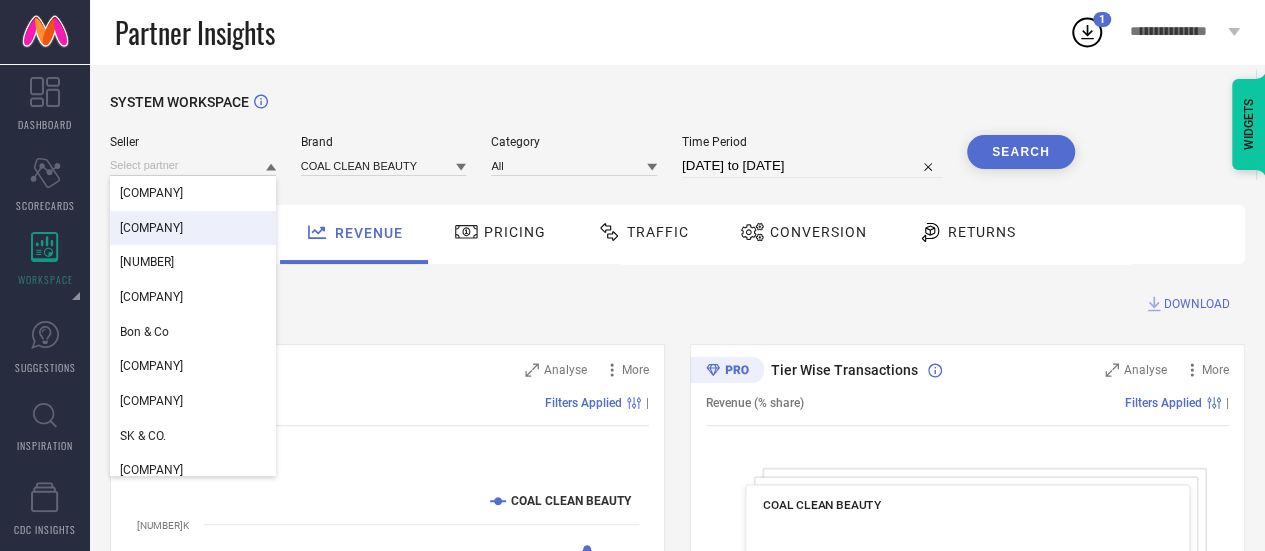 click on "[COMPANY]" at bounding box center [151, 228] 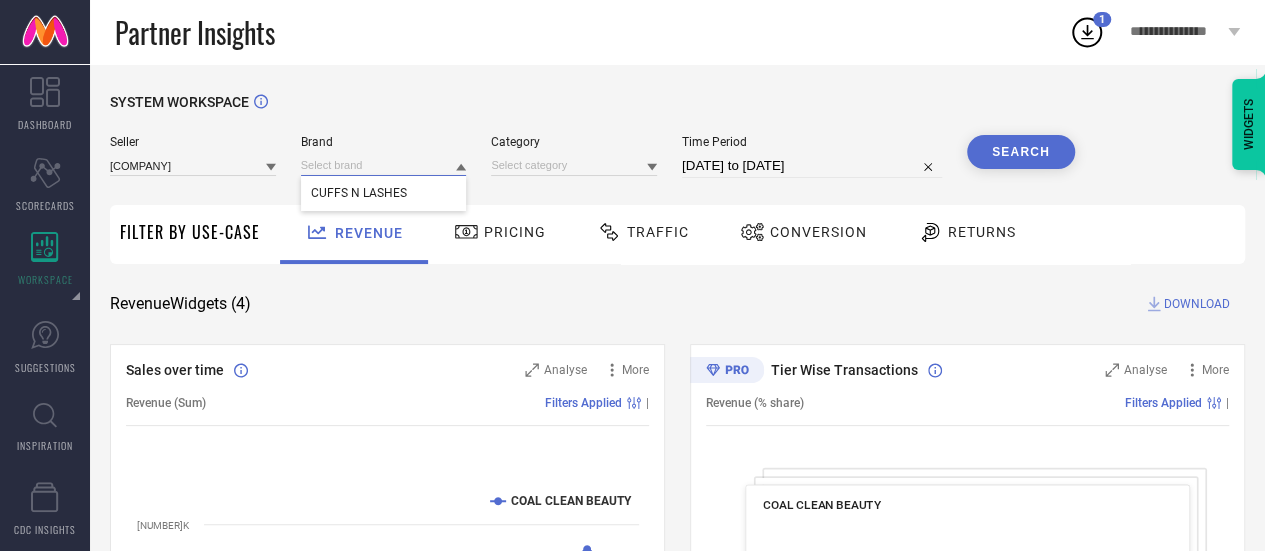 click at bounding box center (384, 165) 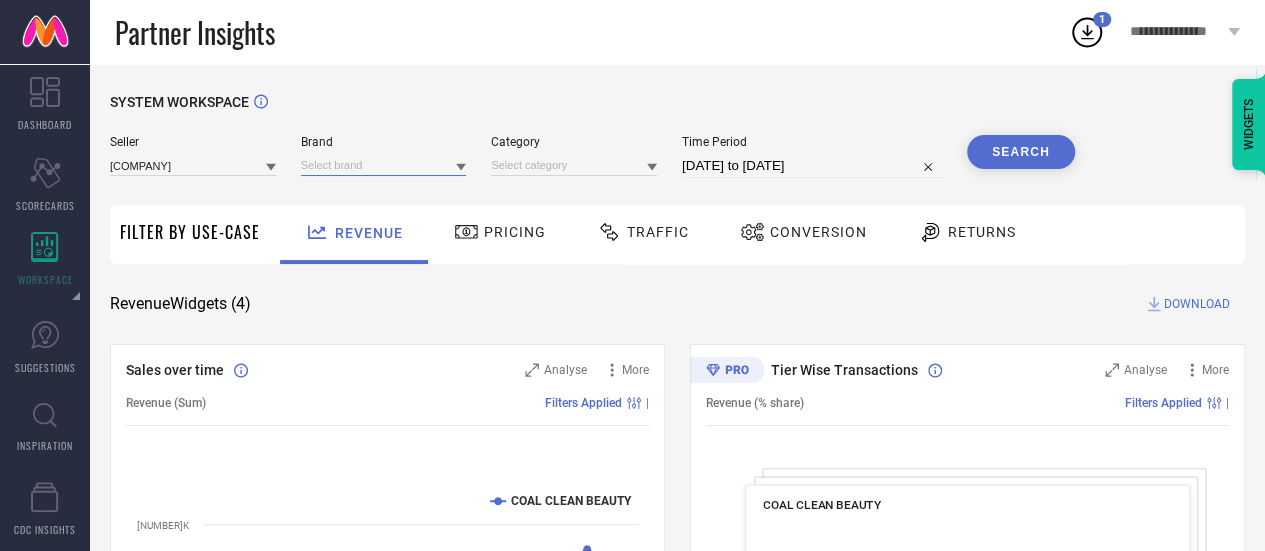 click at bounding box center (384, 165) 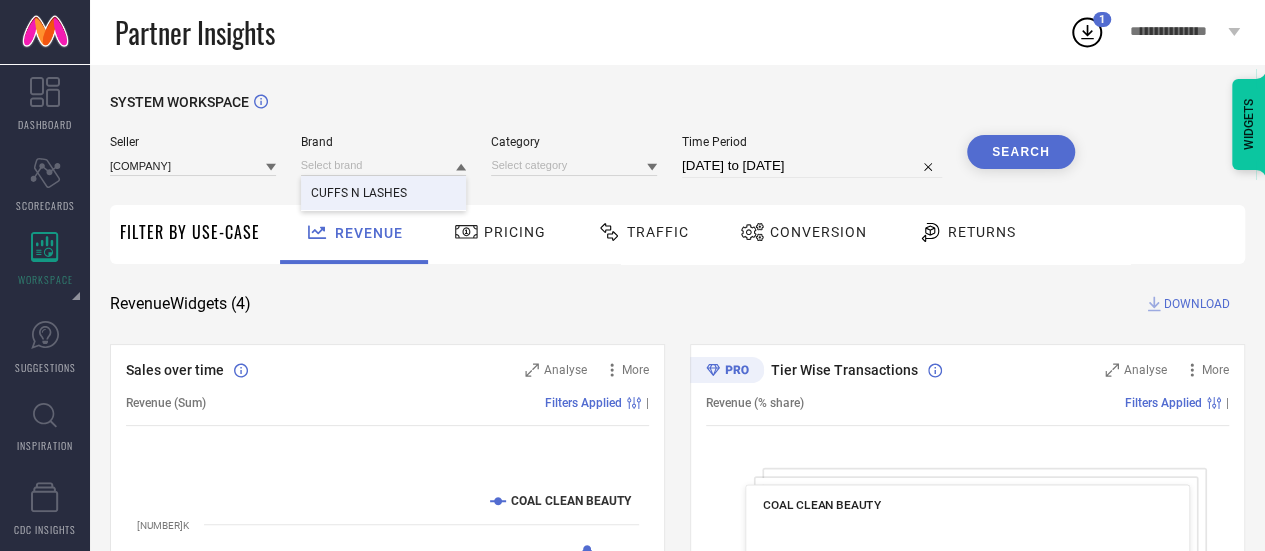 click on "CUFFS N LASHES" at bounding box center [384, 193] 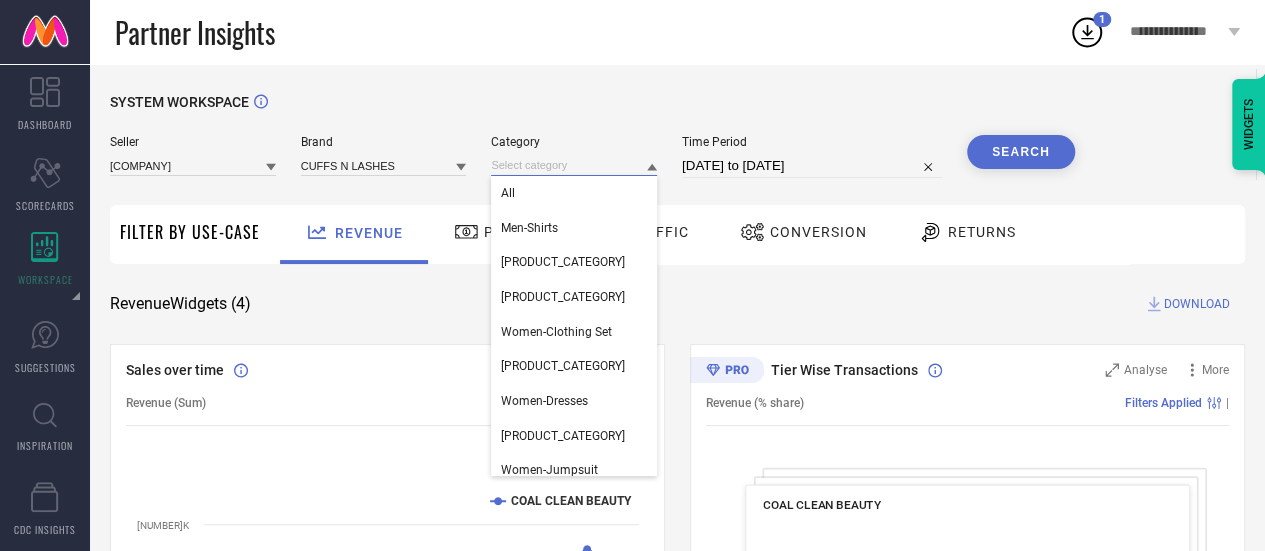 click at bounding box center (574, 165) 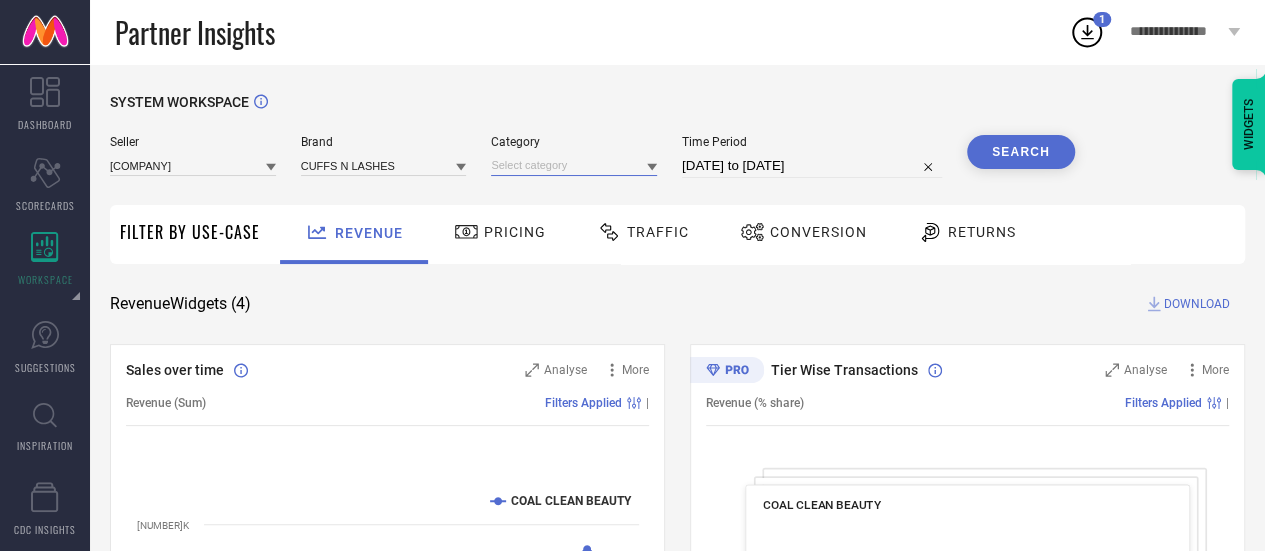 click at bounding box center (574, 165) 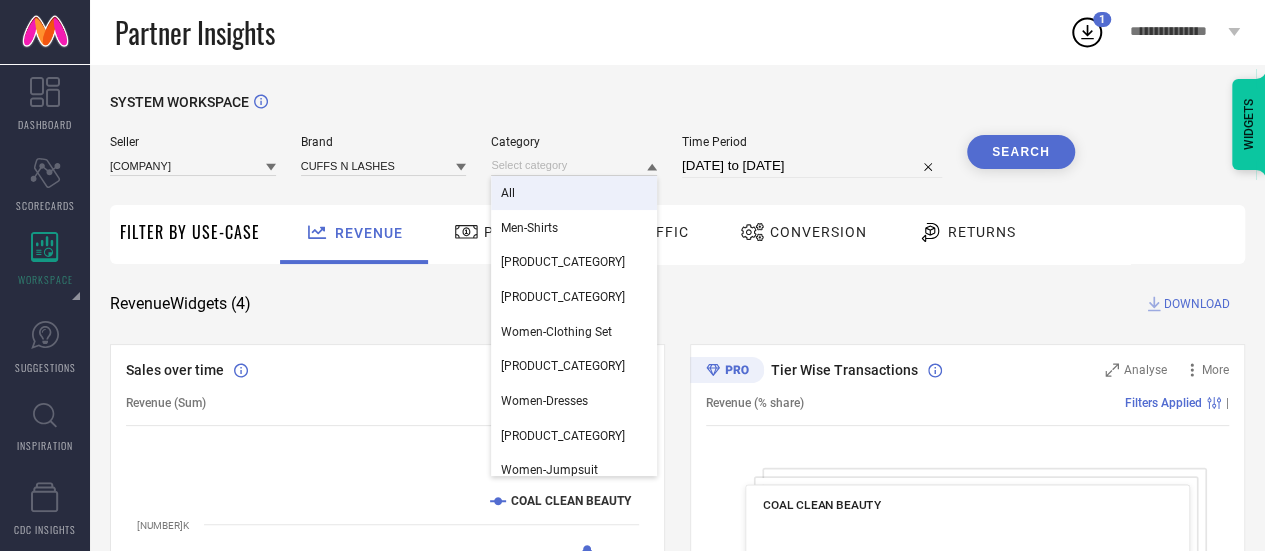 click on "All" at bounding box center [574, 193] 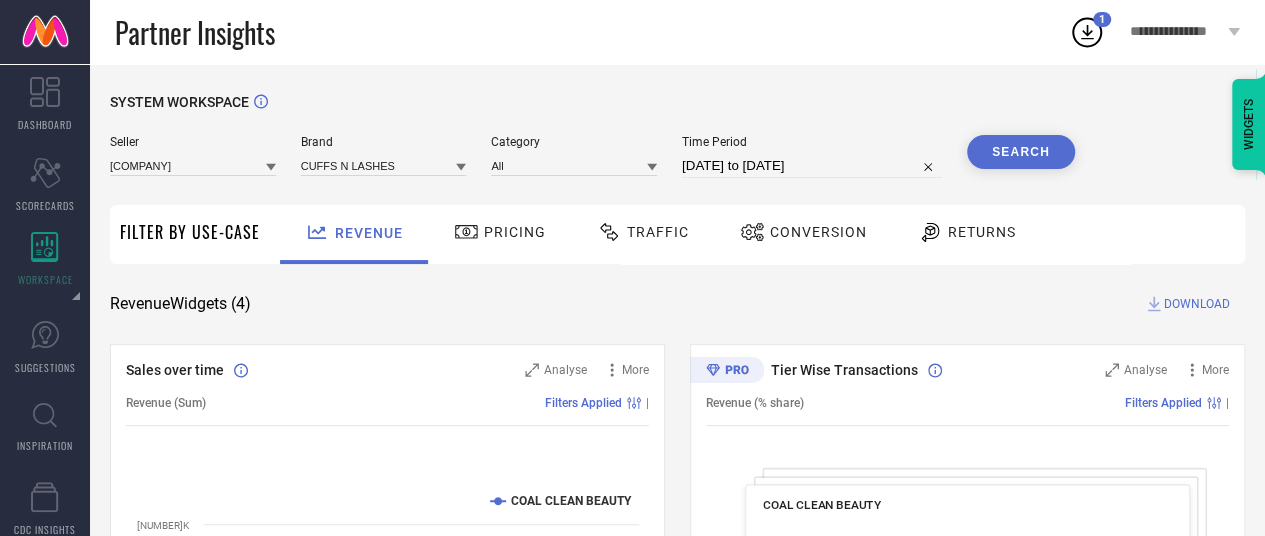 select on "5" 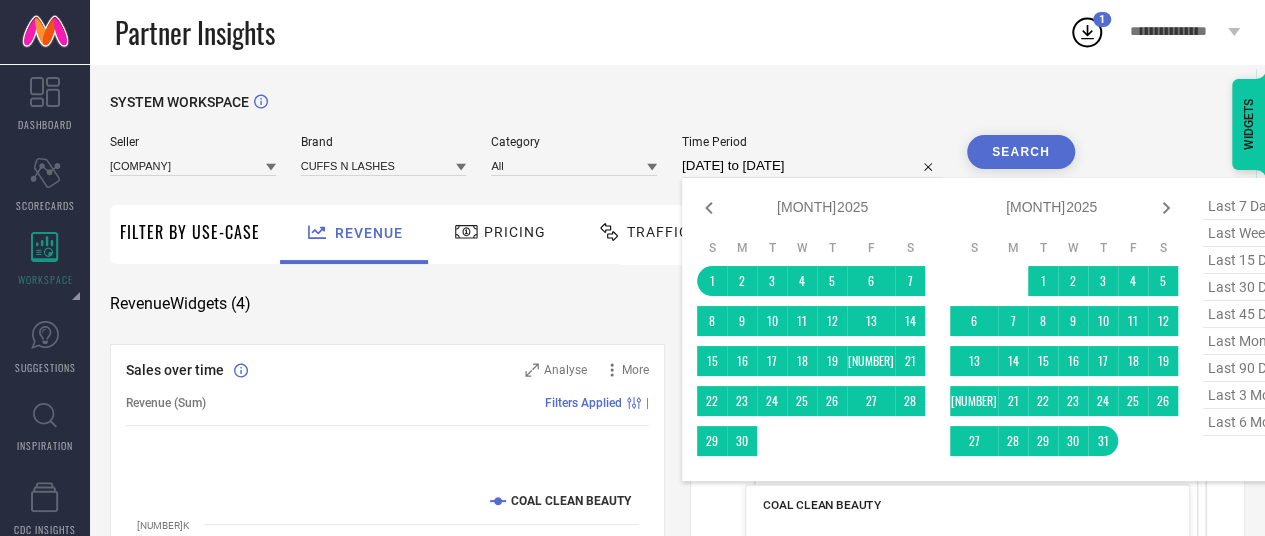 click on "[DATE] to [DATE]" at bounding box center [812, 166] 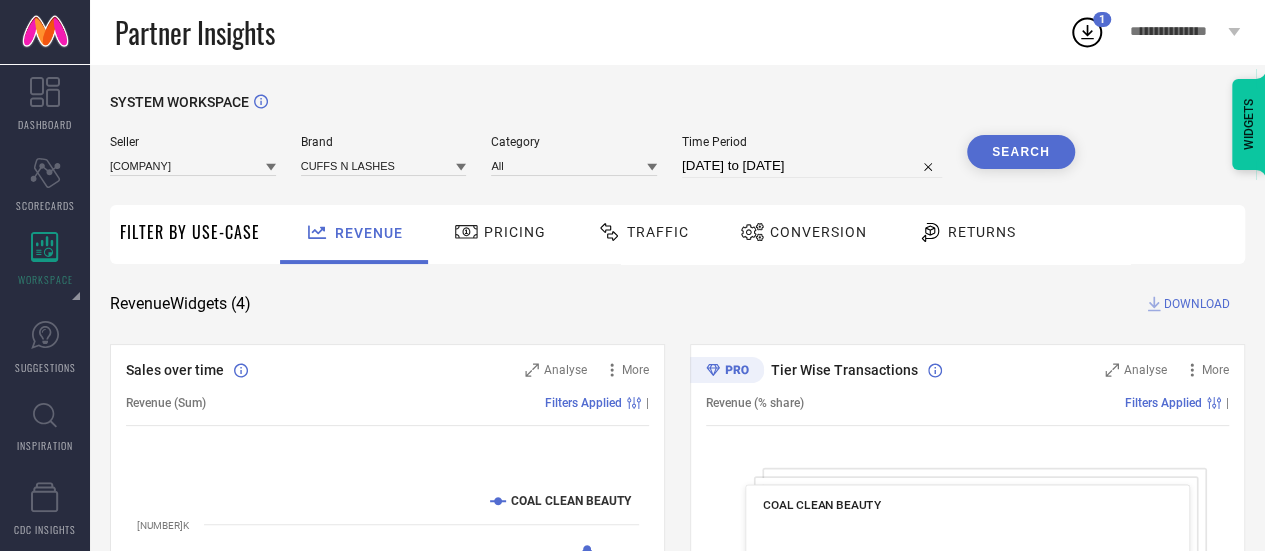 click on "Search" at bounding box center (1021, 152) 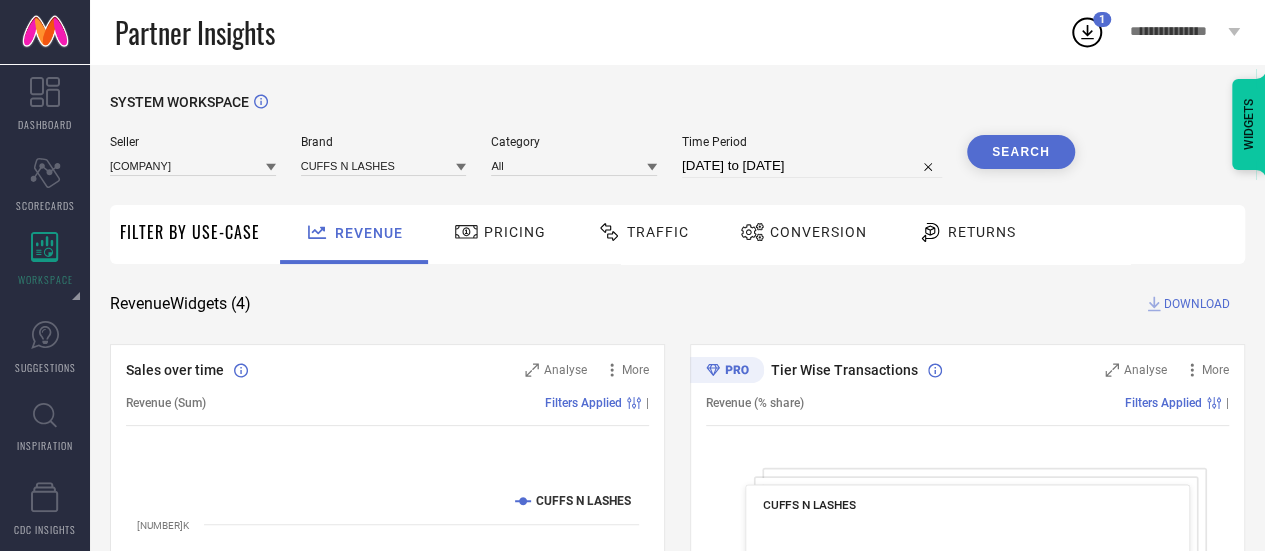 click on "Search" at bounding box center [1021, 152] 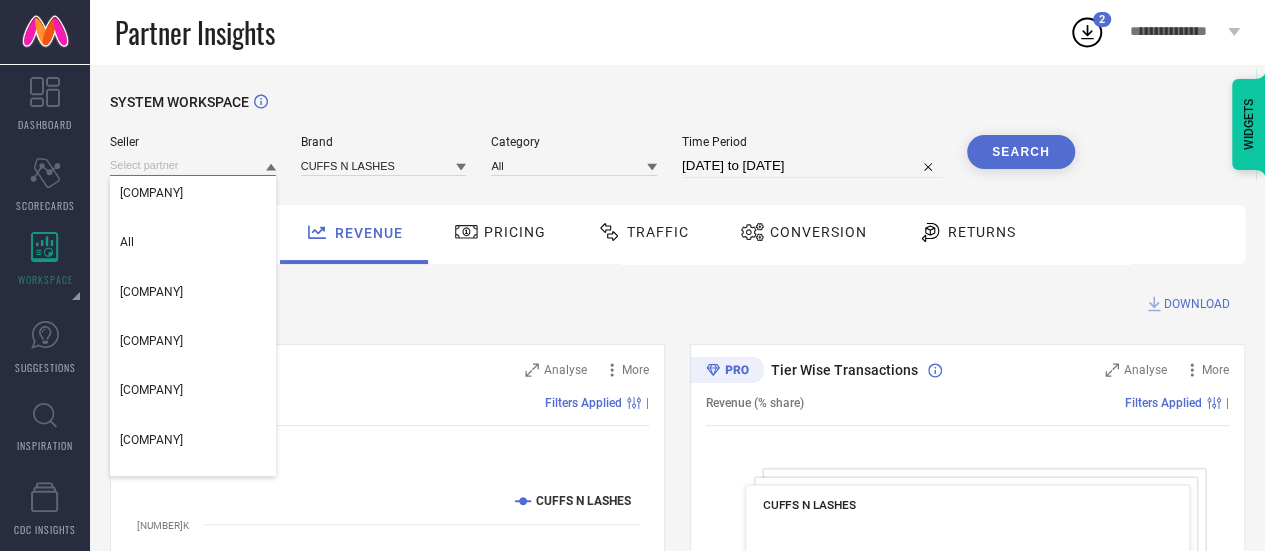 click at bounding box center [193, 165] 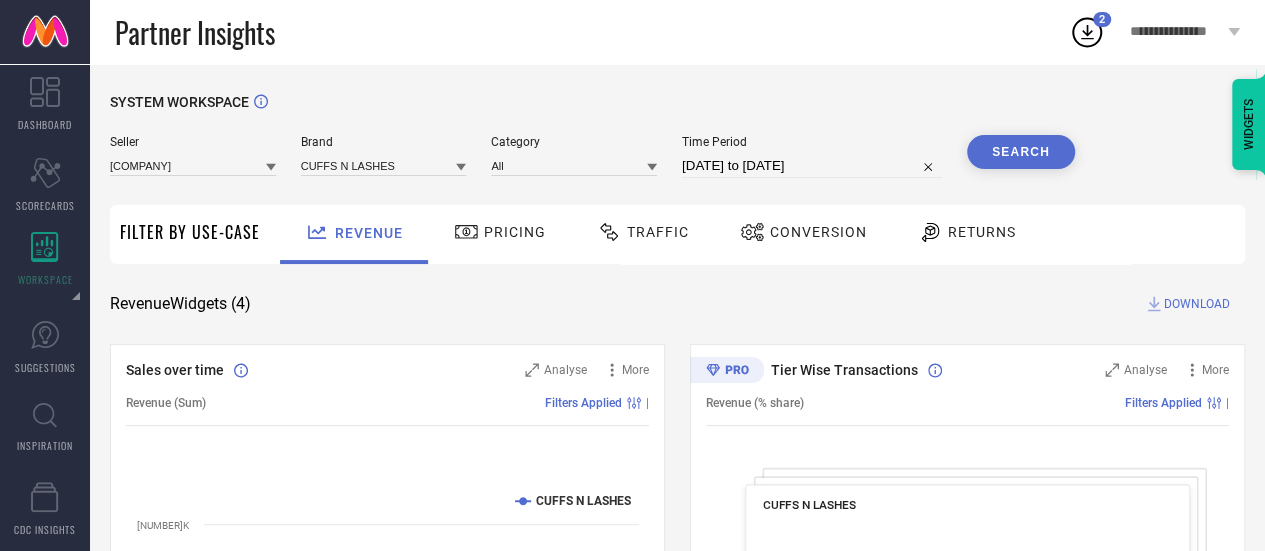 click 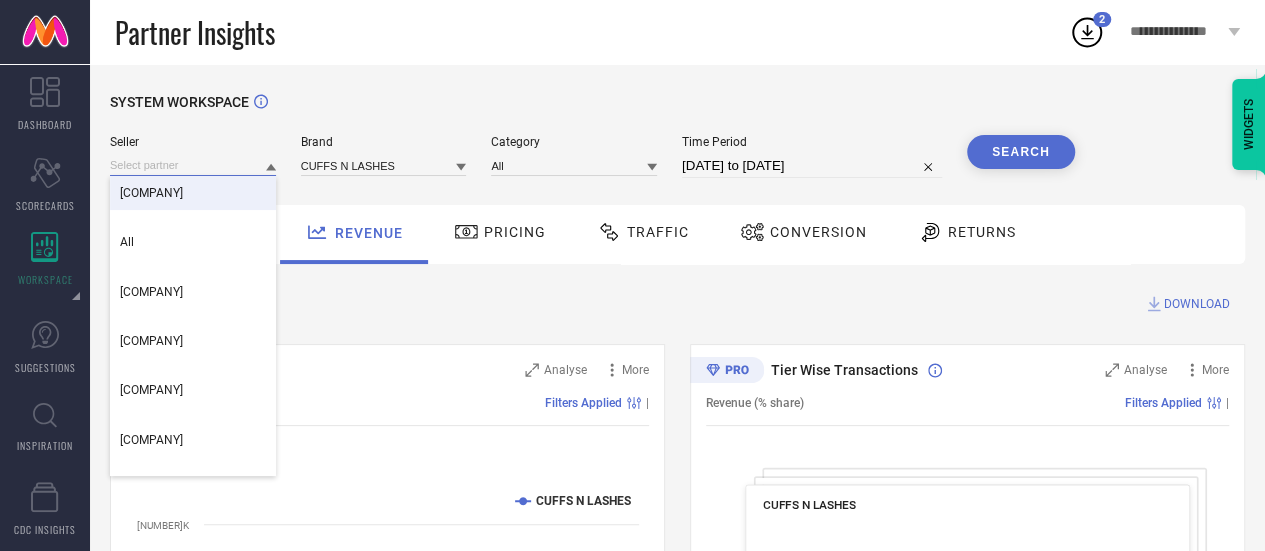 click at bounding box center (193, 165) 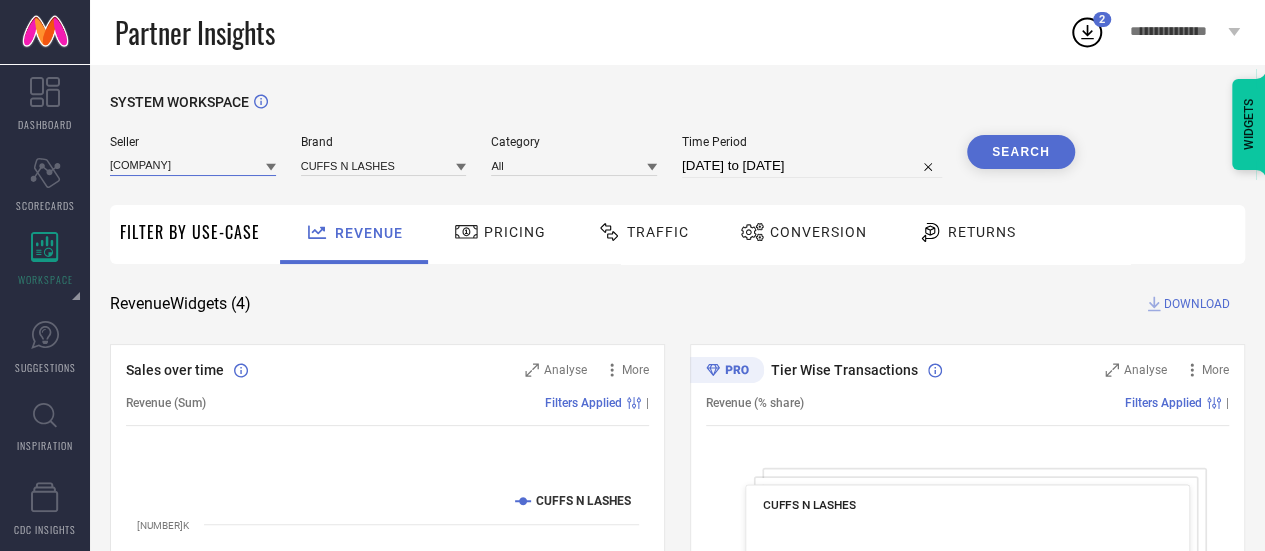 type on "[COMPANY]" 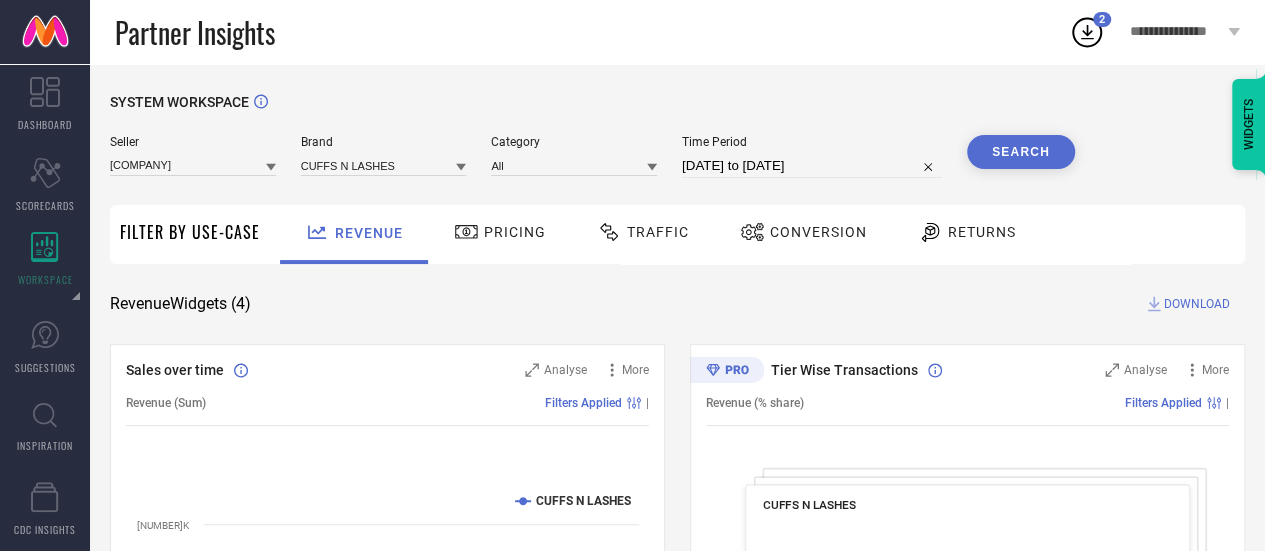click 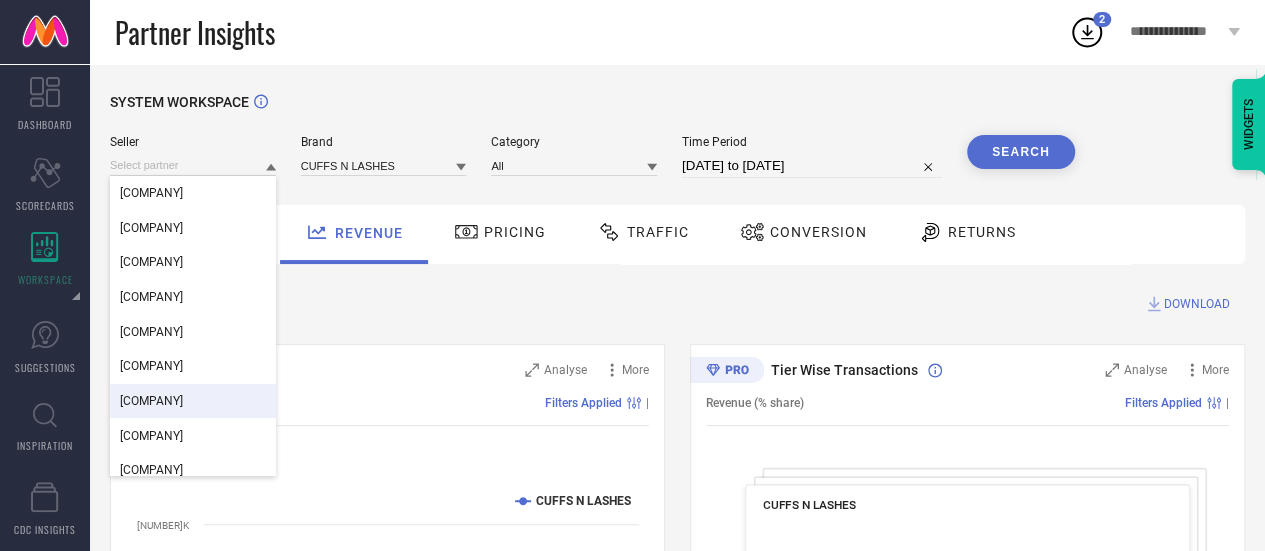 click on "[COMPANY]" at bounding box center [151, 401] 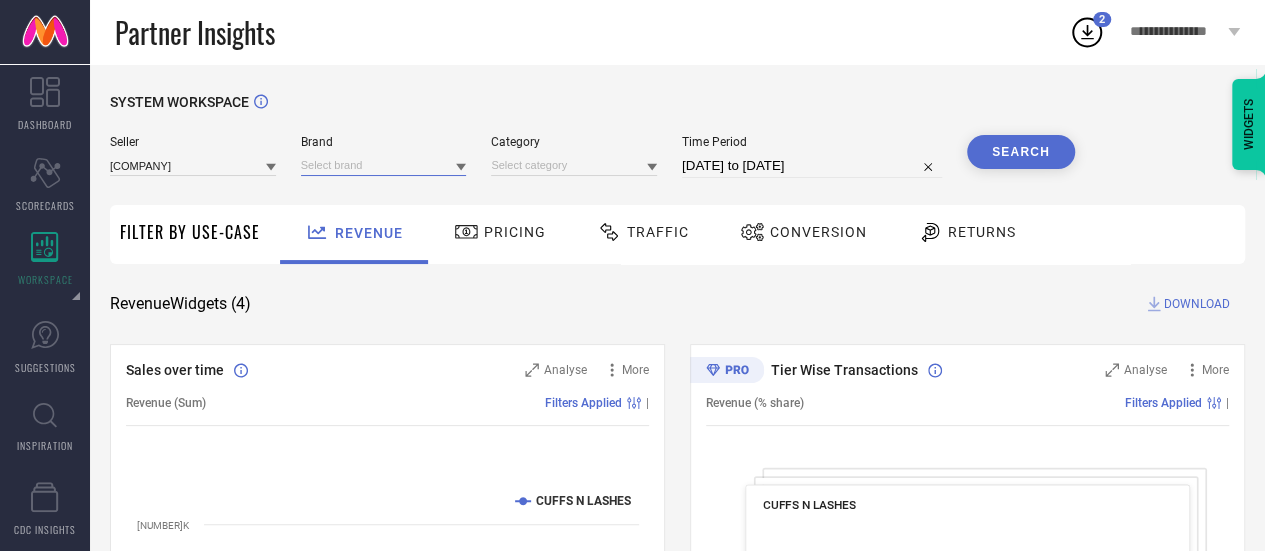 click at bounding box center [384, 165] 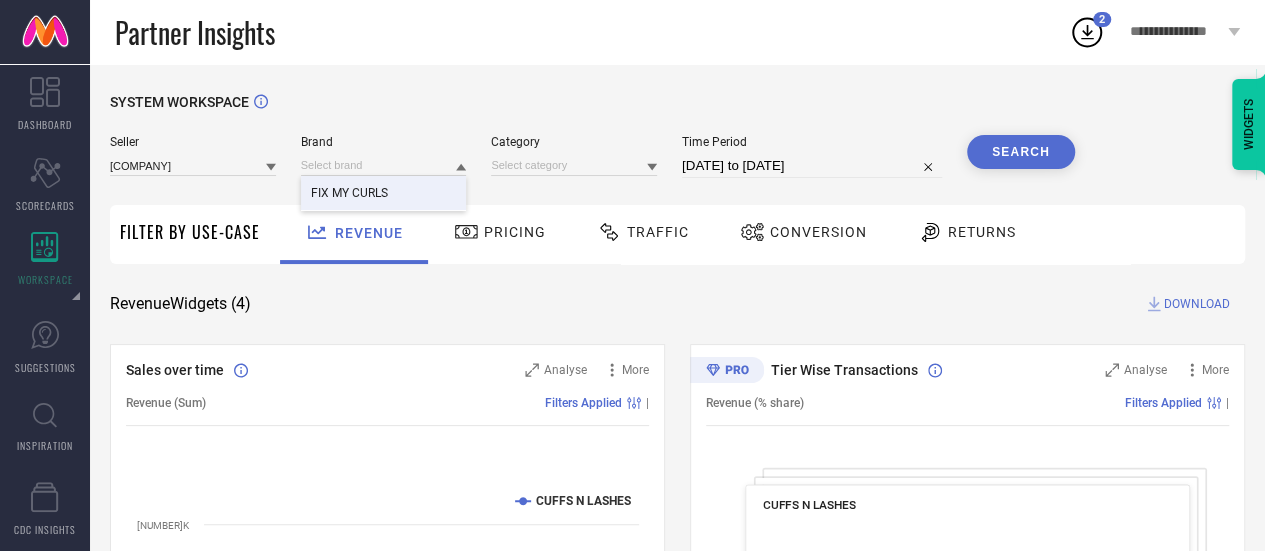 click on "FIX MY CURLS" at bounding box center (349, 193) 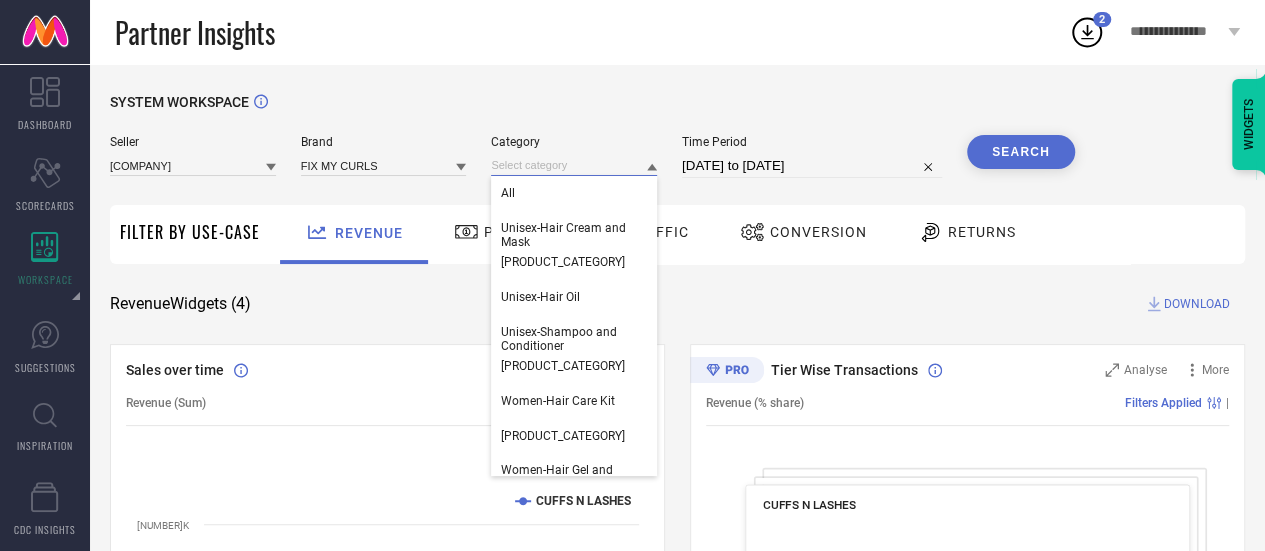 click at bounding box center [574, 165] 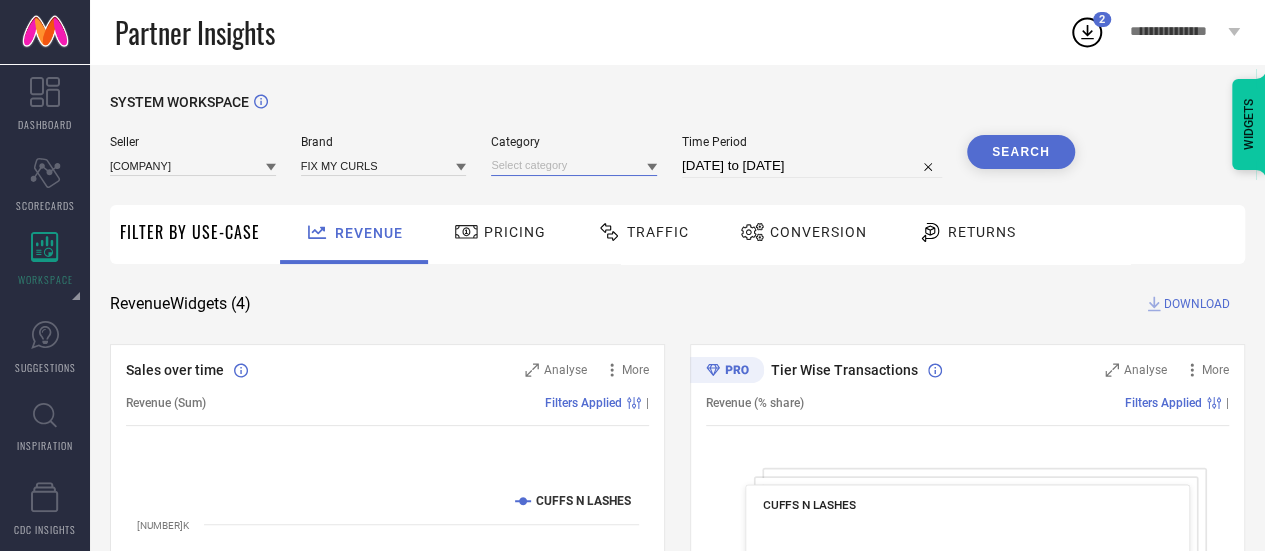 click at bounding box center (574, 165) 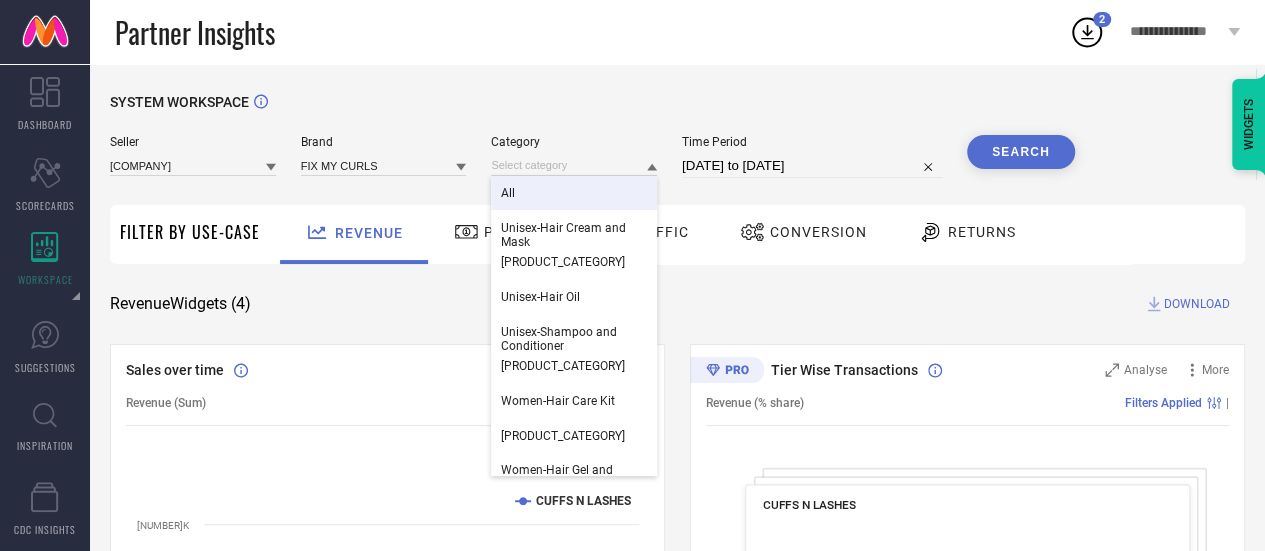 click on "All" at bounding box center [574, 193] 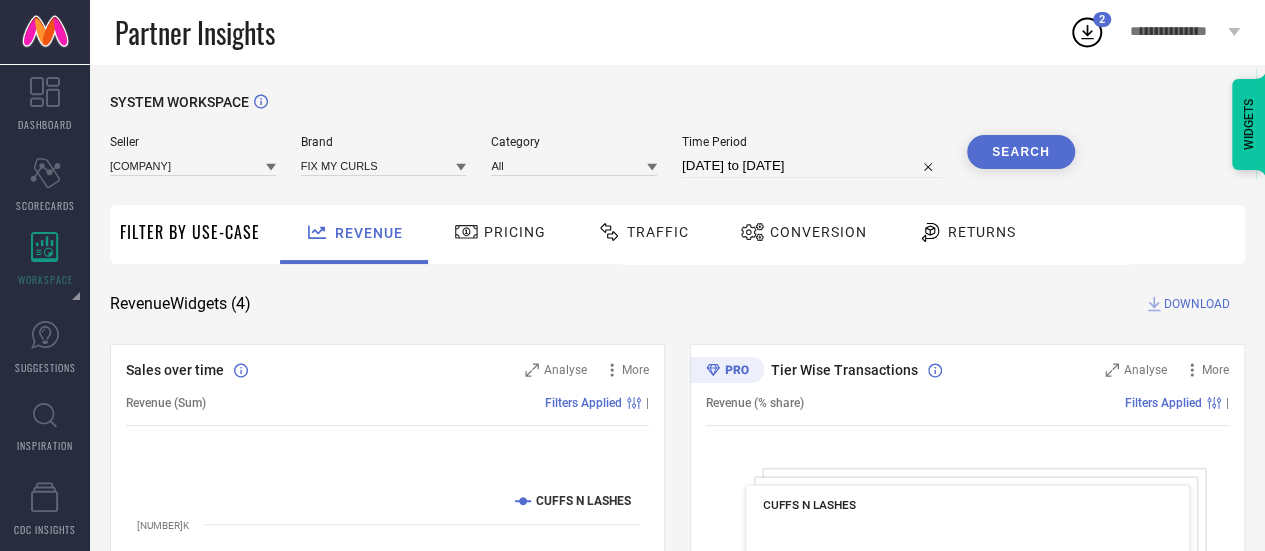 select on "5" 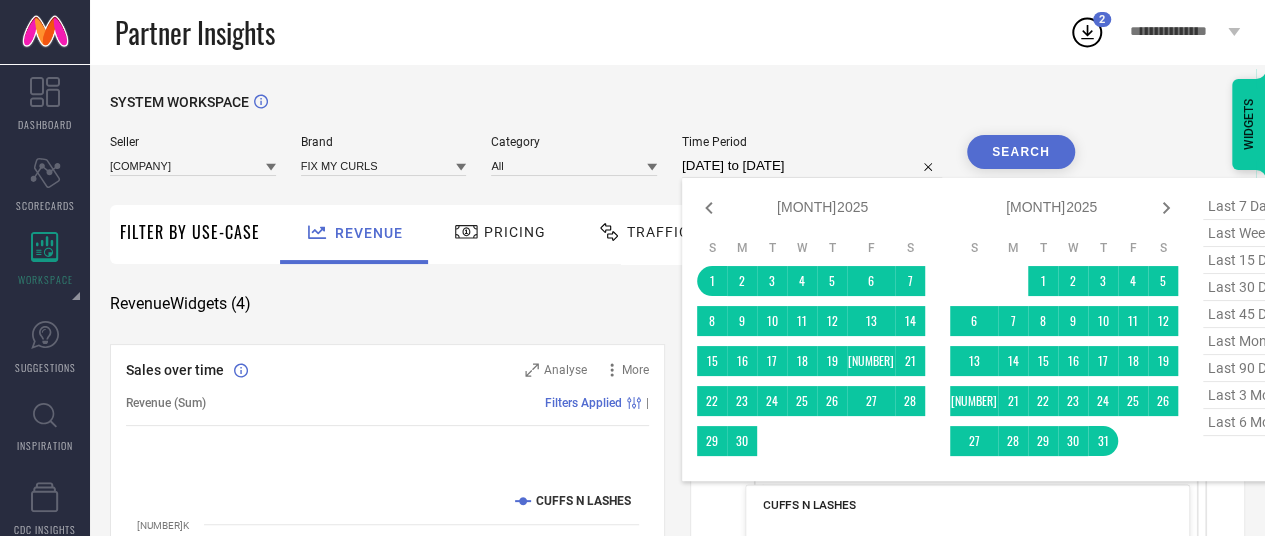 click on "[DATE] to [DATE]" at bounding box center [812, 166] 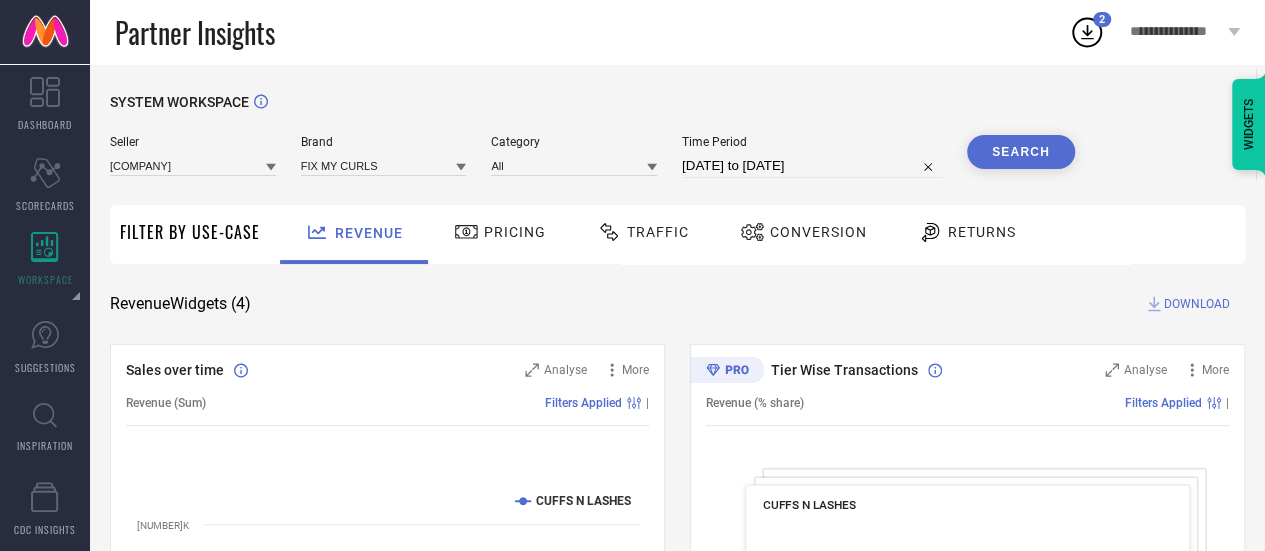 click on "Search" at bounding box center (1021, 152) 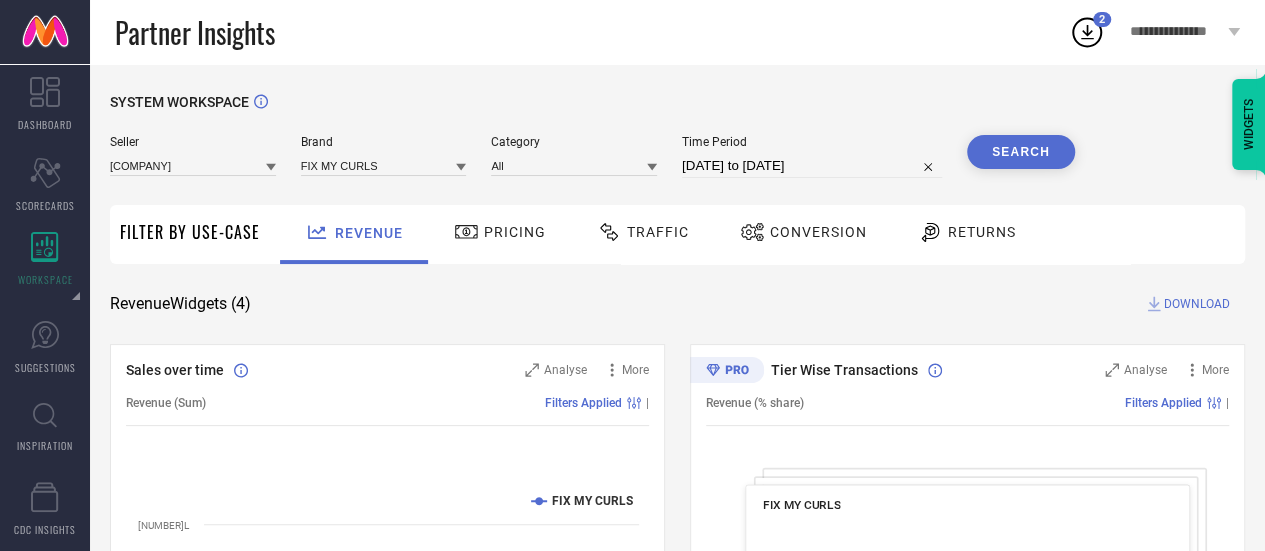 click on "DOWNLOAD" at bounding box center [1197, 304] 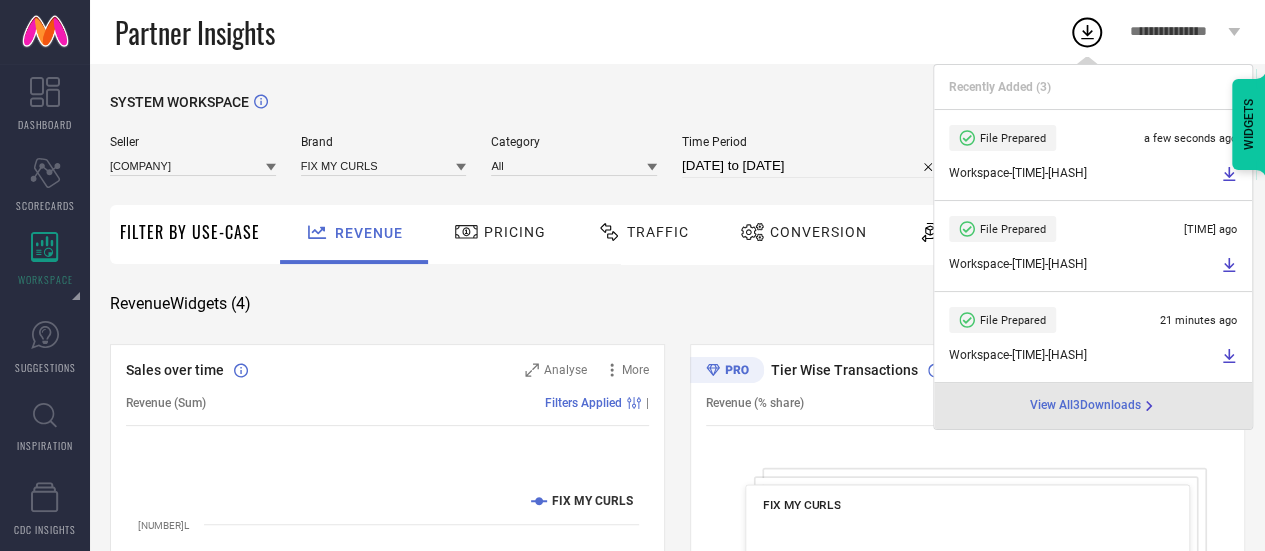 click 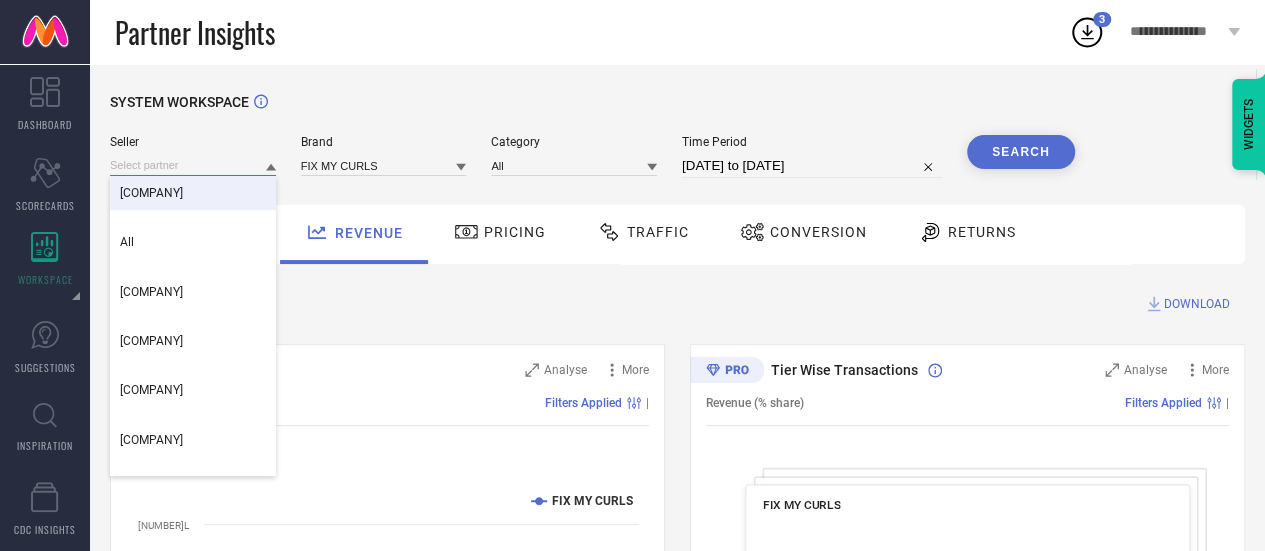 click at bounding box center (193, 165) 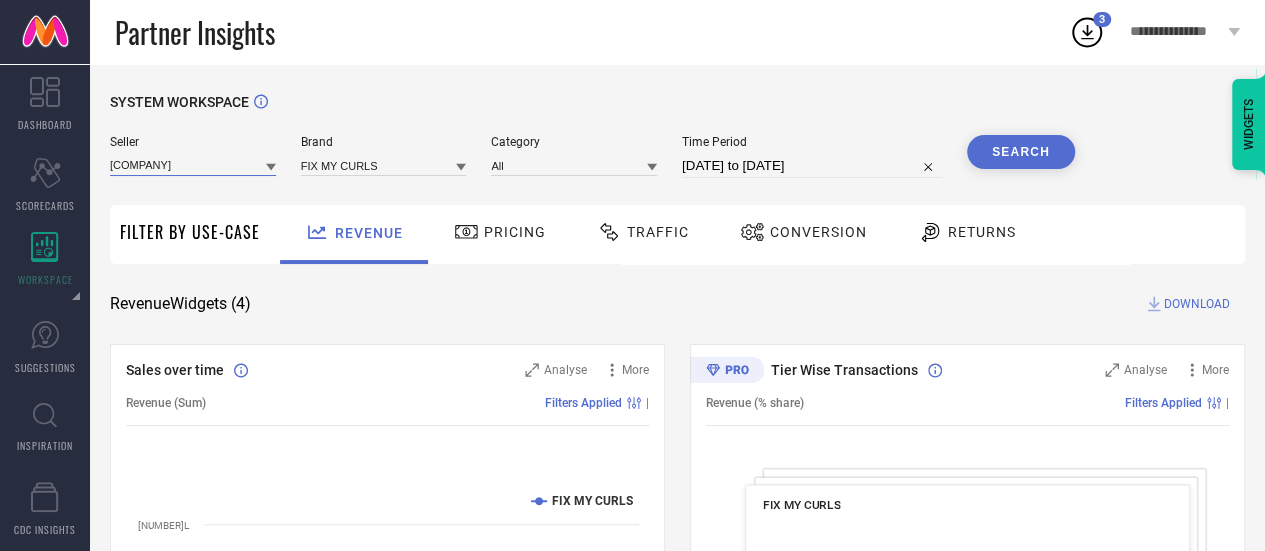 type on "[COMPANY]" 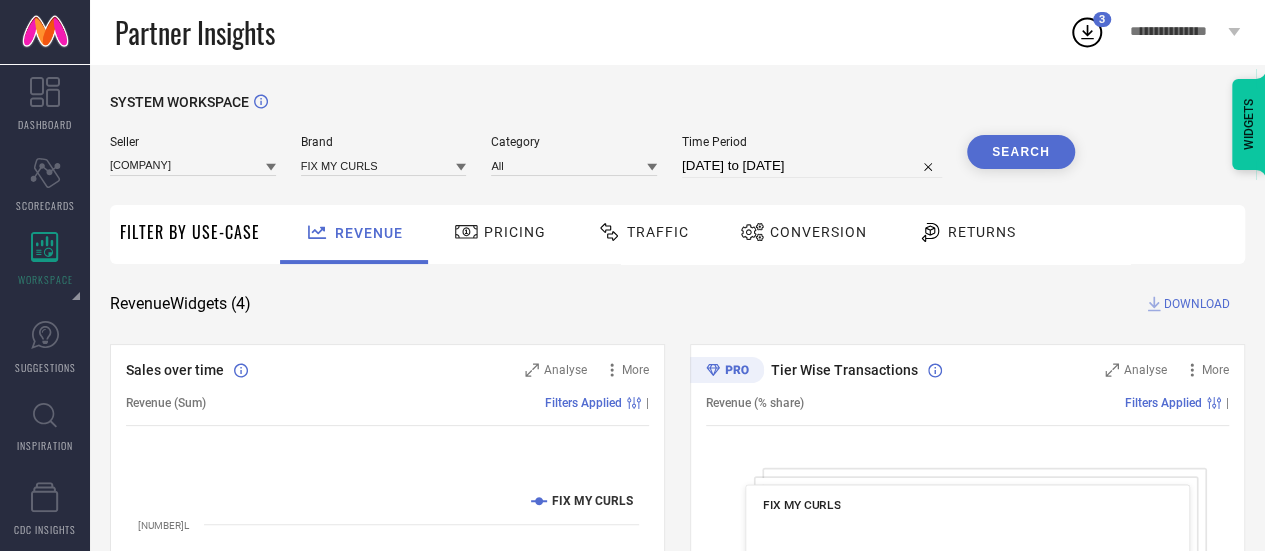 click 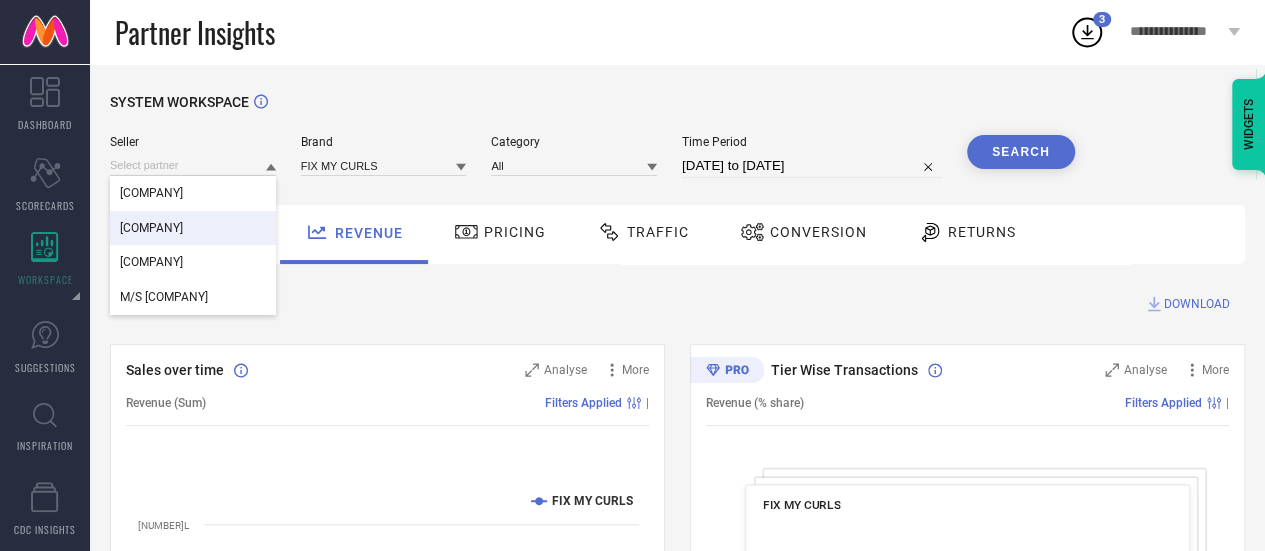click on "[COMPANY]" at bounding box center [151, 228] 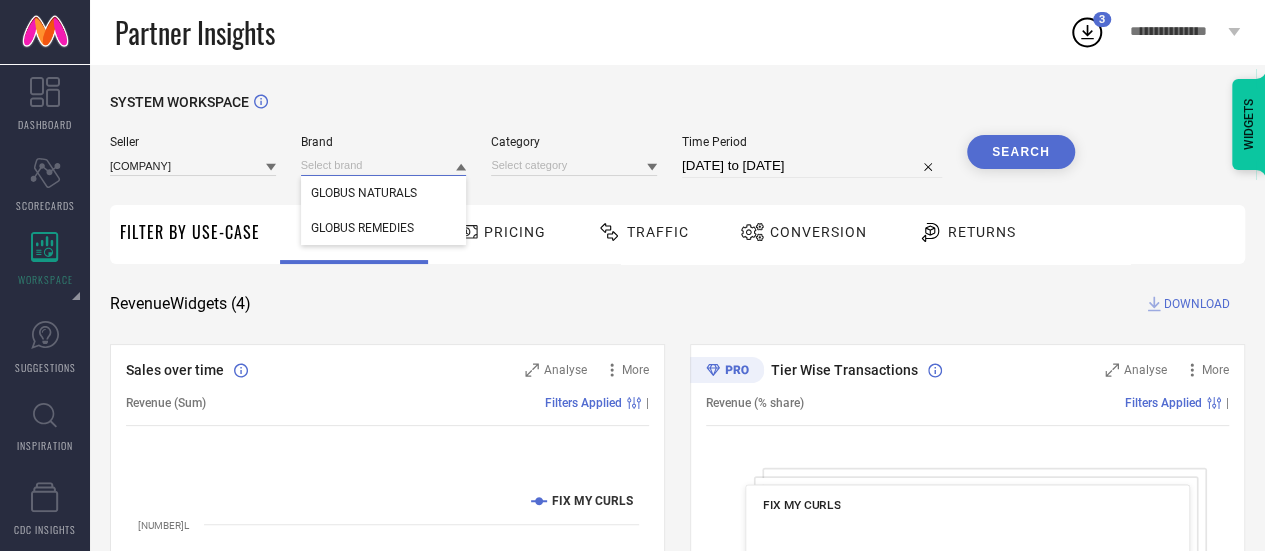 click at bounding box center (384, 165) 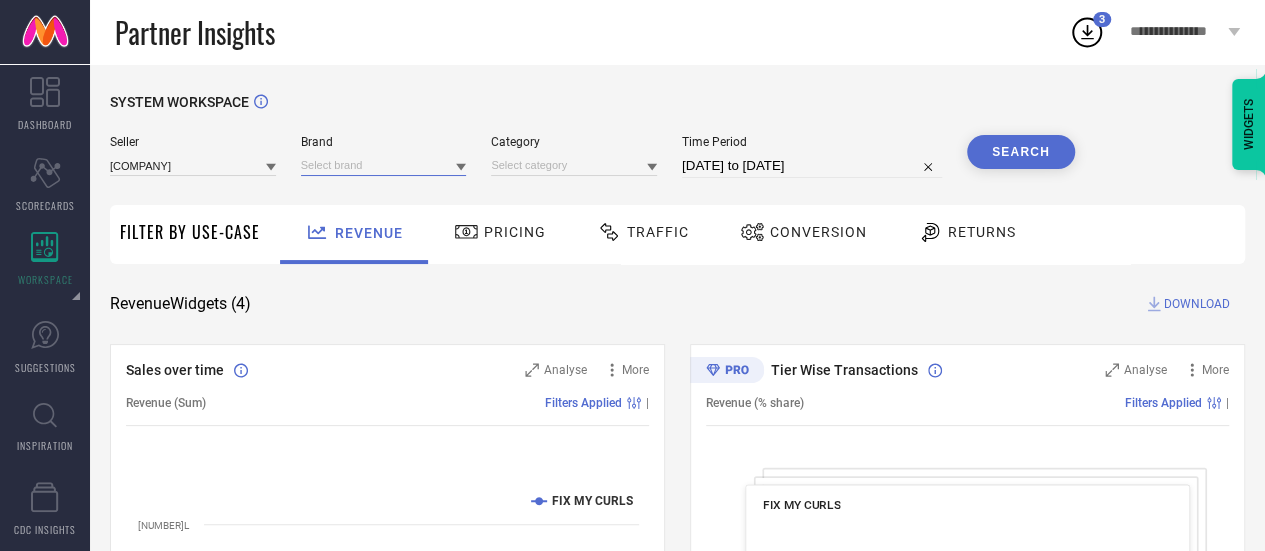 click at bounding box center [384, 165] 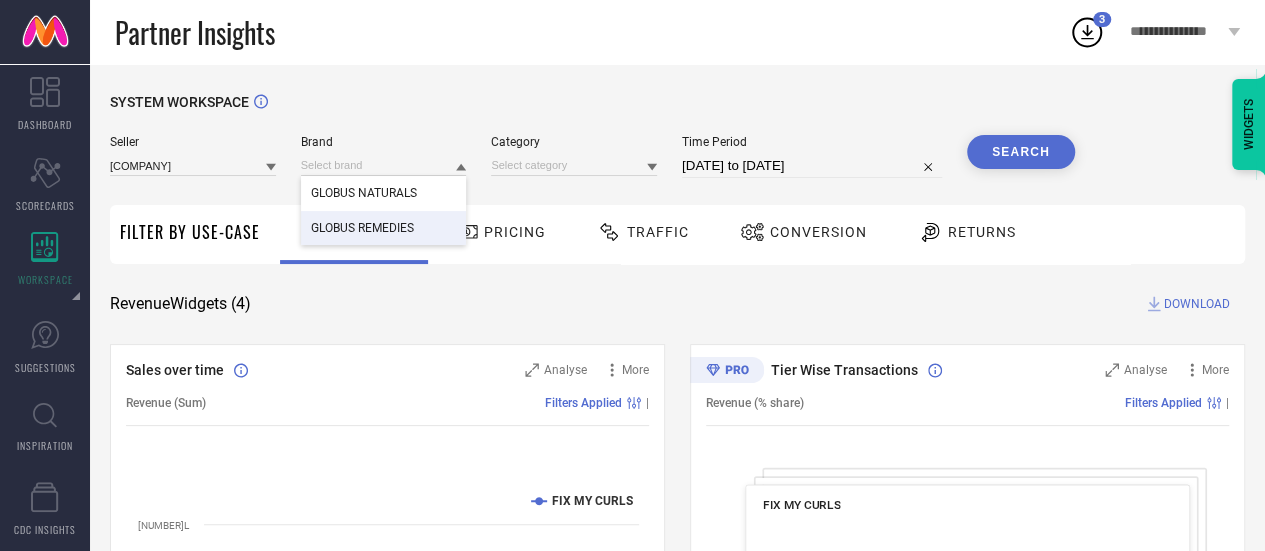 click on "GLOBUS REMEDIES" at bounding box center [384, 228] 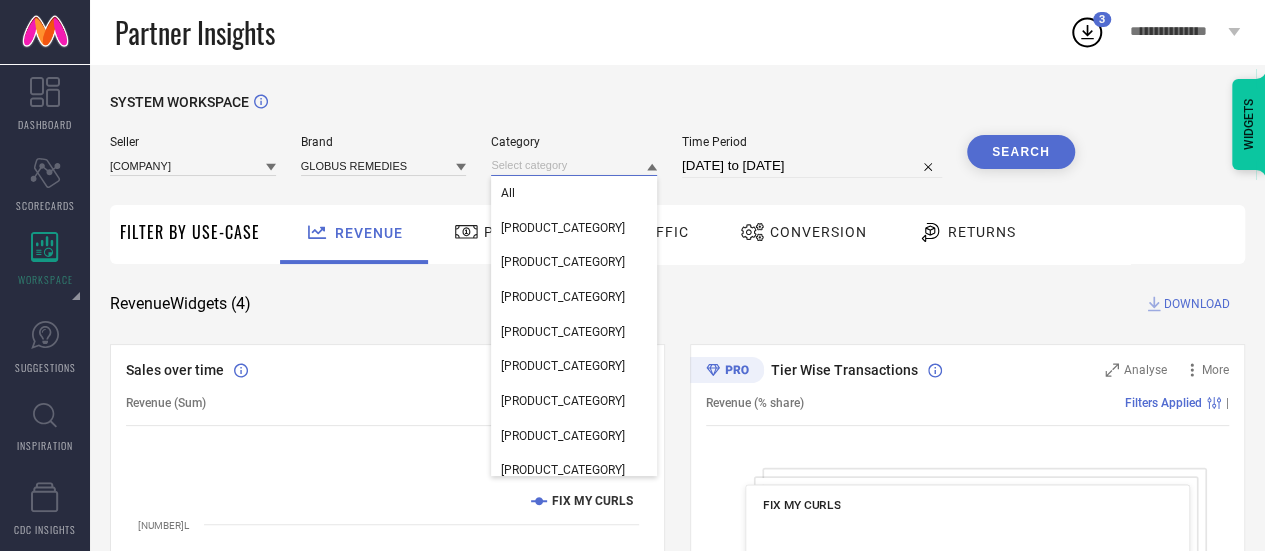 click at bounding box center (574, 165) 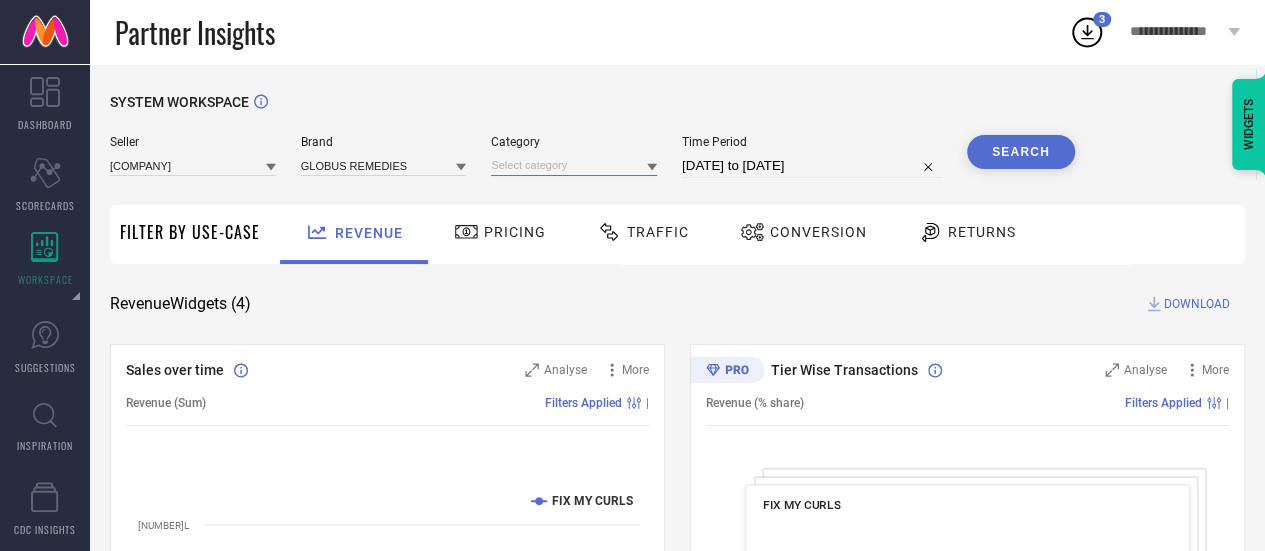 click at bounding box center [574, 165] 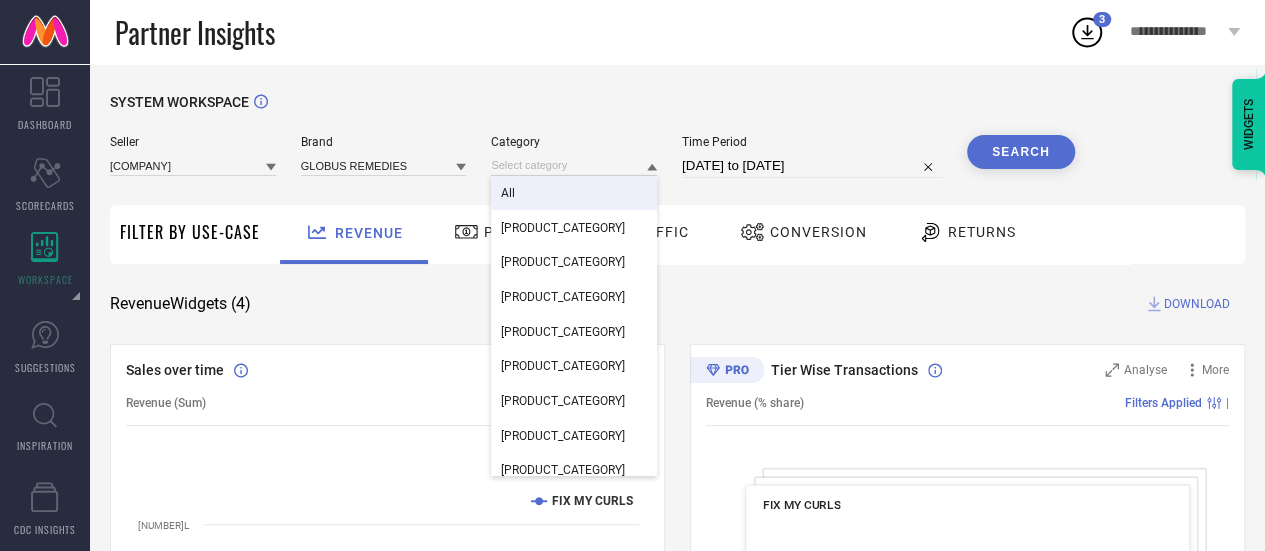 click on "All" at bounding box center [574, 193] 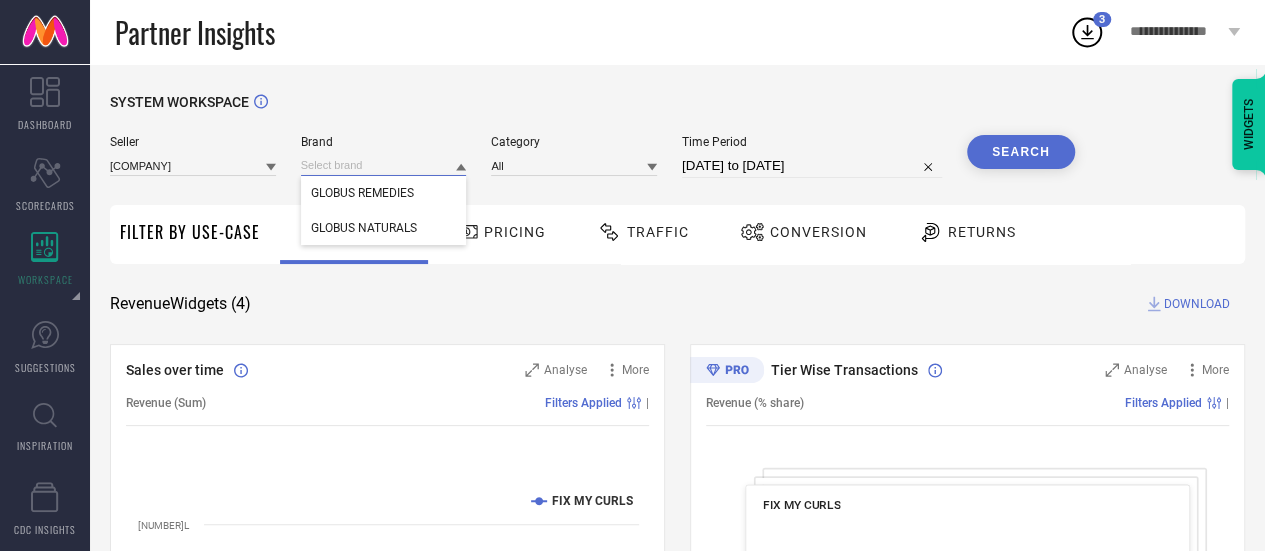 click at bounding box center (384, 165) 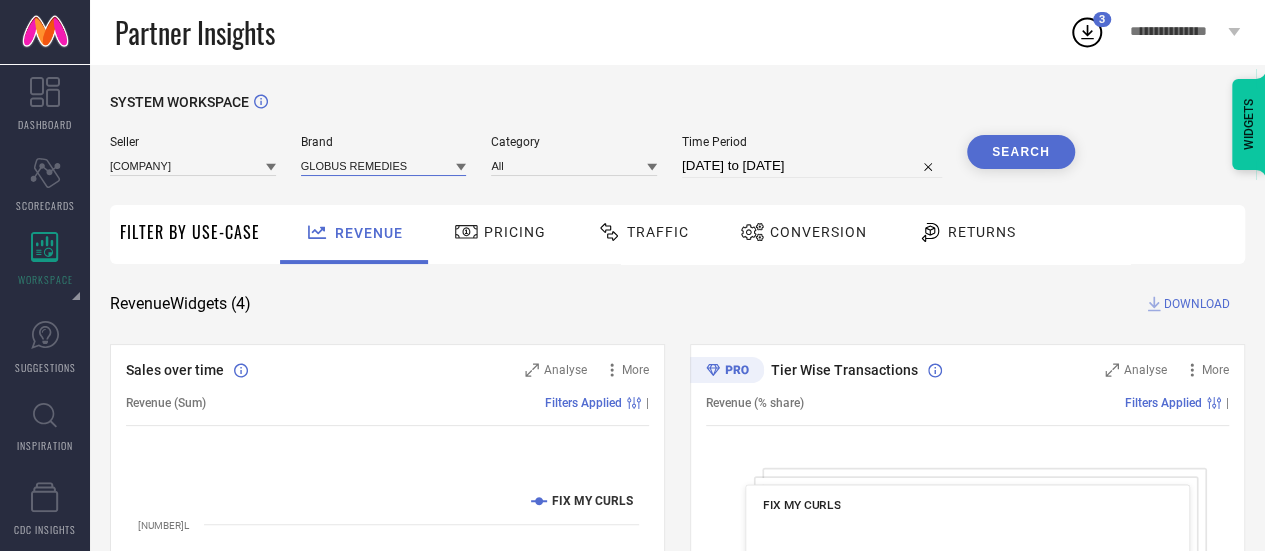 click at bounding box center (384, 165) 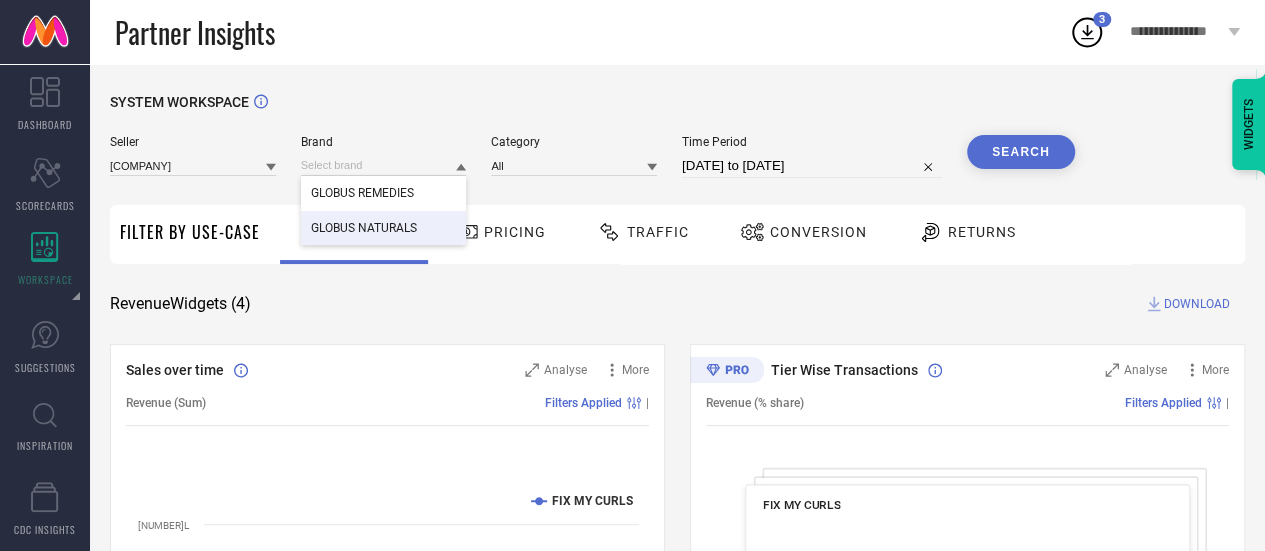 click on "GLOBUS NATURALS" at bounding box center (384, 228) 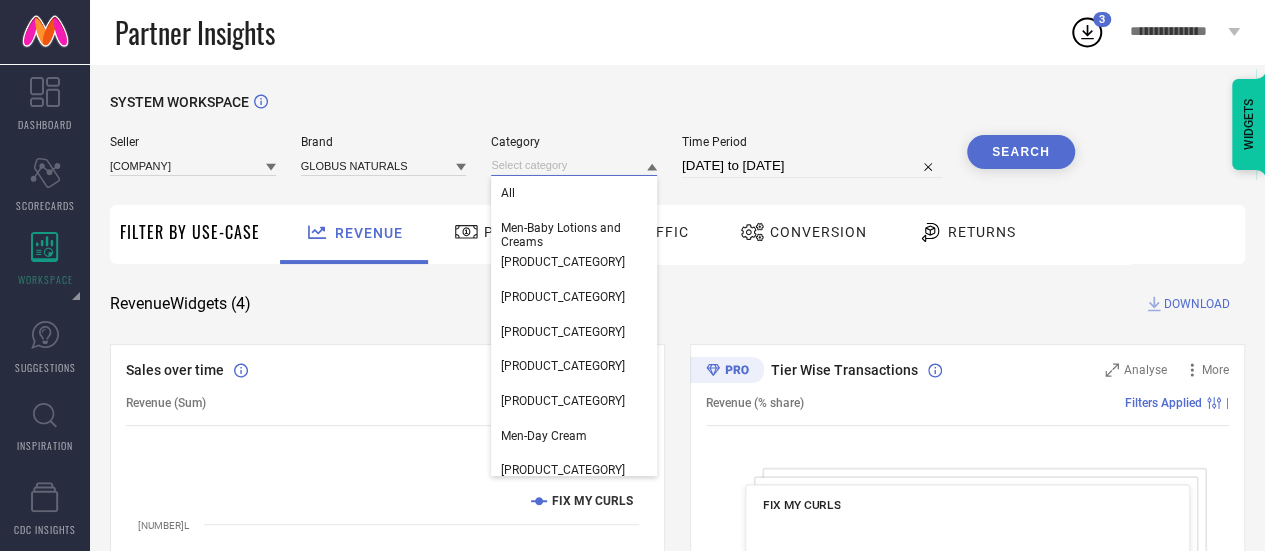 click at bounding box center [574, 165] 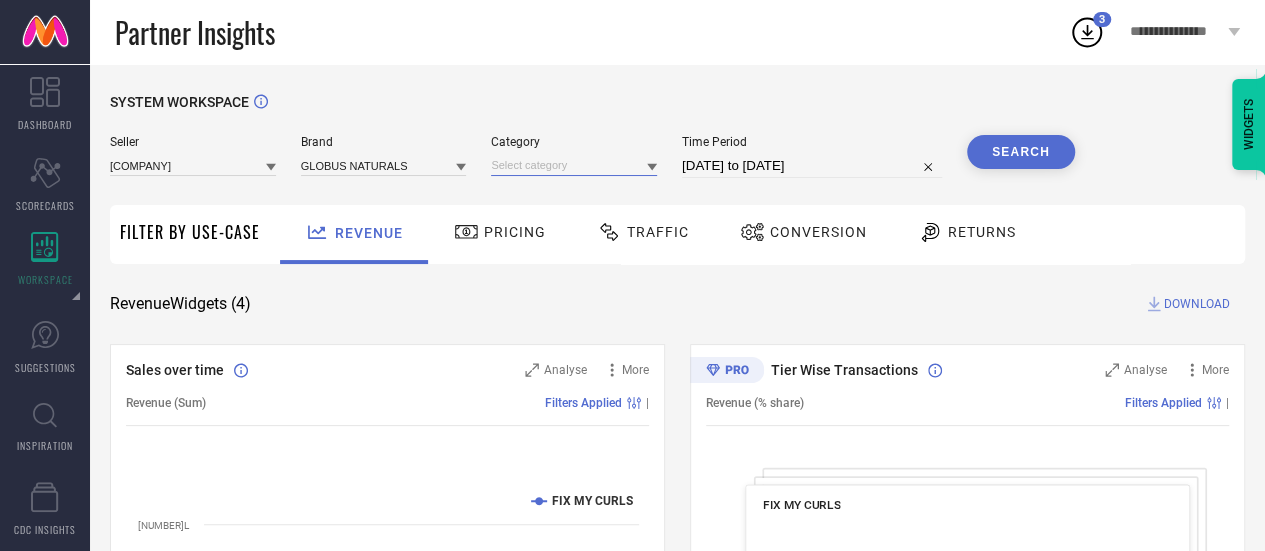 click at bounding box center [574, 165] 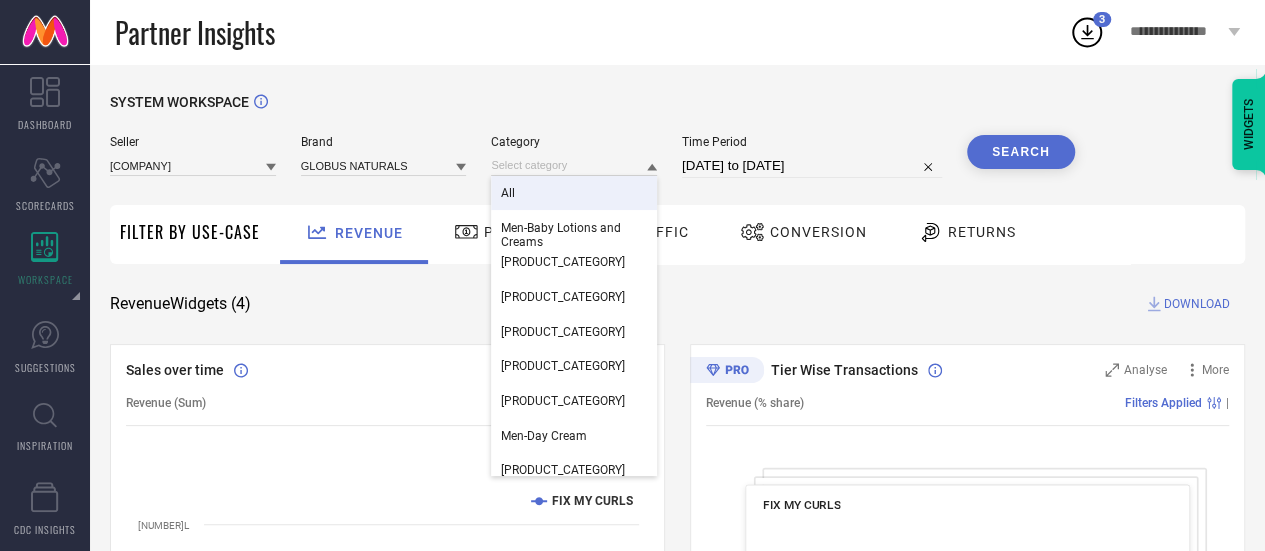 click on "All" at bounding box center [574, 193] 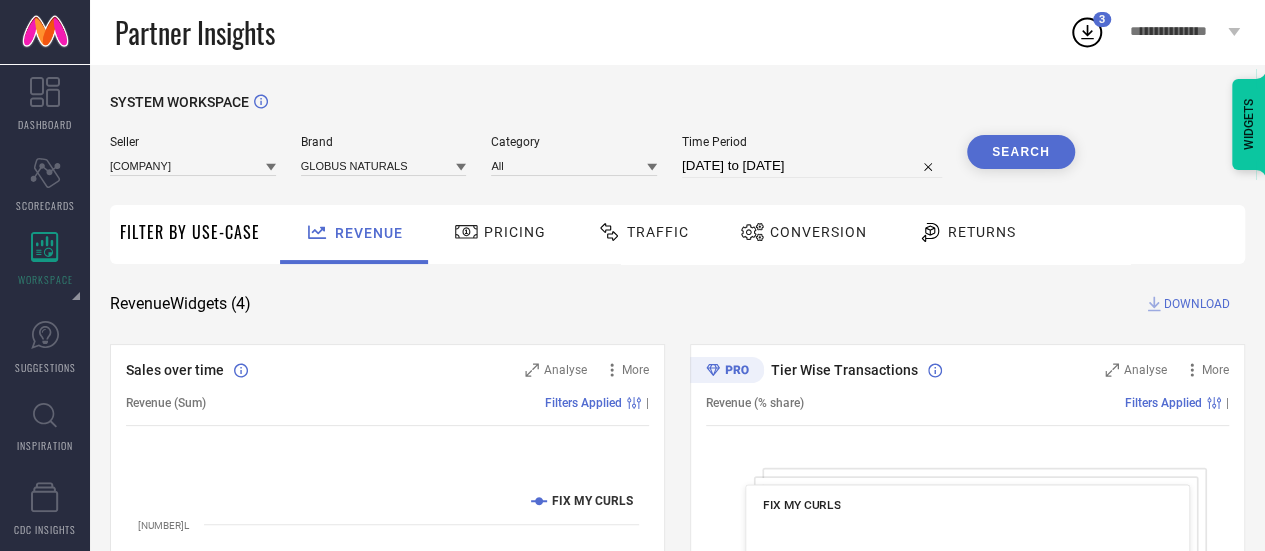 click on "Search" at bounding box center (1021, 152) 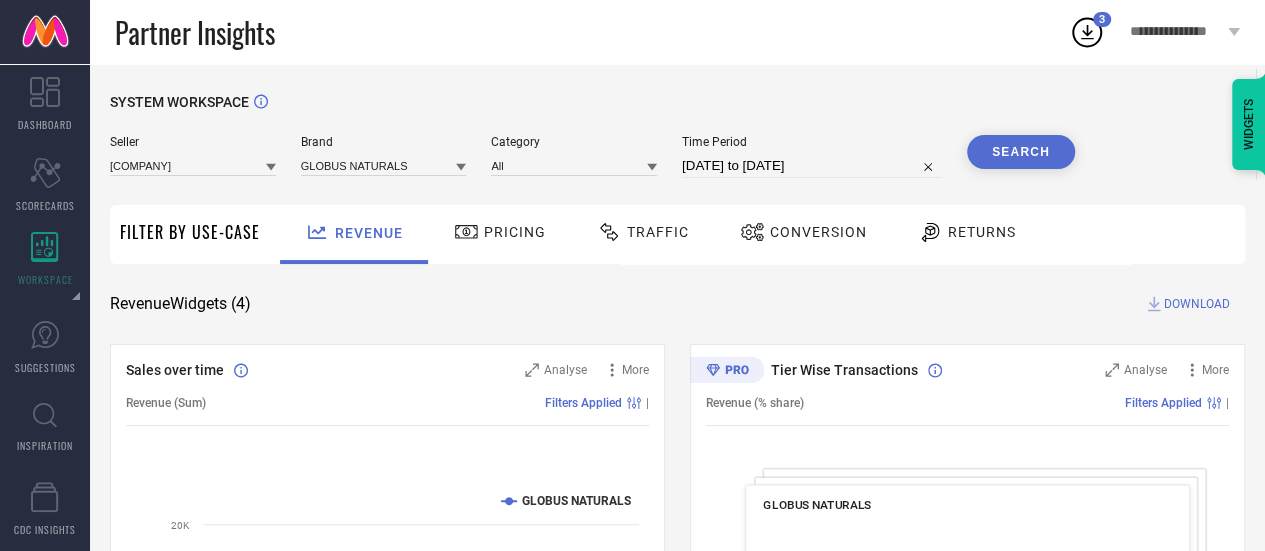 click on "Search" at bounding box center (1021, 152) 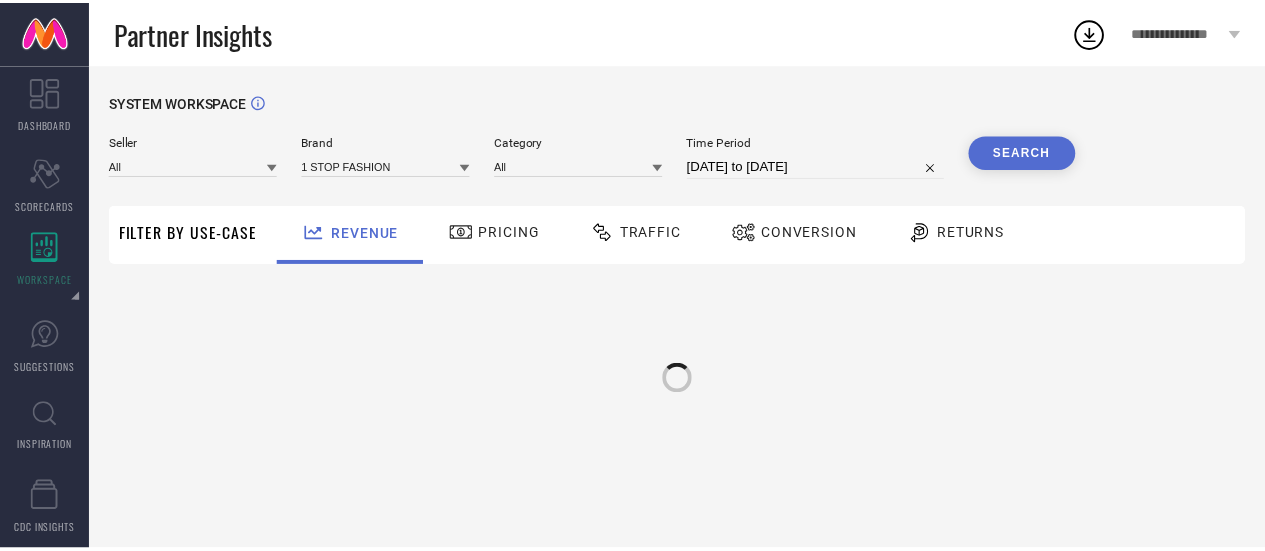 scroll, scrollTop: 0, scrollLeft: 0, axis: both 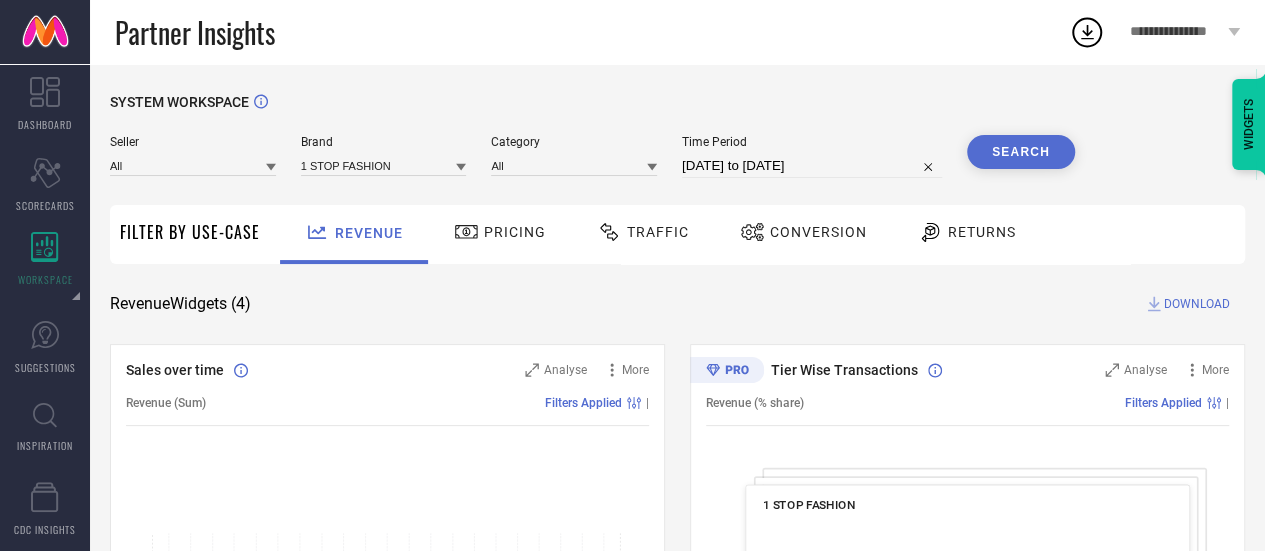 click 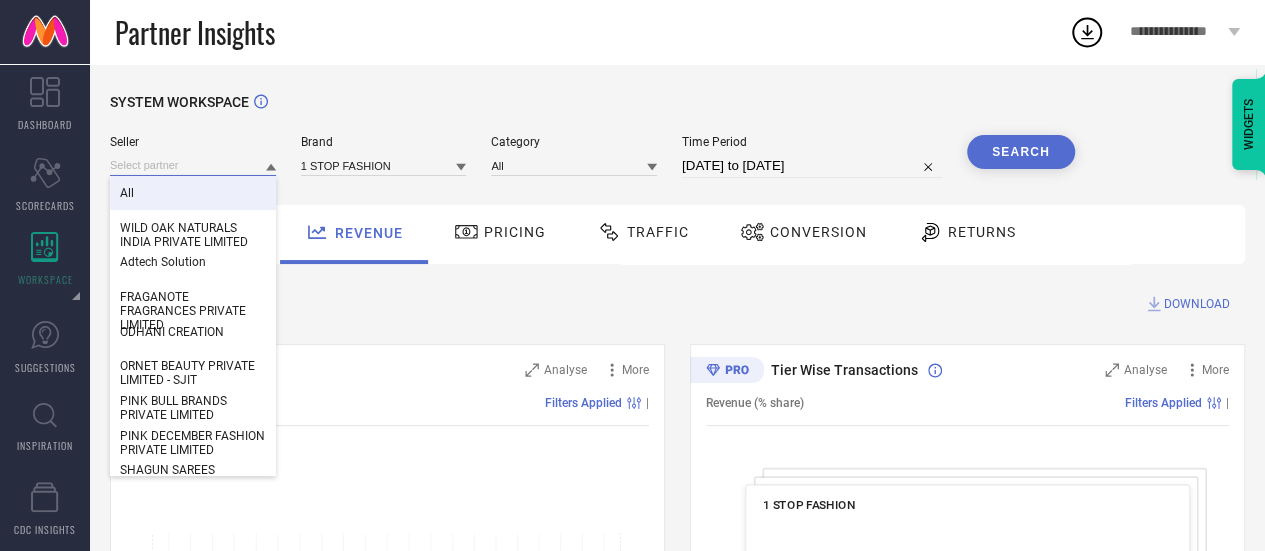 click at bounding box center [193, 165] 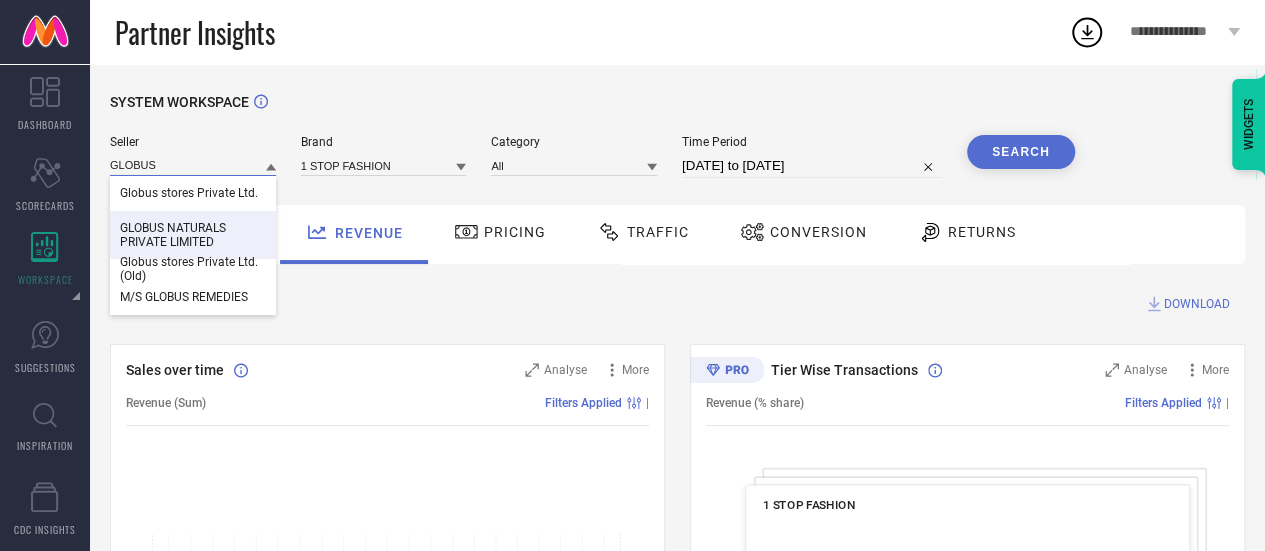 type on "[COMPANY]" 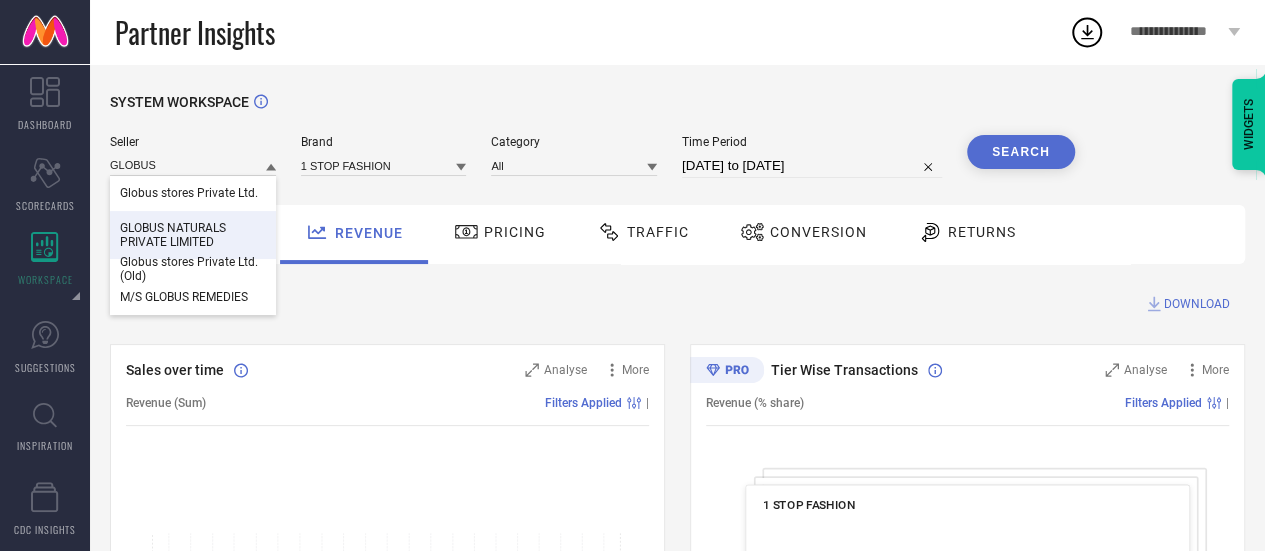 click on "[COMPANY]" at bounding box center [193, 235] 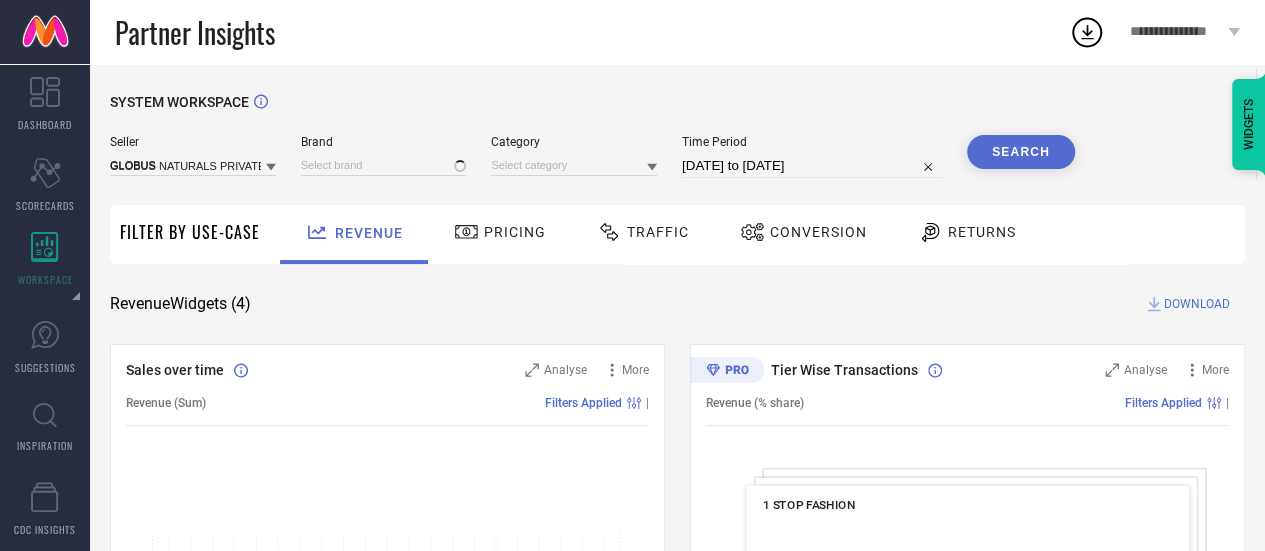 type 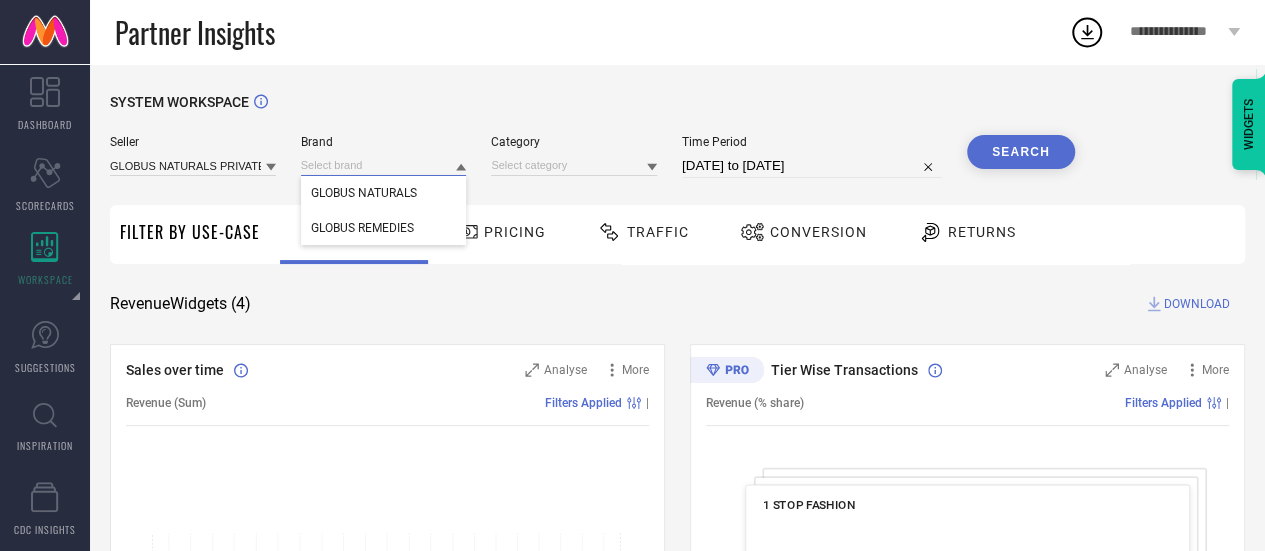 click at bounding box center (384, 165) 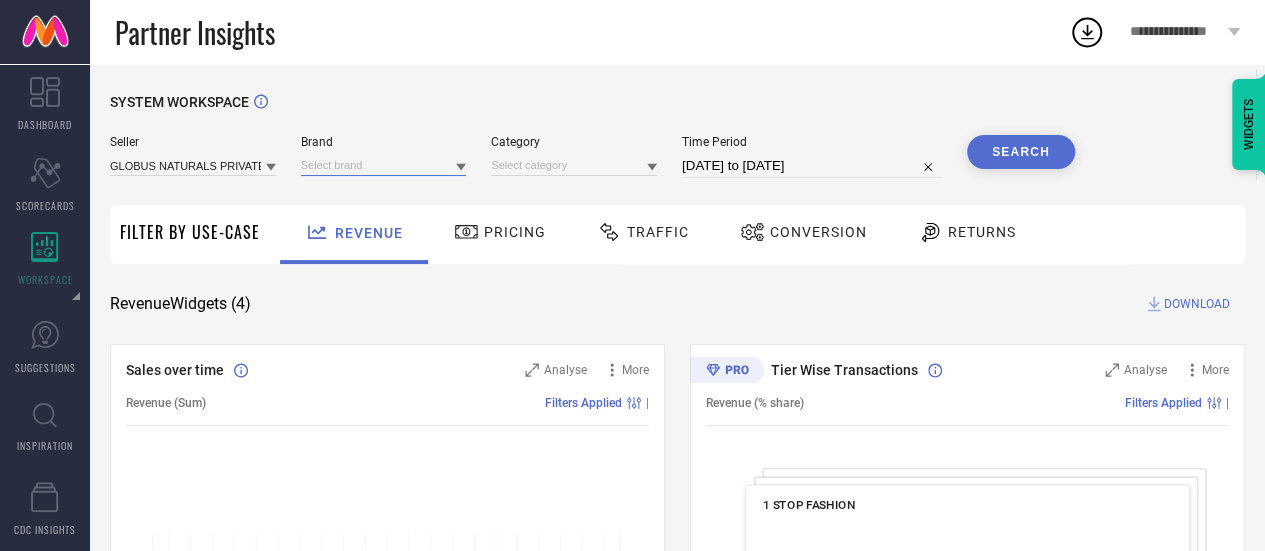 click at bounding box center (384, 165) 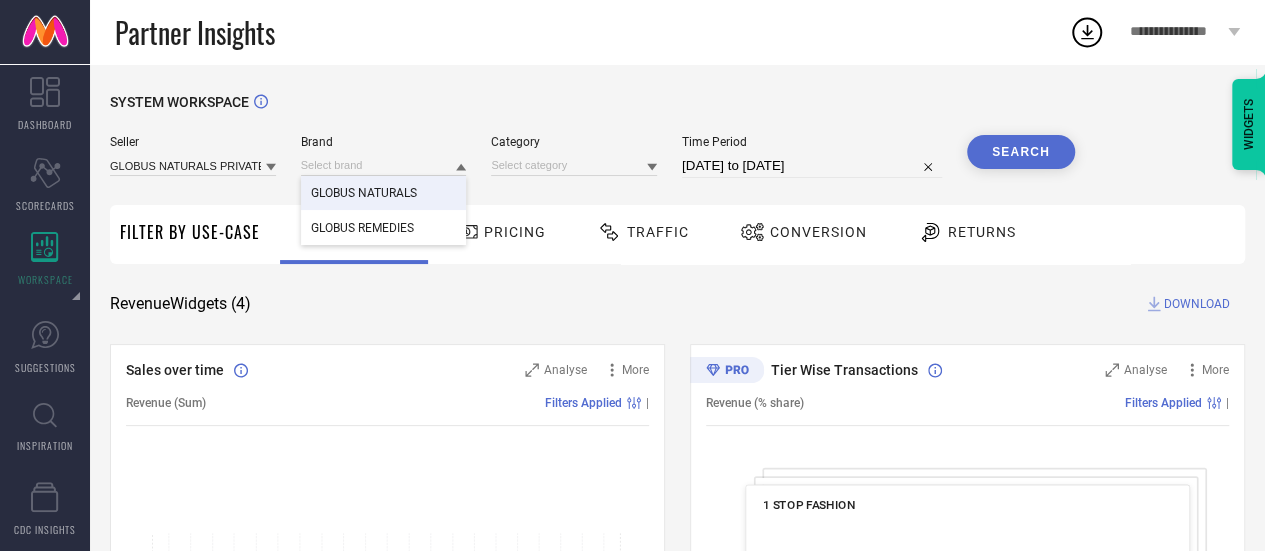 click on "GLOBUS NATURALS" at bounding box center [384, 193] 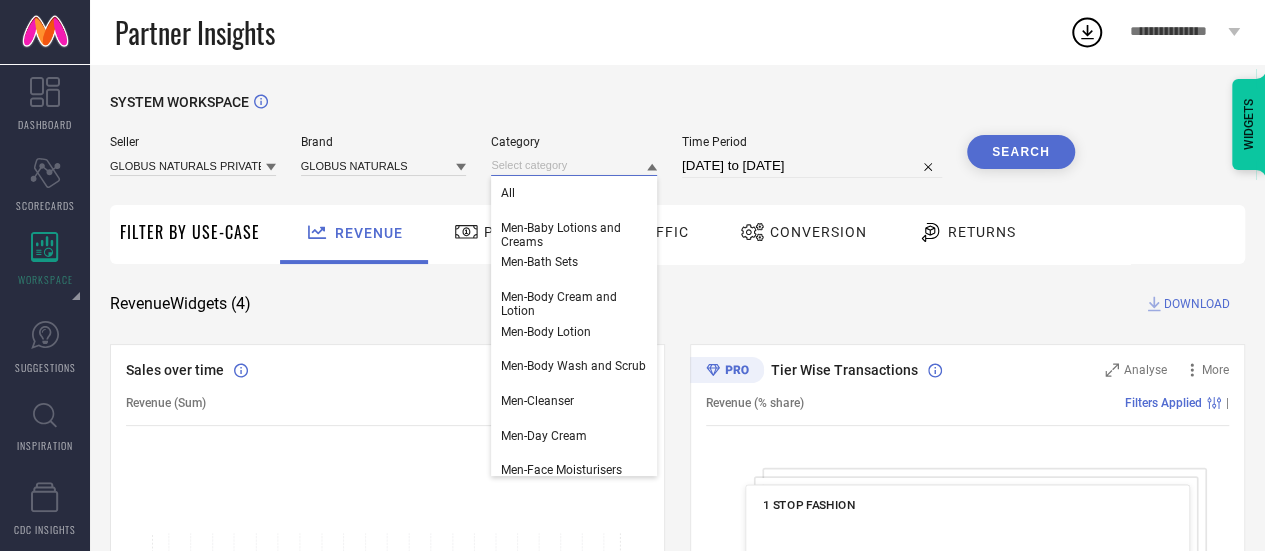 click at bounding box center [574, 165] 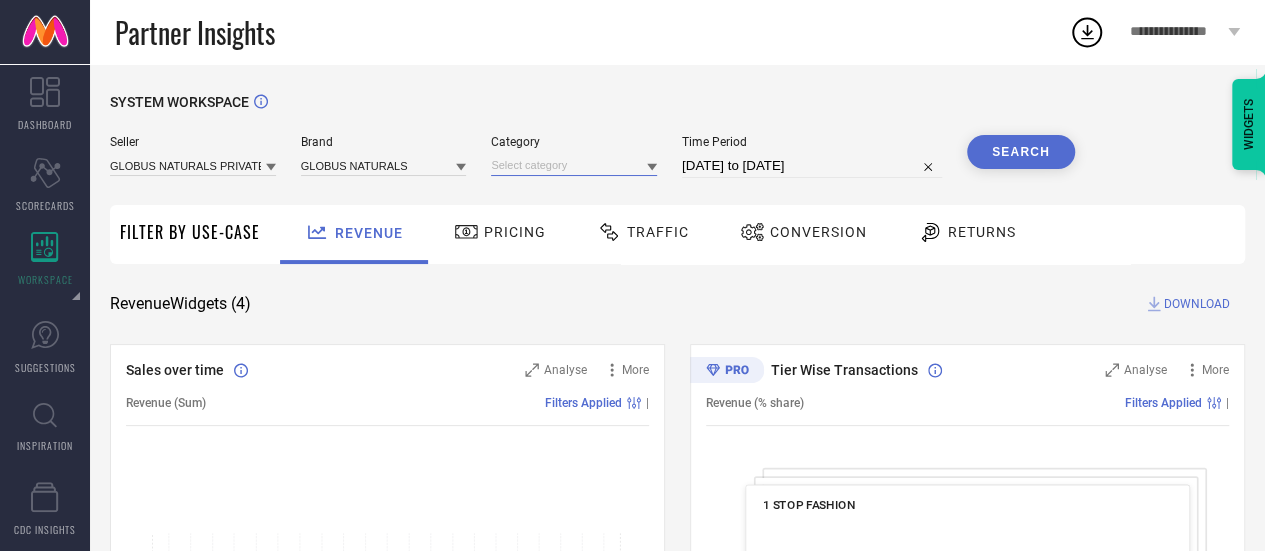 click at bounding box center [574, 165] 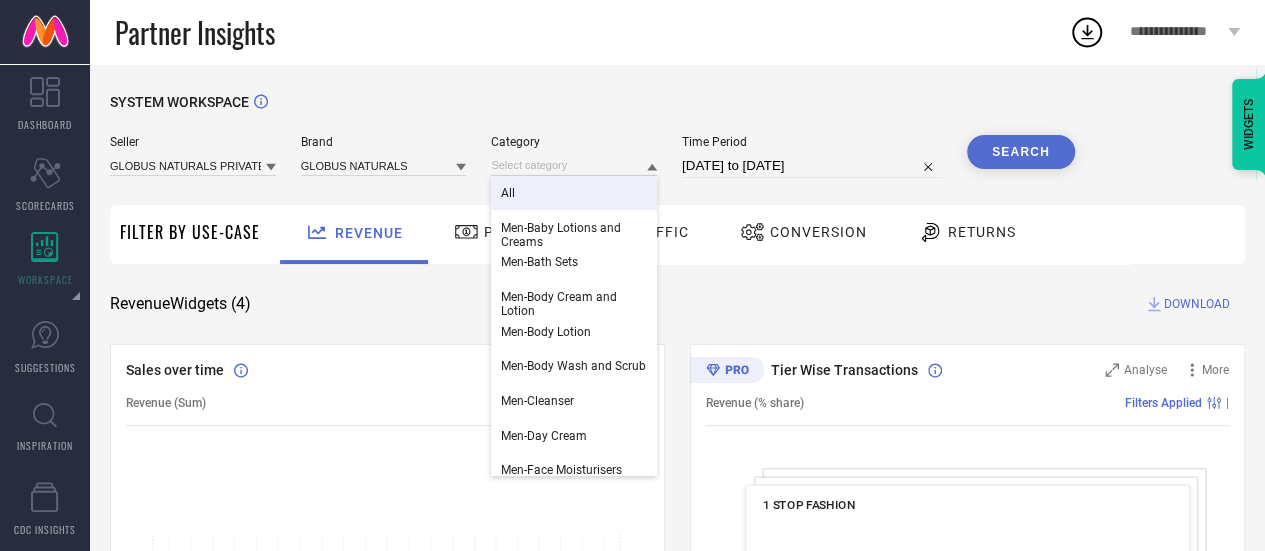 click on "All" at bounding box center (574, 193) 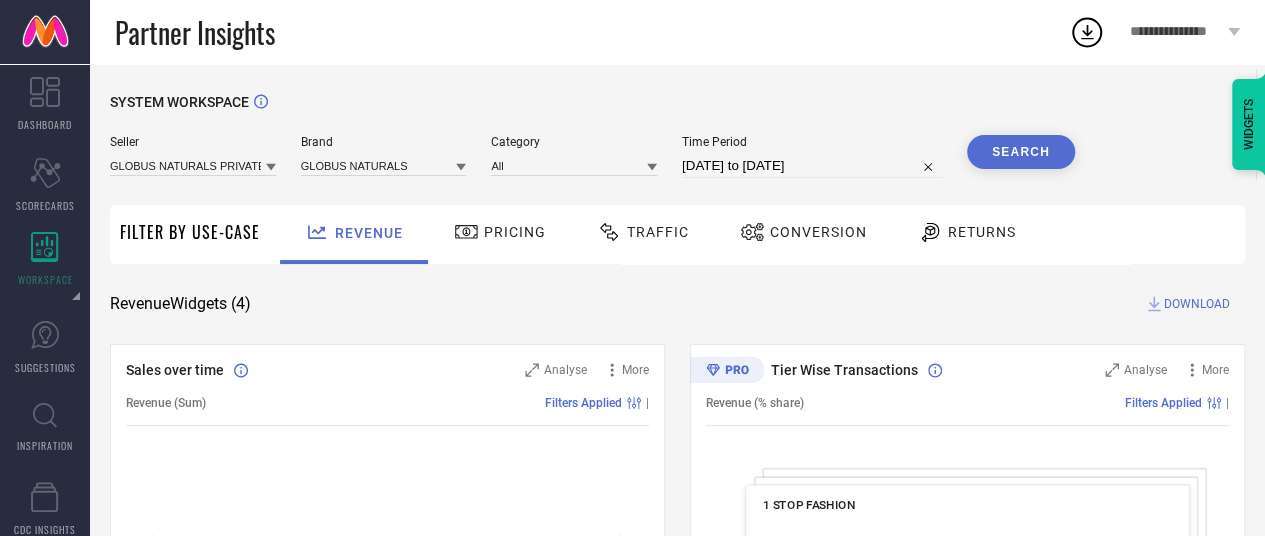 select on "6" 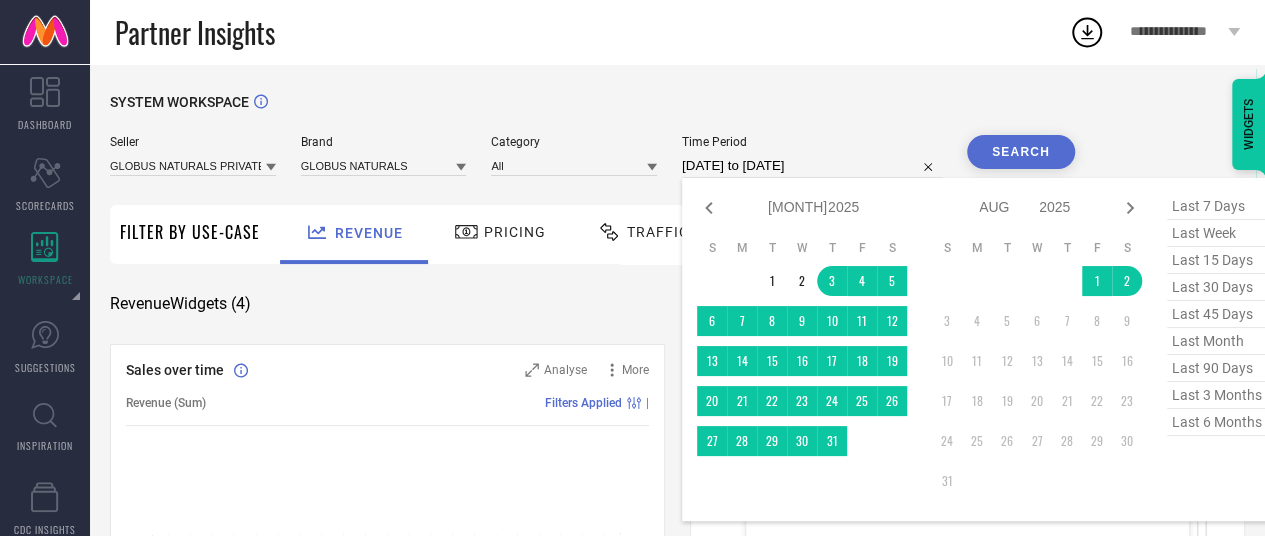 click on "[DATE] to [DATE]" at bounding box center [812, 166] 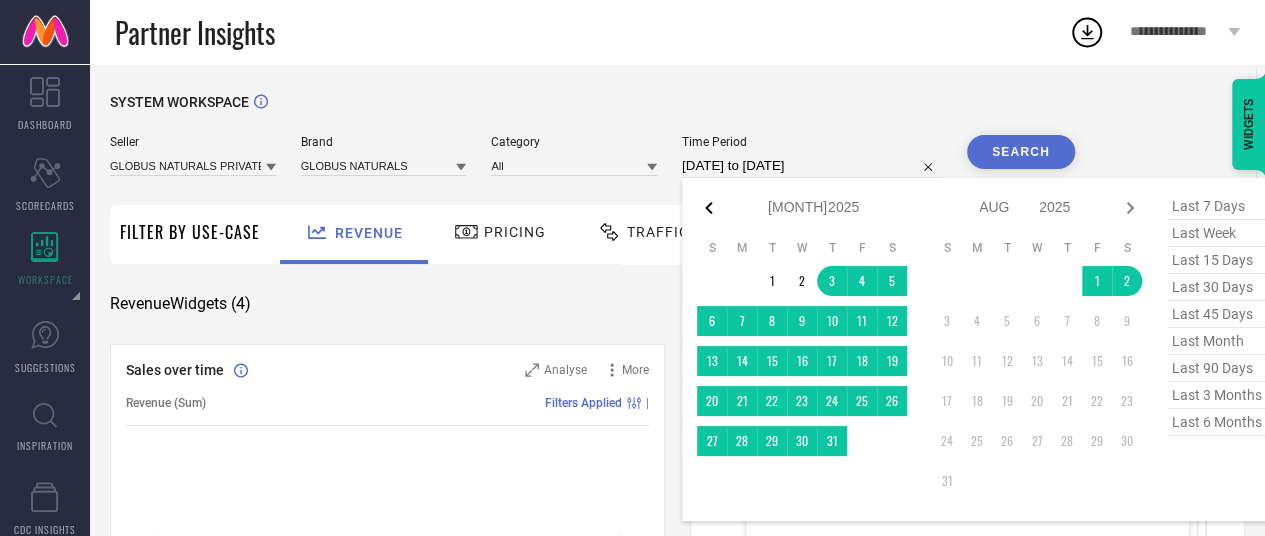 click 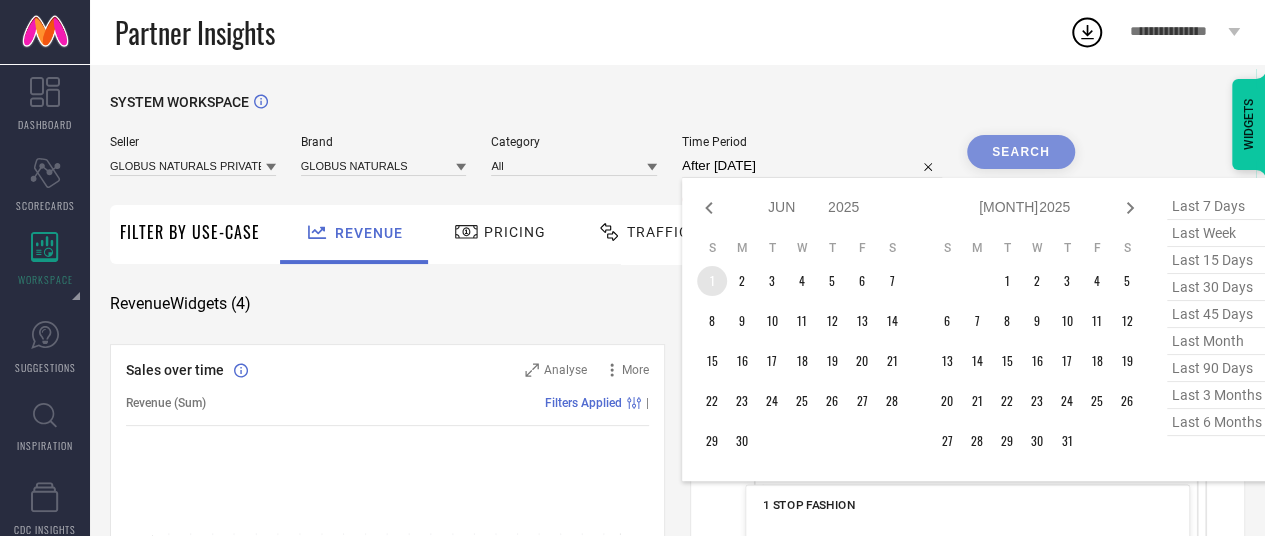 click on "1" at bounding box center (712, 281) 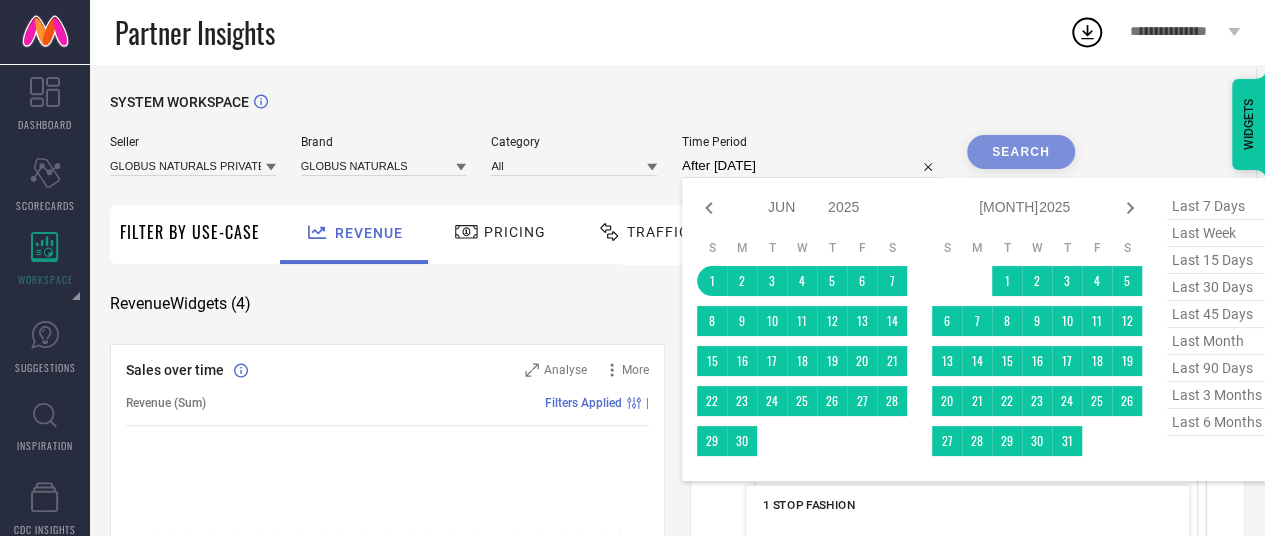 click at bounding box center [1097, 441] 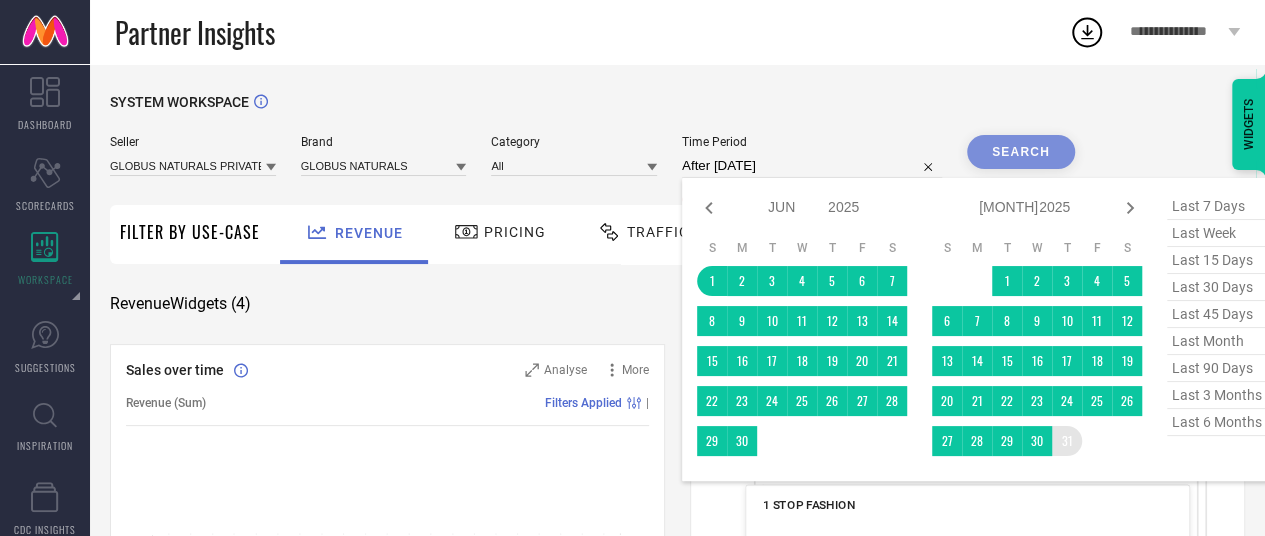 type on "[DATE] to [DATE]" 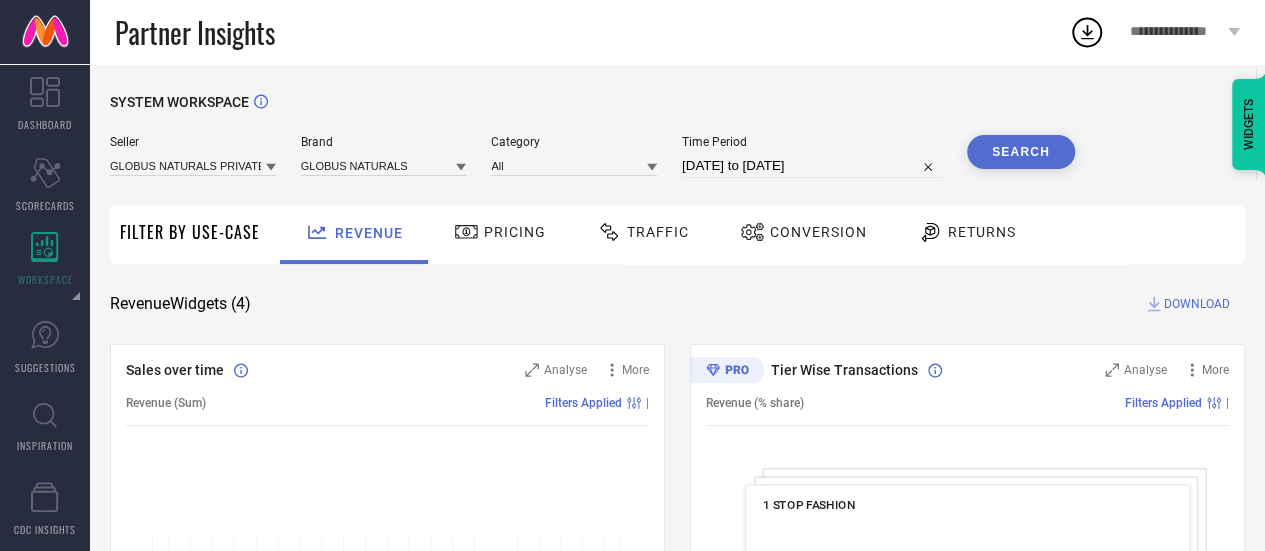 click on "Search" at bounding box center [1021, 152] 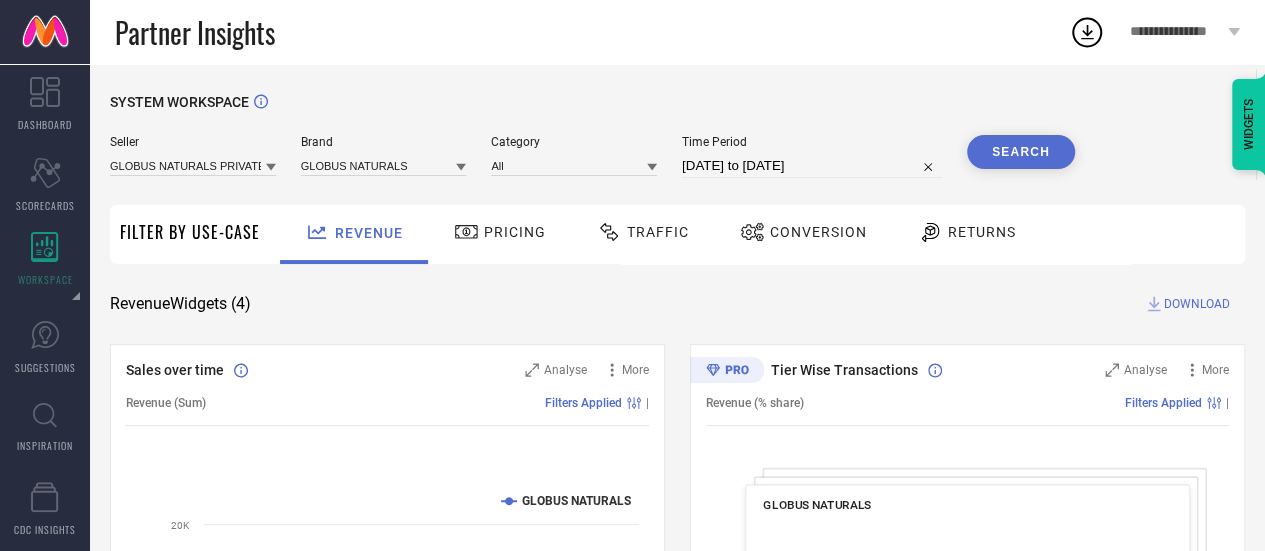 click on "DOWNLOAD" at bounding box center [1197, 304] 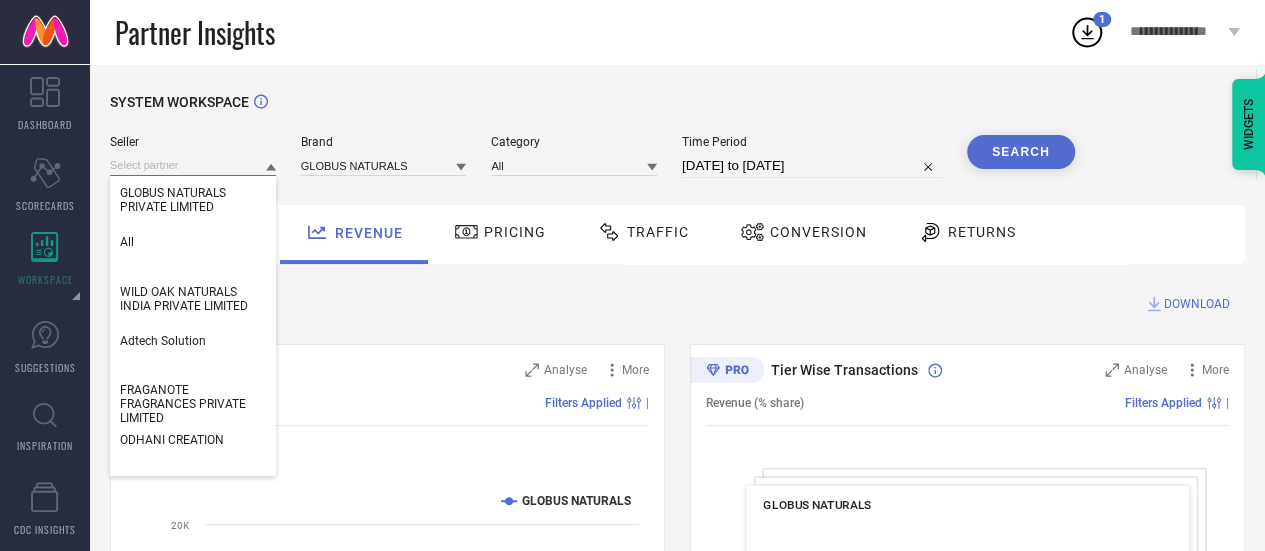click at bounding box center [193, 165] 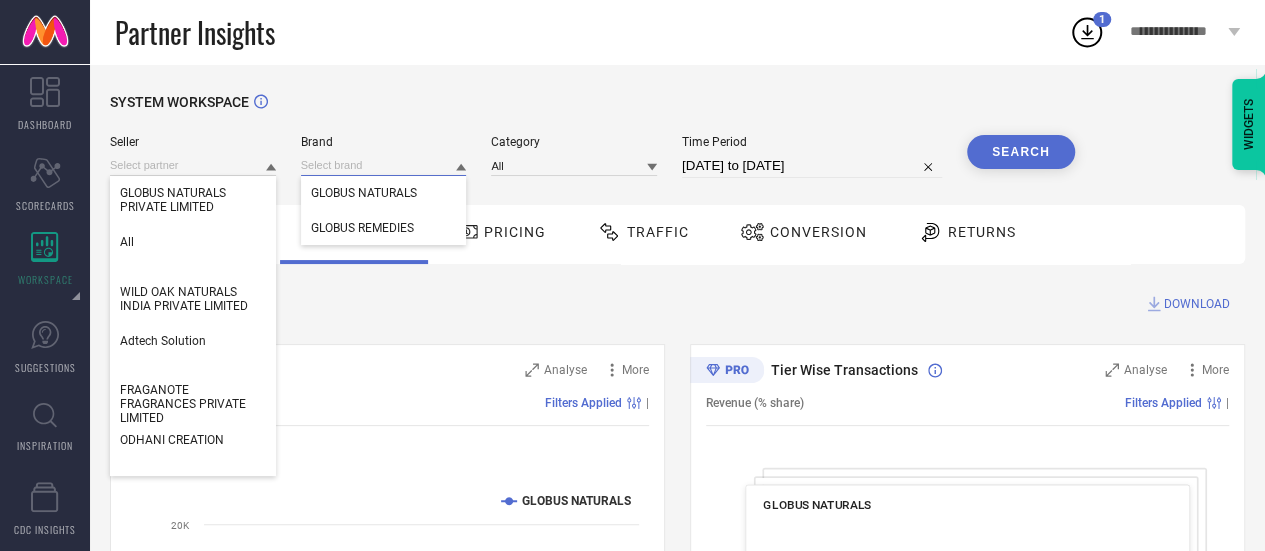 click at bounding box center [384, 165] 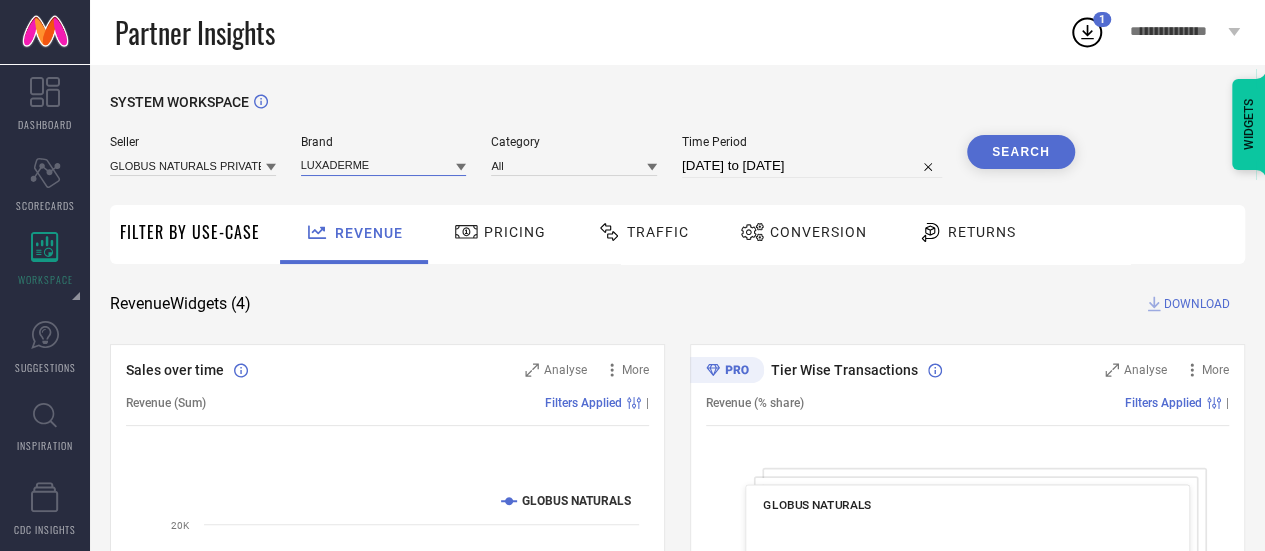 type on "LUXADERME" 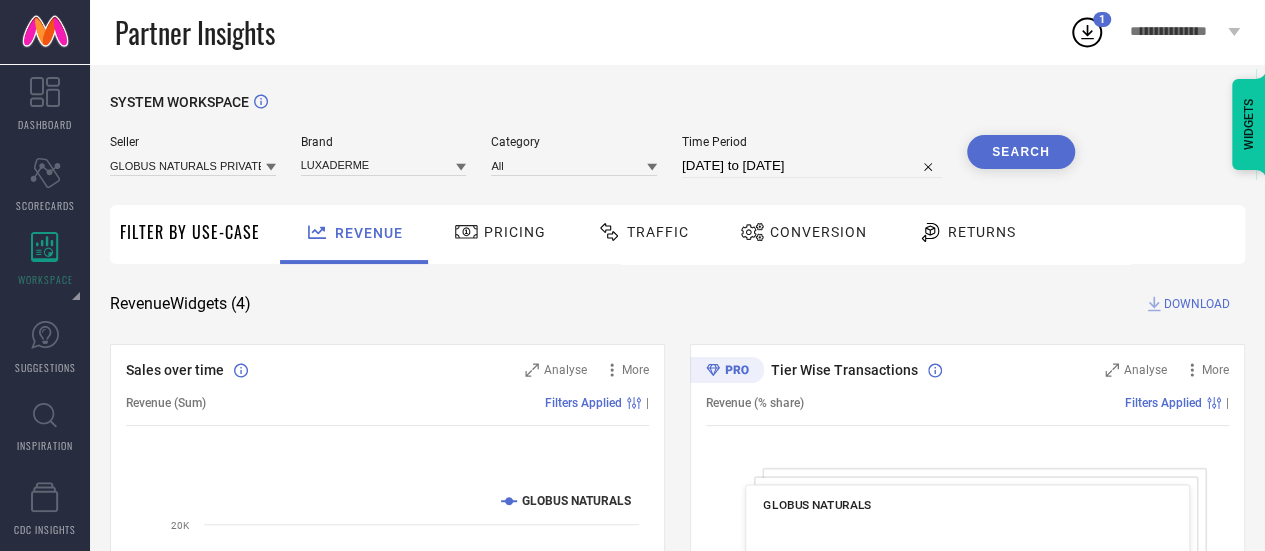 click 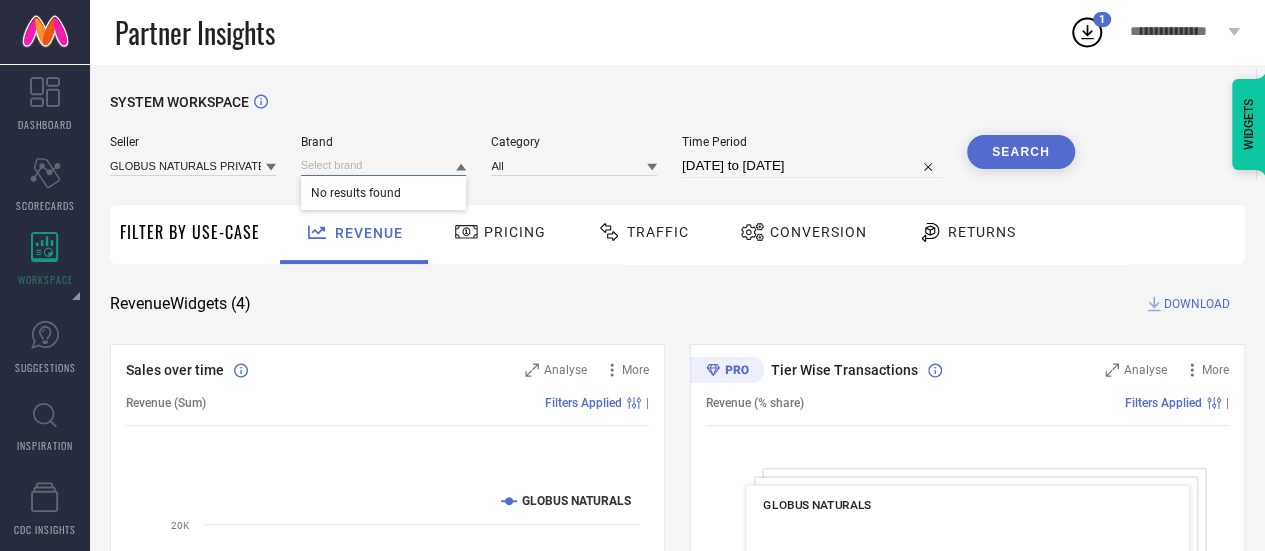click at bounding box center [384, 165] 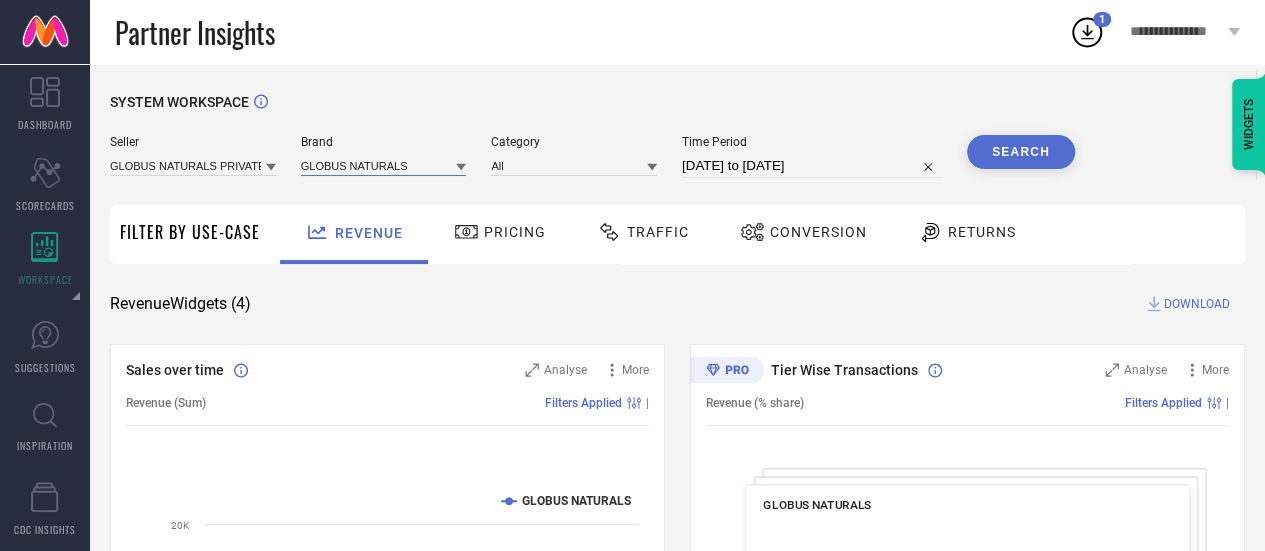 paste on "LUXADERME" 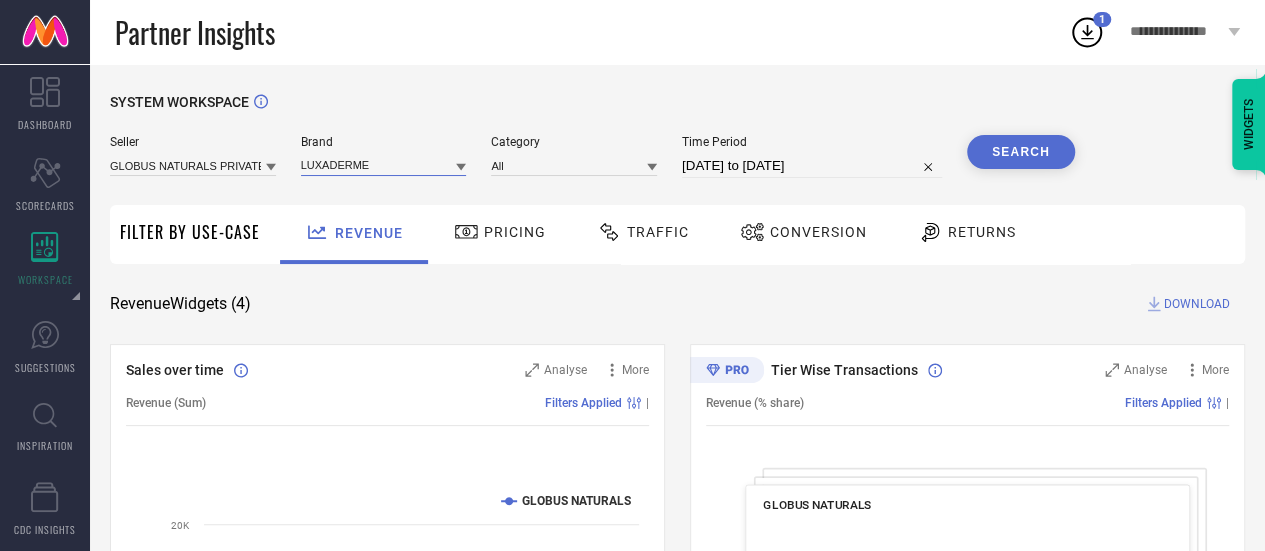 type on "LUXADERME" 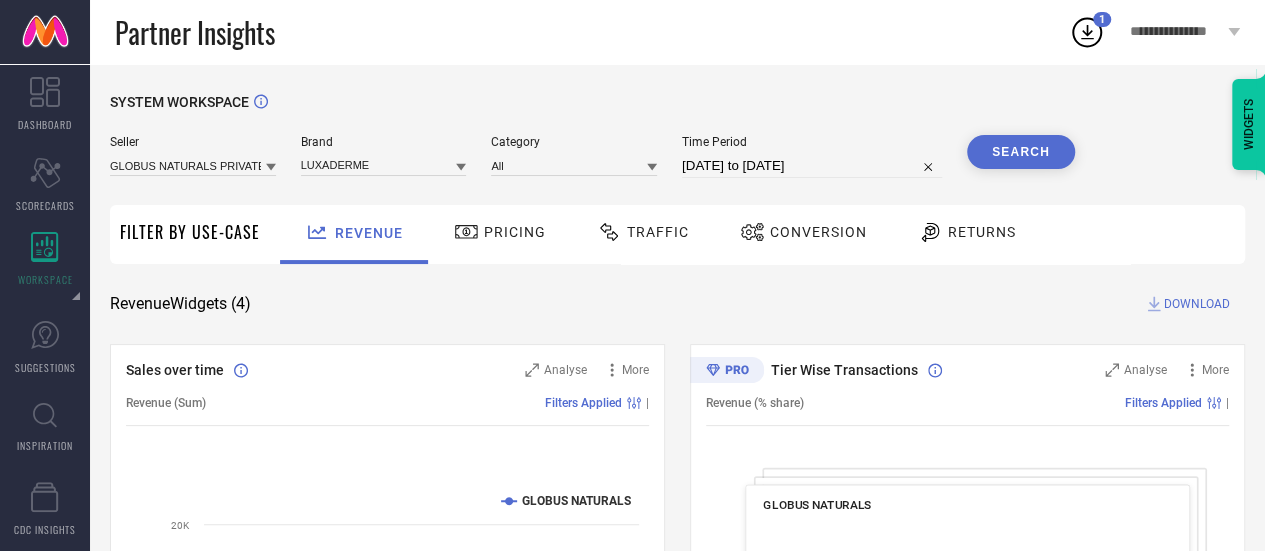 click 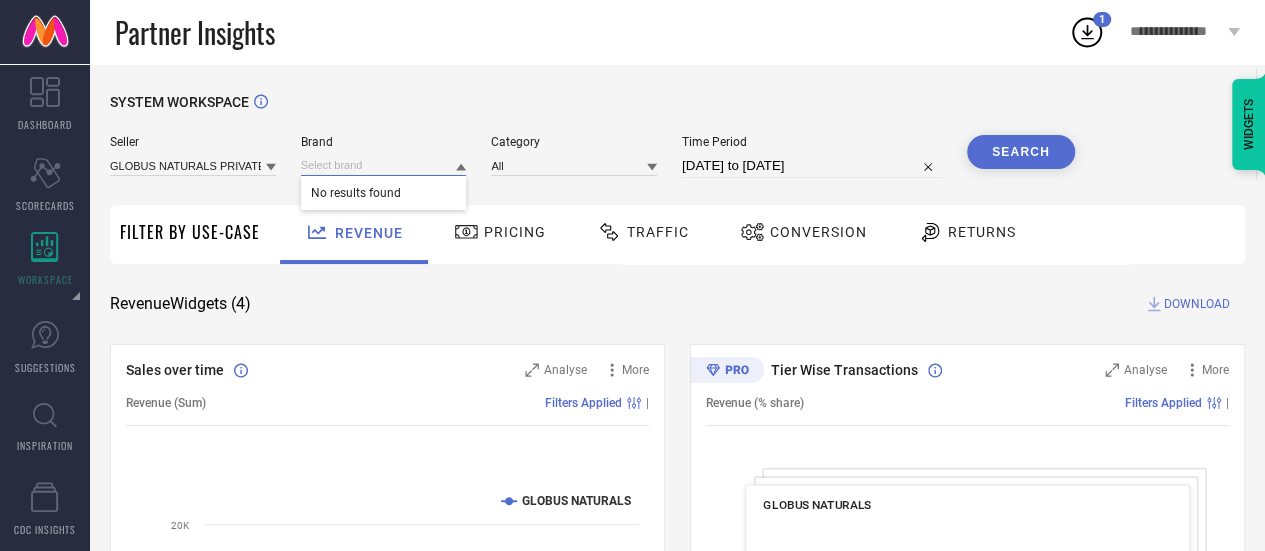 click at bounding box center (384, 165) 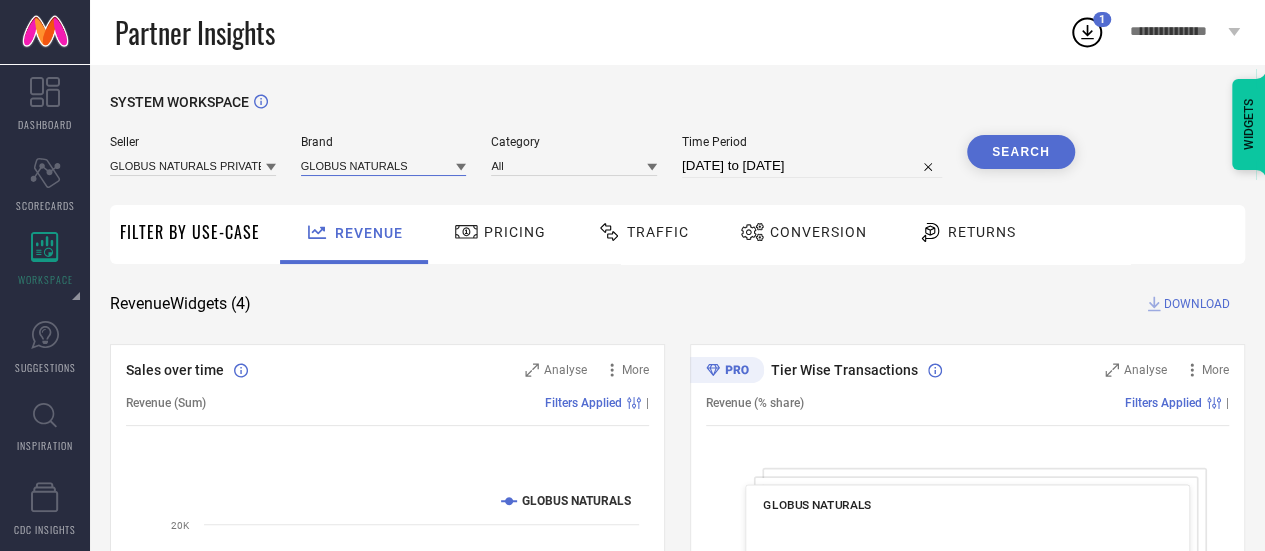 paste on "LUXADERME" 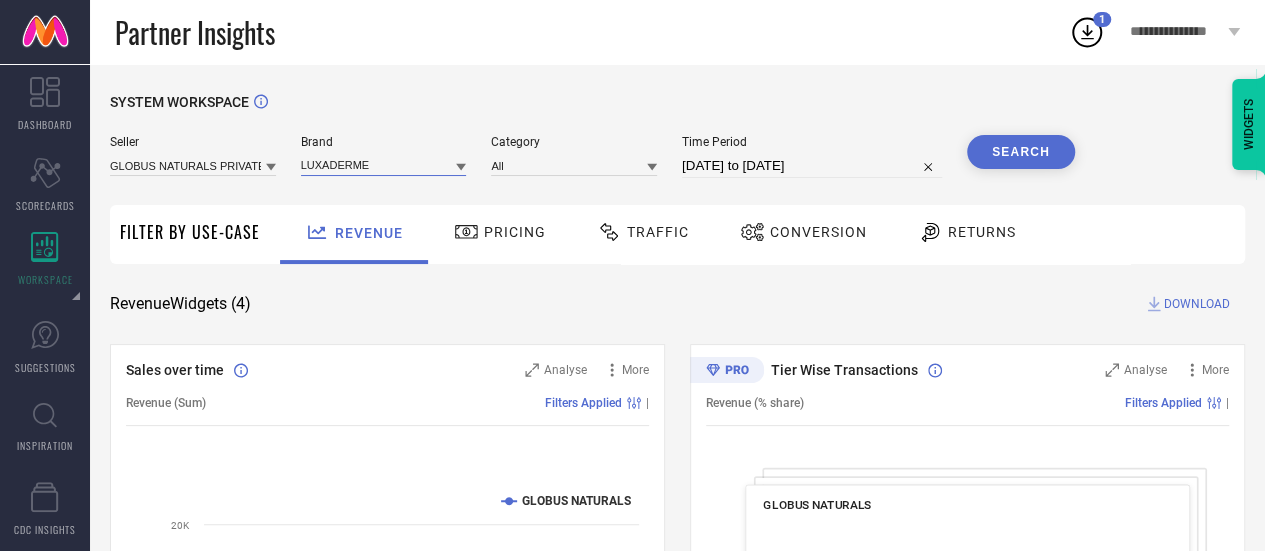 type on "LUXADERME" 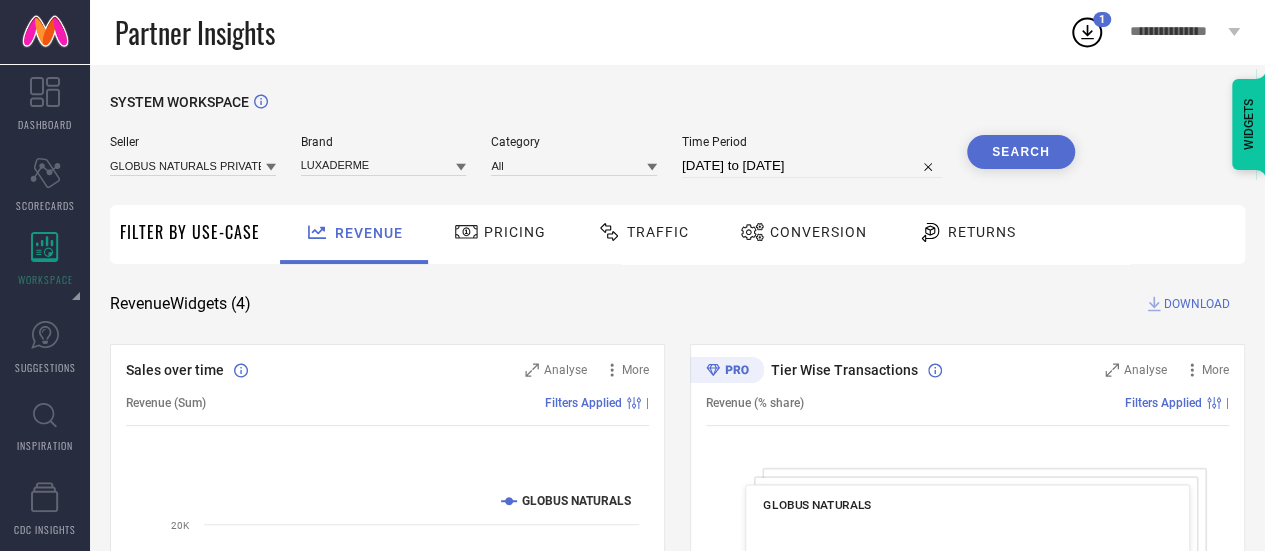 click 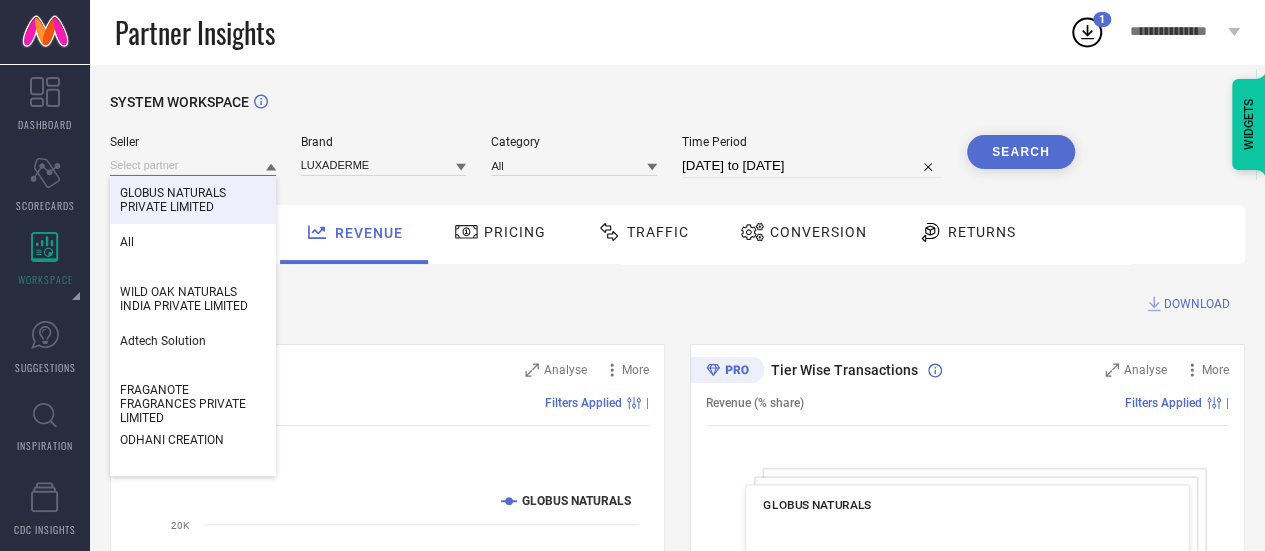 click at bounding box center (193, 165) 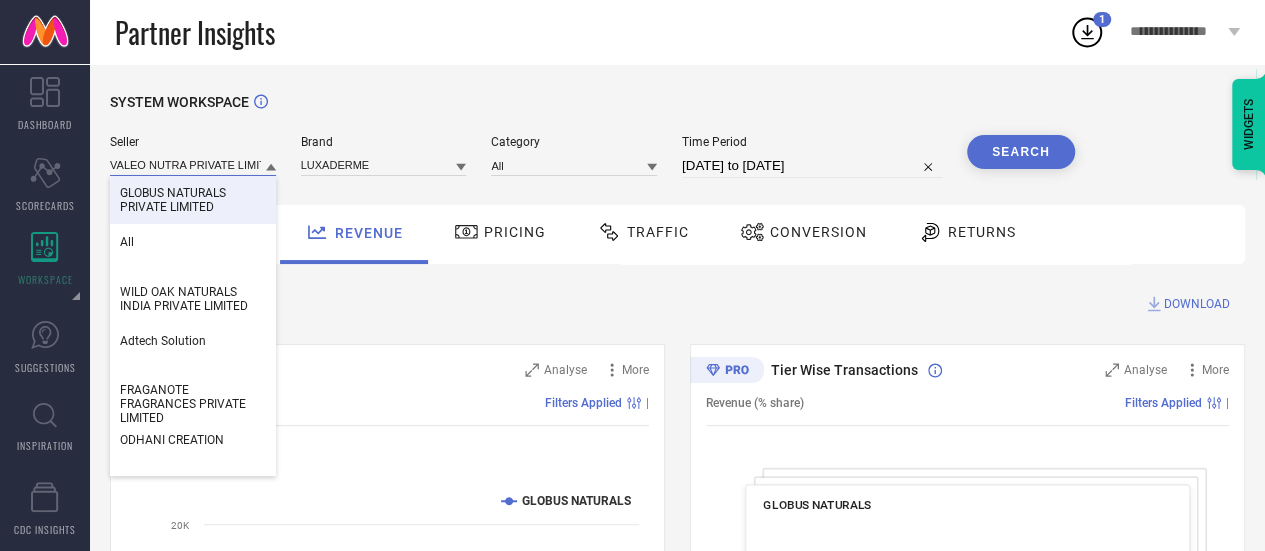 scroll, scrollTop: 0, scrollLeft: 20, axis: horizontal 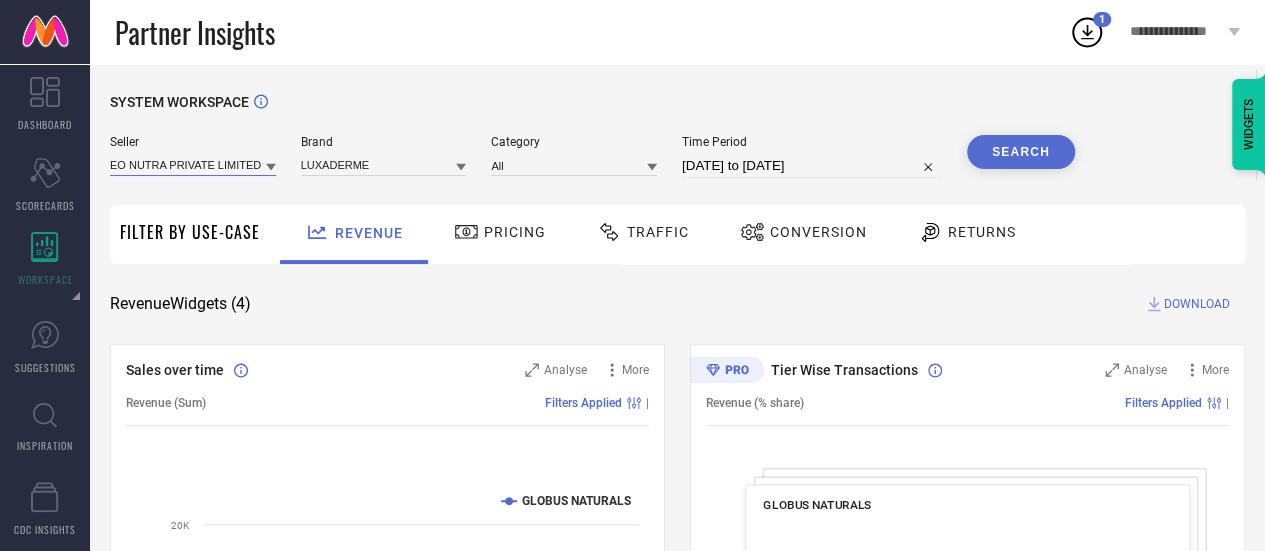 type on "VALEO NUTRA PRIVATE LIMITED" 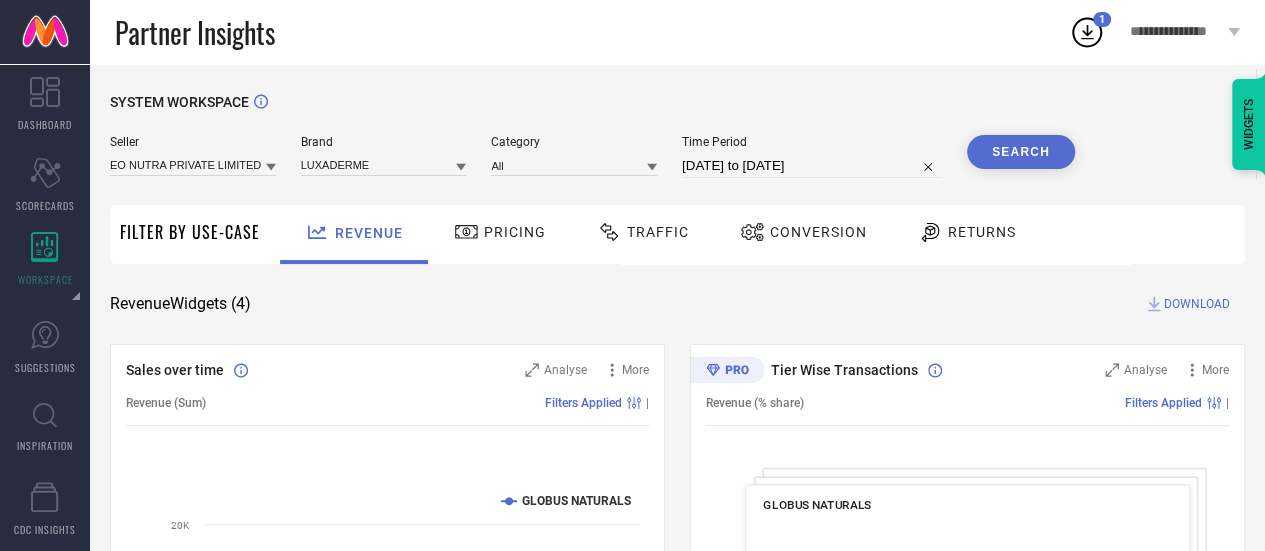 scroll, scrollTop: 0, scrollLeft: 0, axis: both 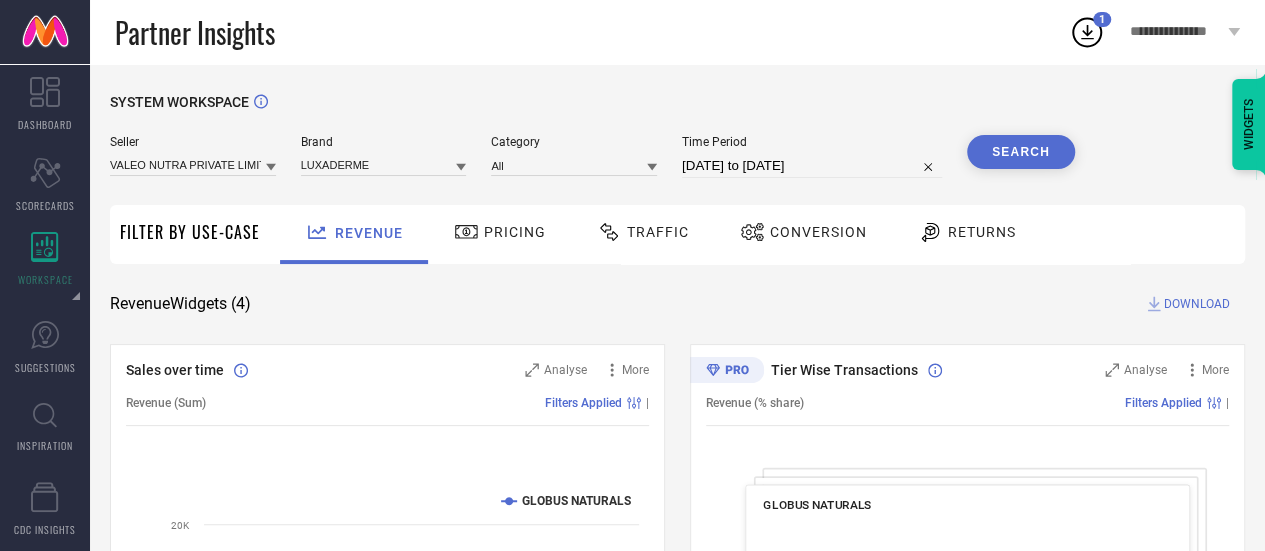 click 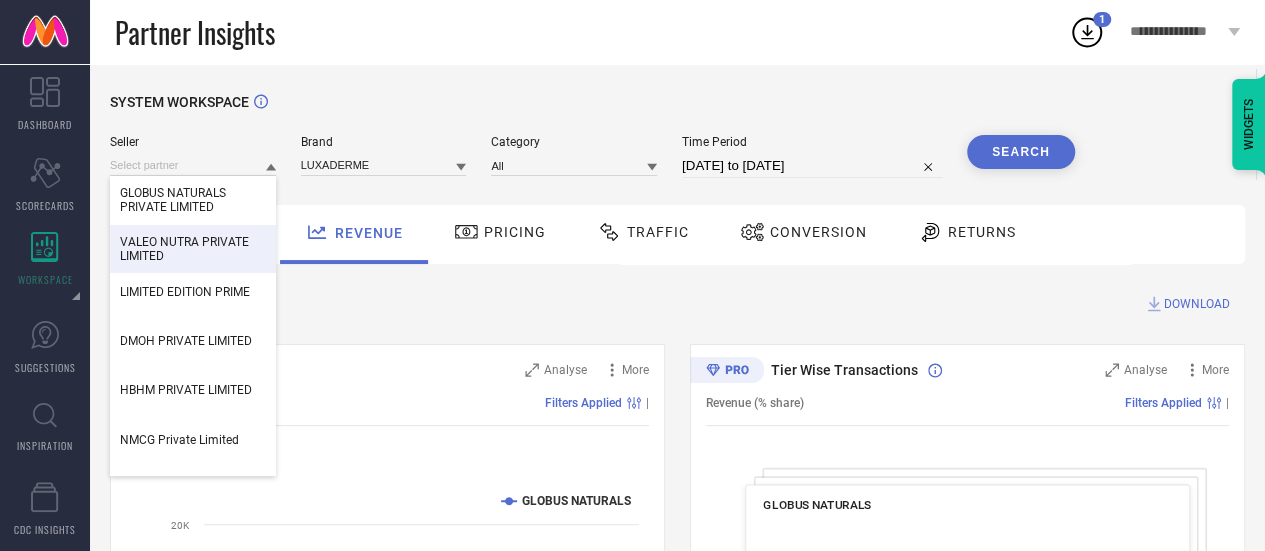 click on "VALEO NUTRA PRIVATE LIMITED" at bounding box center (193, 249) 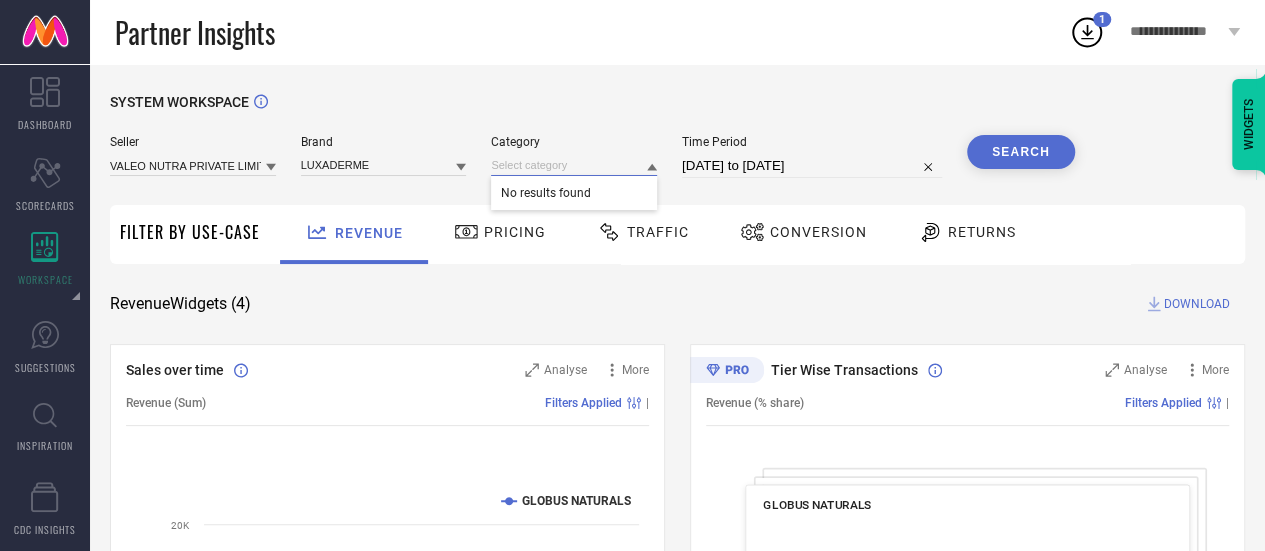 click at bounding box center [574, 165] 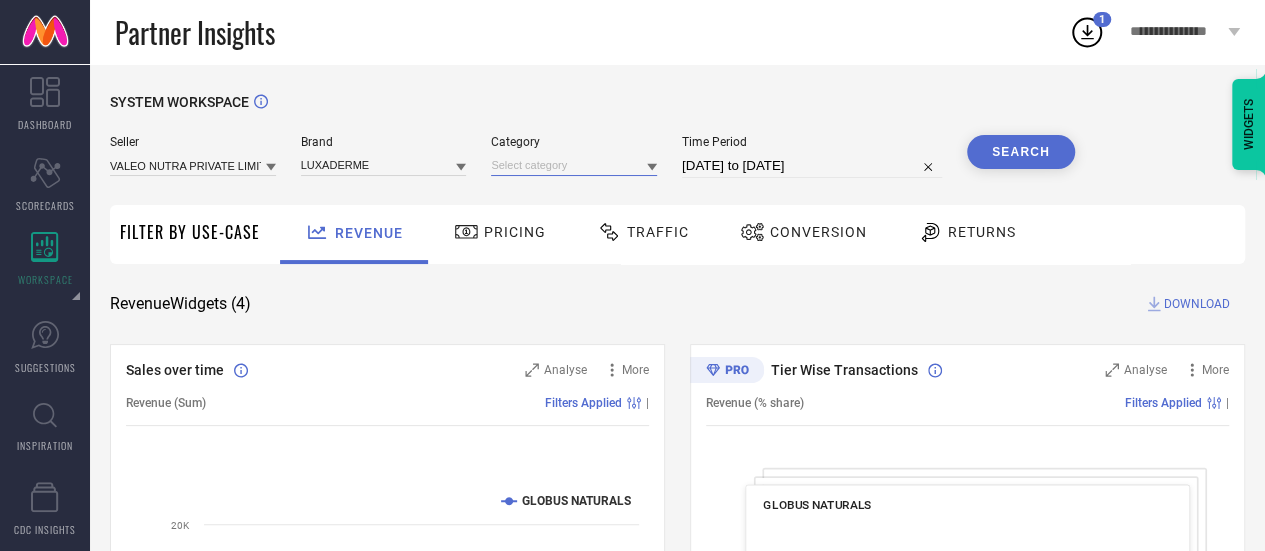 click at bounding box center [574, 165] 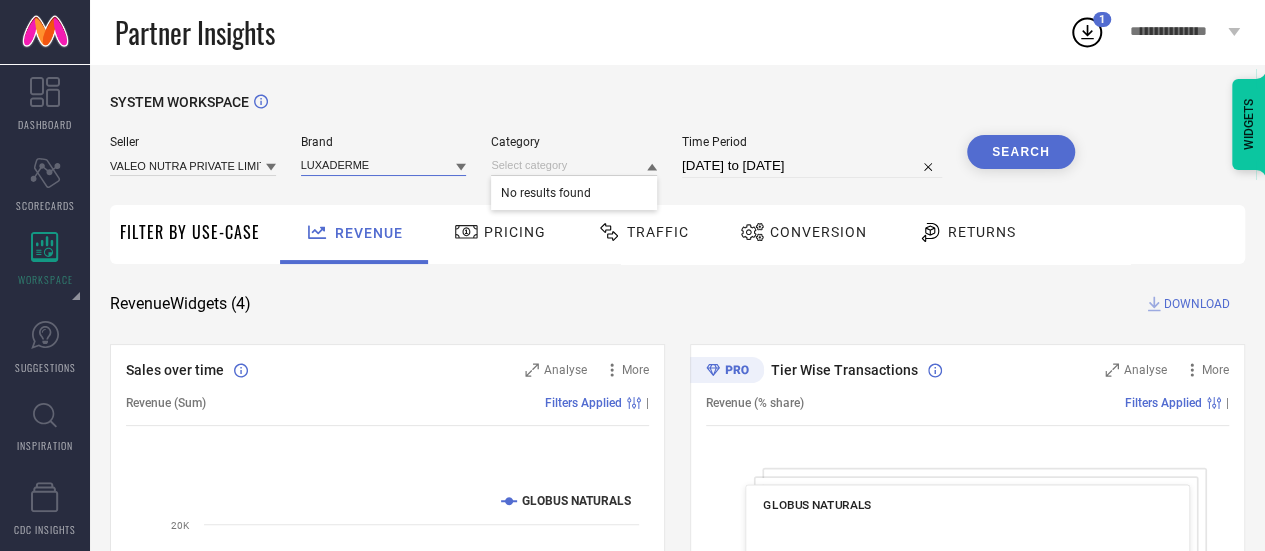 type 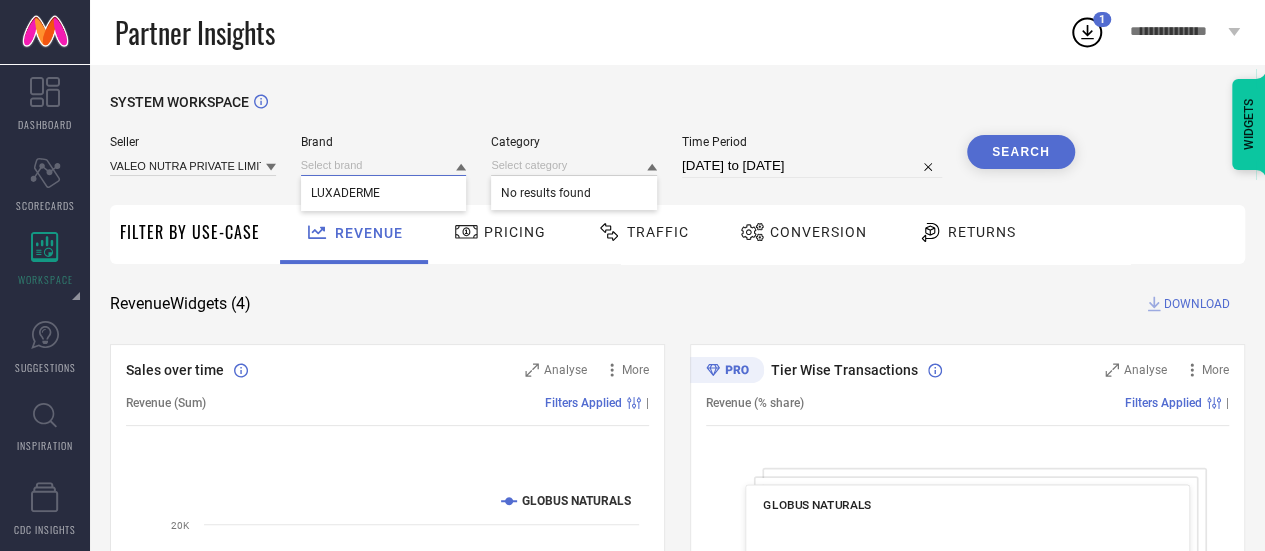 click at bounding box center (384, 165) 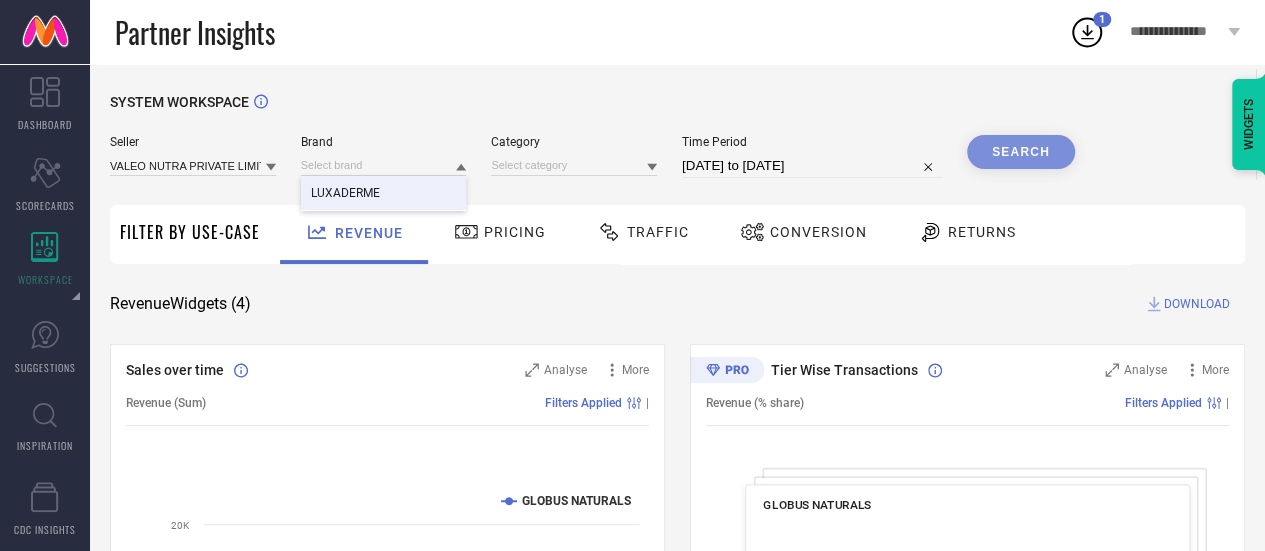 click on "LUXADERME" at bounding box center [384, 193] 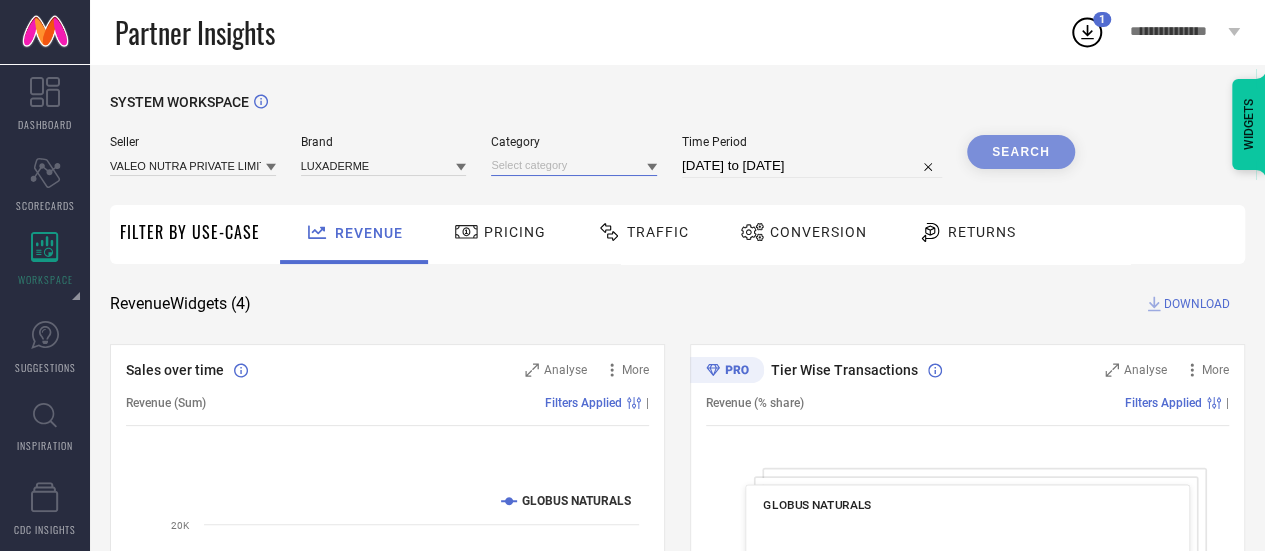 click at bounding box center (574, 165) 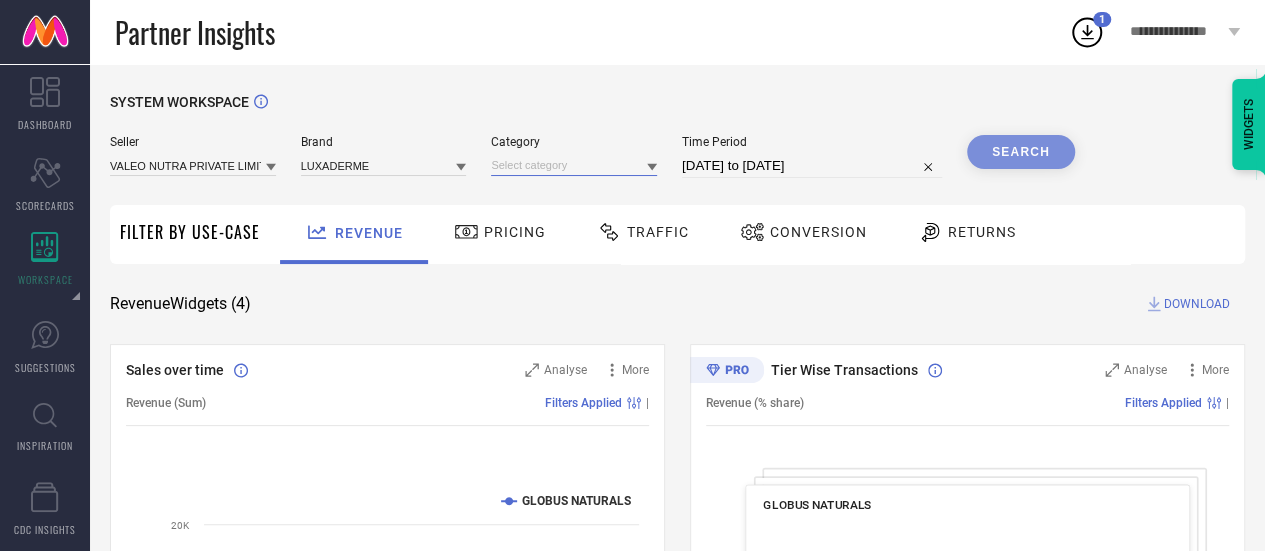 click at bounding box center (574, 165) 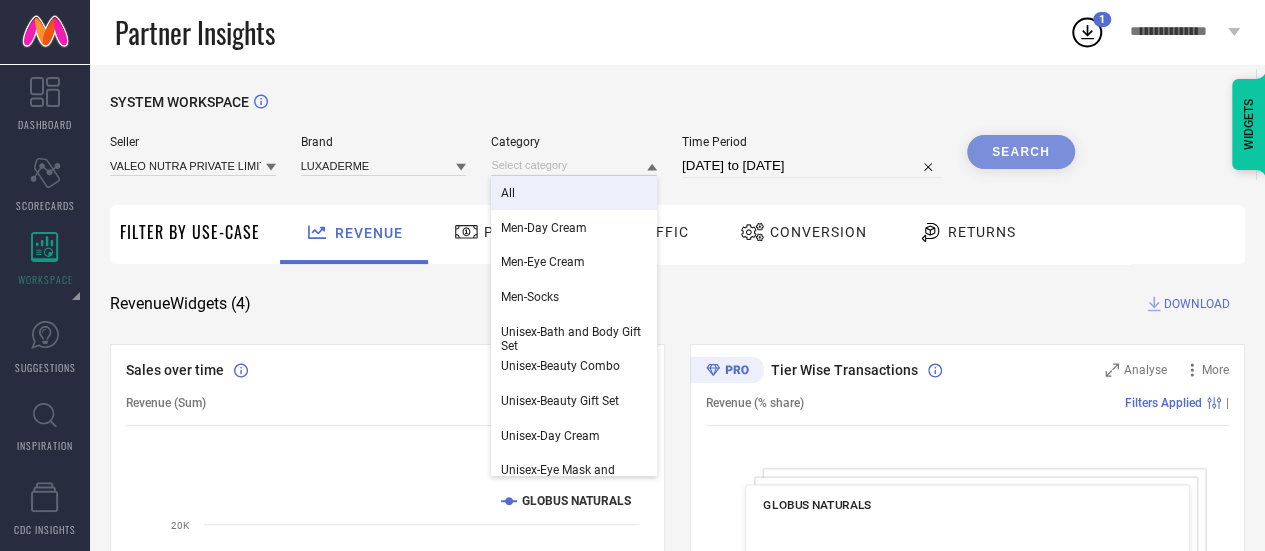 click on "All" at bounding box center (574, 193) 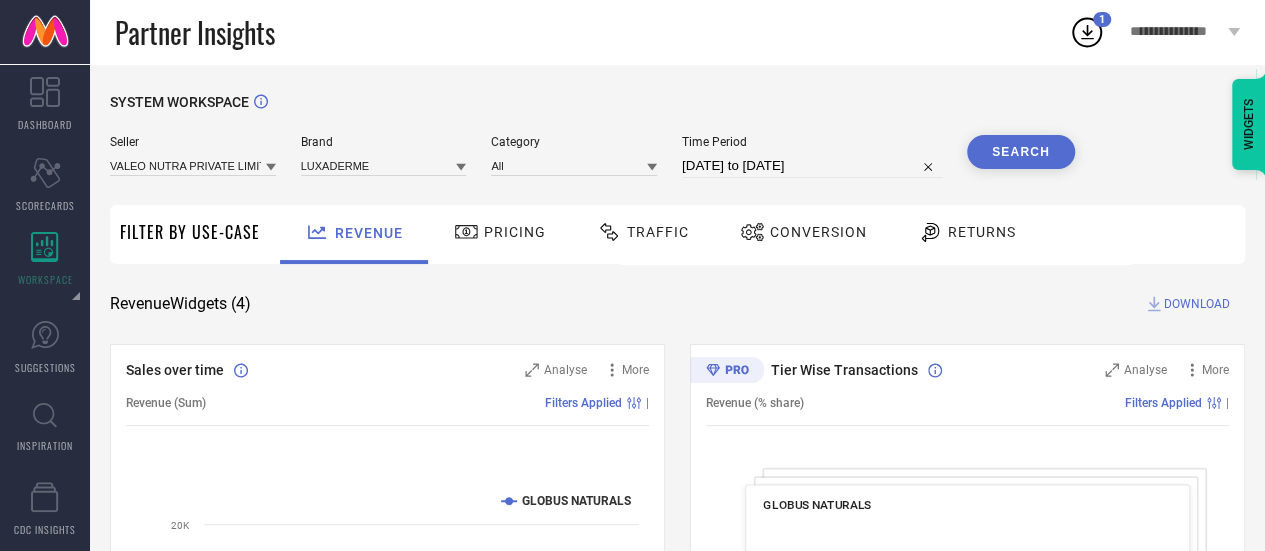 click on "Search" at bounding box center (1021, 152) 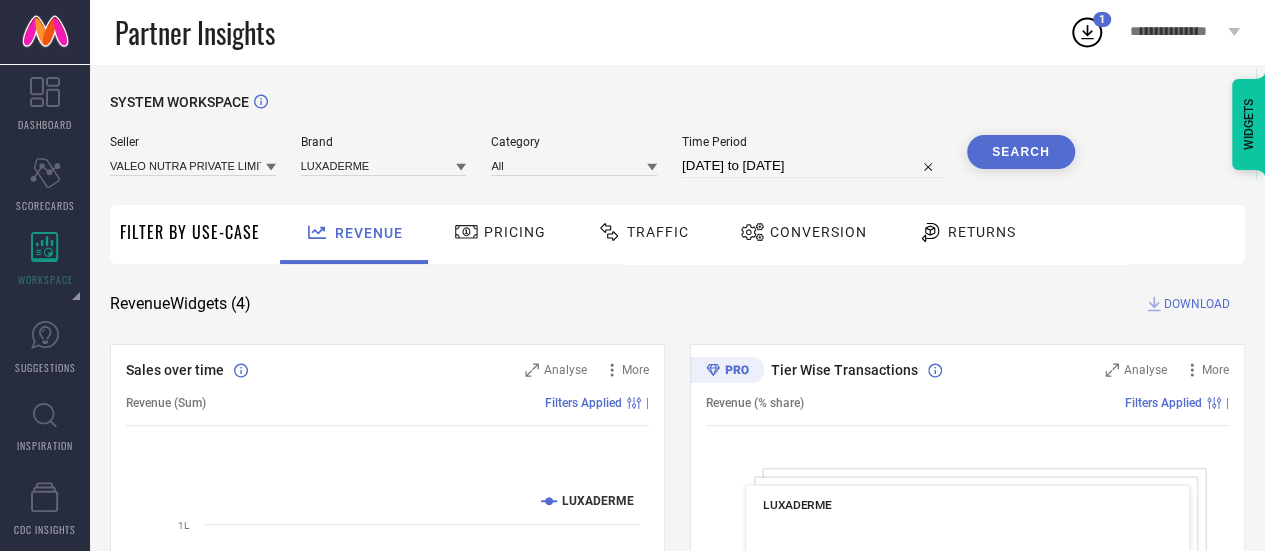 click on "DOWNLOAD" at bounding box center [1197, 304] 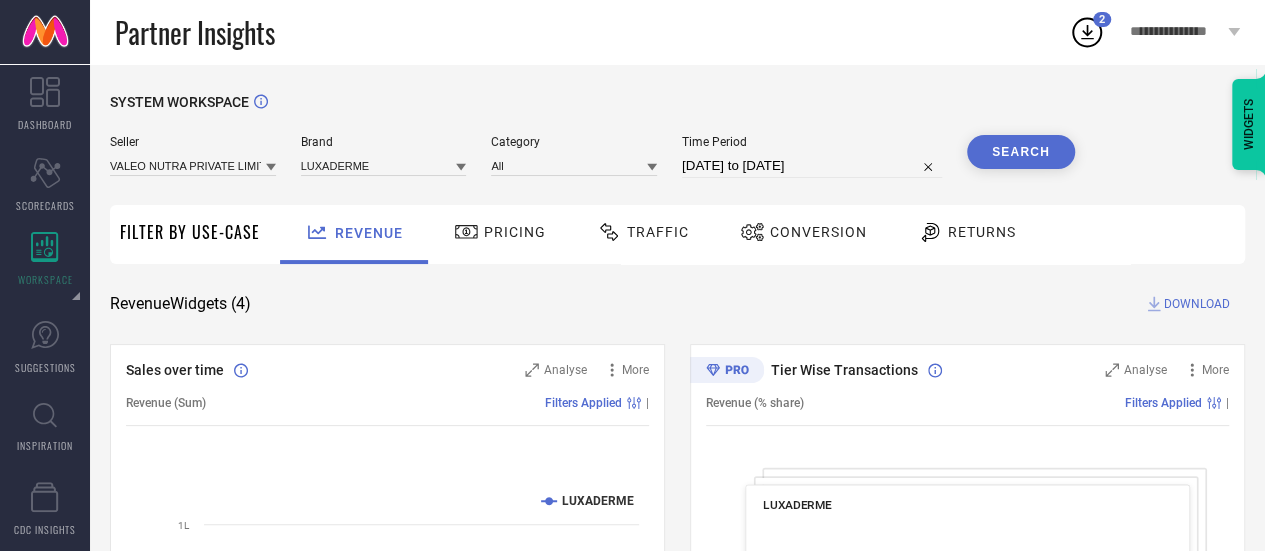 click on "SYSTEM WORKSPACE Seller VALEO NUTRA PRIVATE LIMITED Brand LUXADERME Category All Time Period 01-06-2025 to 31-07-2025 Search Filter By Use-Case Revenue Pricing Traffic Conversion Returns Revenue  Widgets ( 4 ) DOWNLOAD Sales over time Analyse More Revenue (Sum) Filters Applied |  Created with Highcharts 9.3.3 Time Aggregate Revenue LUXADERME 02 Jun 25 16 Jun 25 30 Jun 25 14 Jul 25 28 Jul 25 0 25K 50K 75K 1L 1L Tier Wise Transactions Analyse More Revenue (% share) Filters Applied |  LUXADERME Created with Highcharts 9.3.3 Metro : 46.2 % ​ Metro : 46.2 % Tier 1A : 6.1 % ​ Tier 1A : 6.1 % Tier 1B : 12.0 % ​ Tier 1B : 12.0 % Tier 2 : 6.4 % ​ Tier 2 : 6.4 % Tier 3 & Others : 29.2 % ​ Tier 3 & Others : 29.2 % Region Wise Transactions Analyse More Revenue (% share) Filters Applied |  LUXADERME Created with Highcharts 9.3.3 East : 2.6 % ​ East : 2.6 % East/North East : 7.5 % ​ East/North East : 7.5 % North : 39.1 % ​ North : 39.1 % South : 29.8 % ​ South : 29.8 % West : 21.1 % ​ West : 21.1 % More" at bounding box center (677, 731) 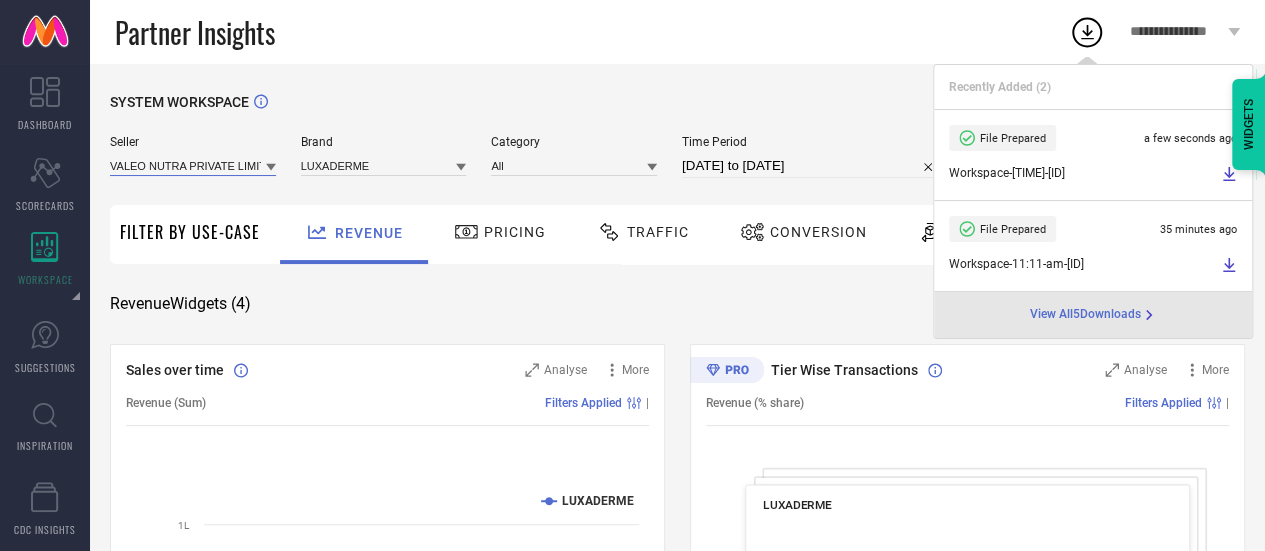click at bounding box center (193, 165) 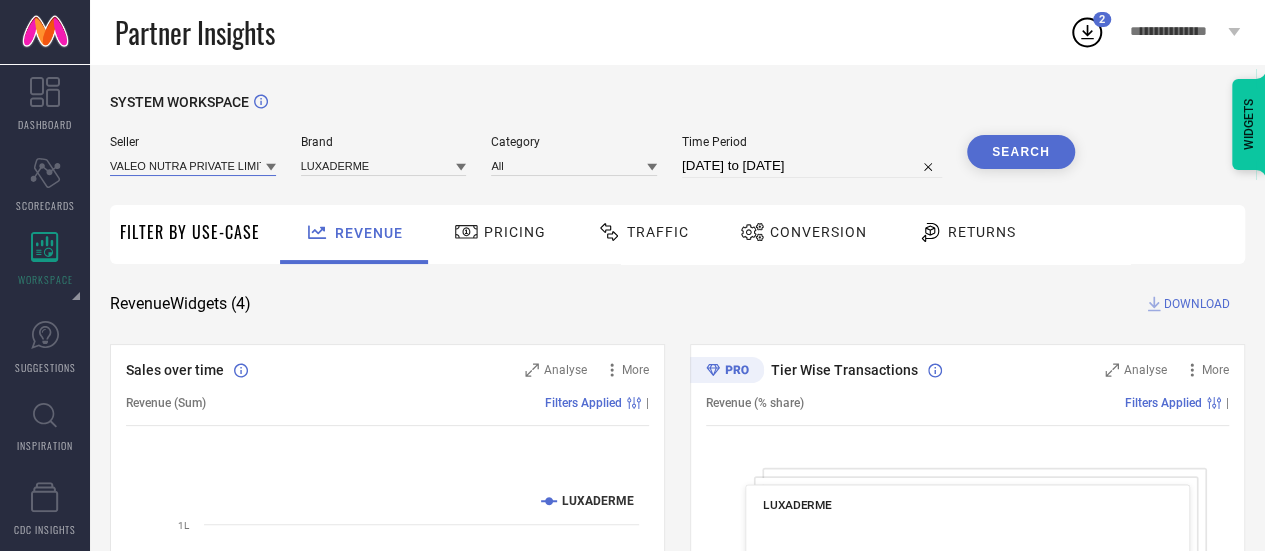 click at bounding box center (193, 165) 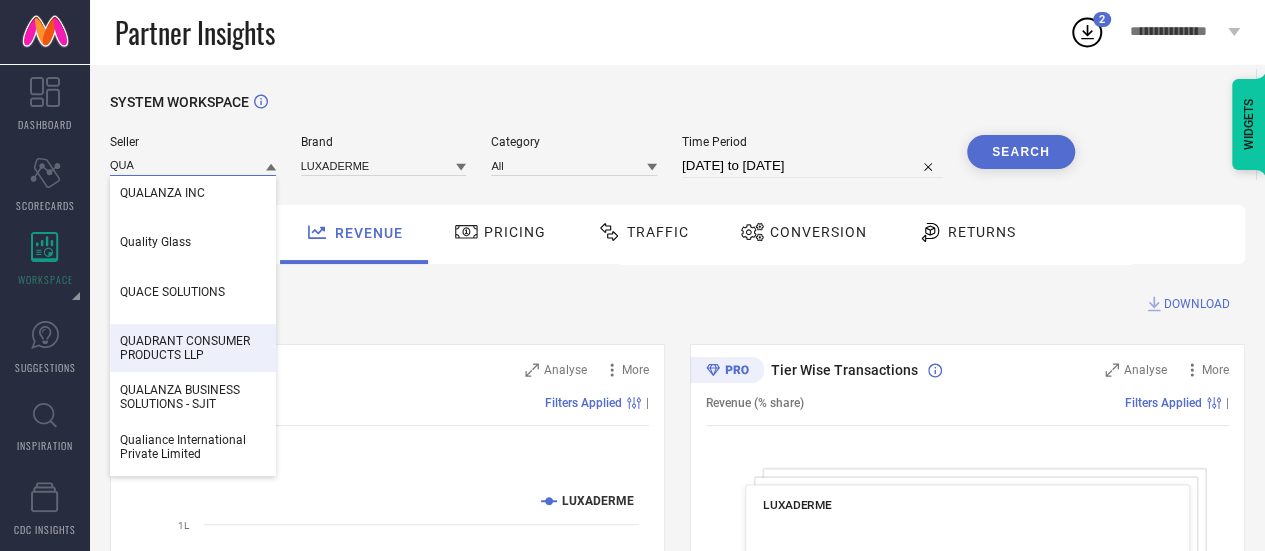 type on "QUA" 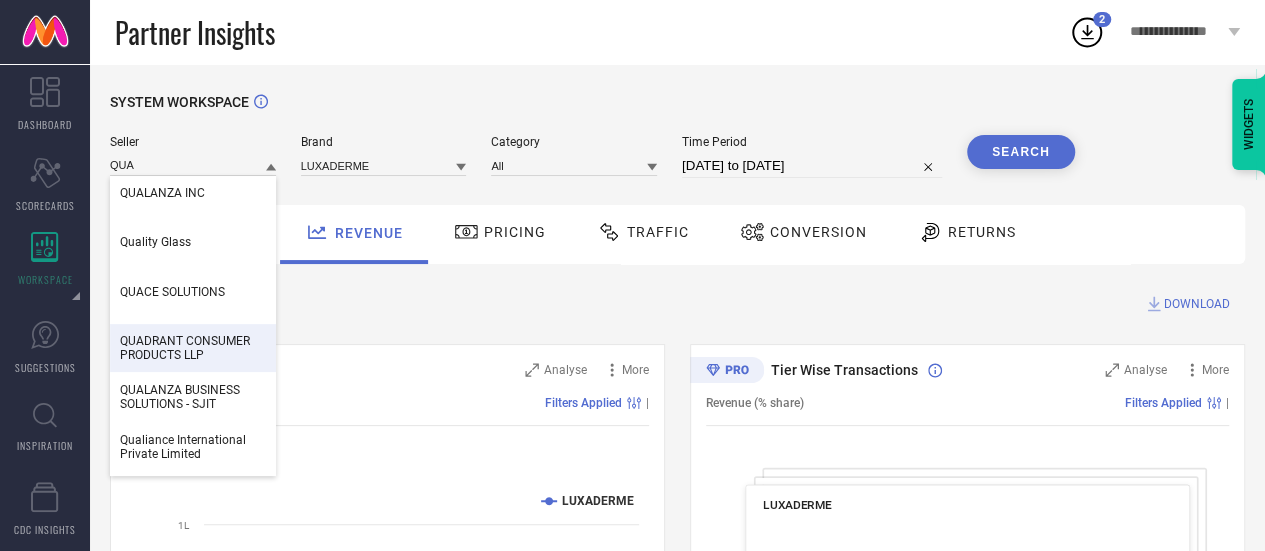 click on "QUADRANT CONSUMER PRODUCTS LLP" at bounding box center [193, 348] 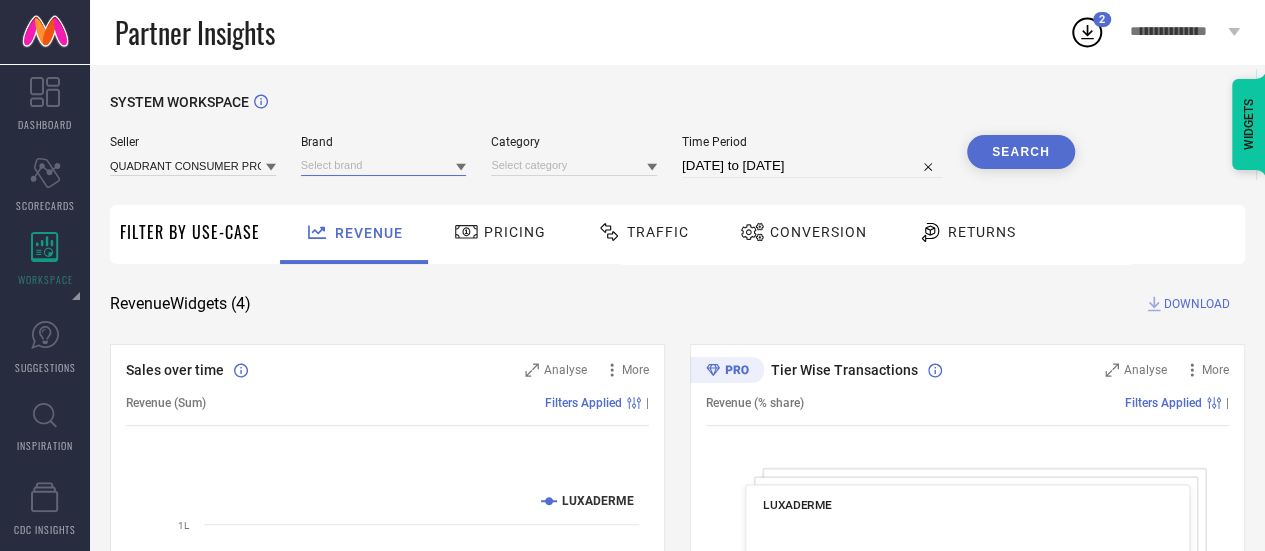 click at bounding box center (384, 165) 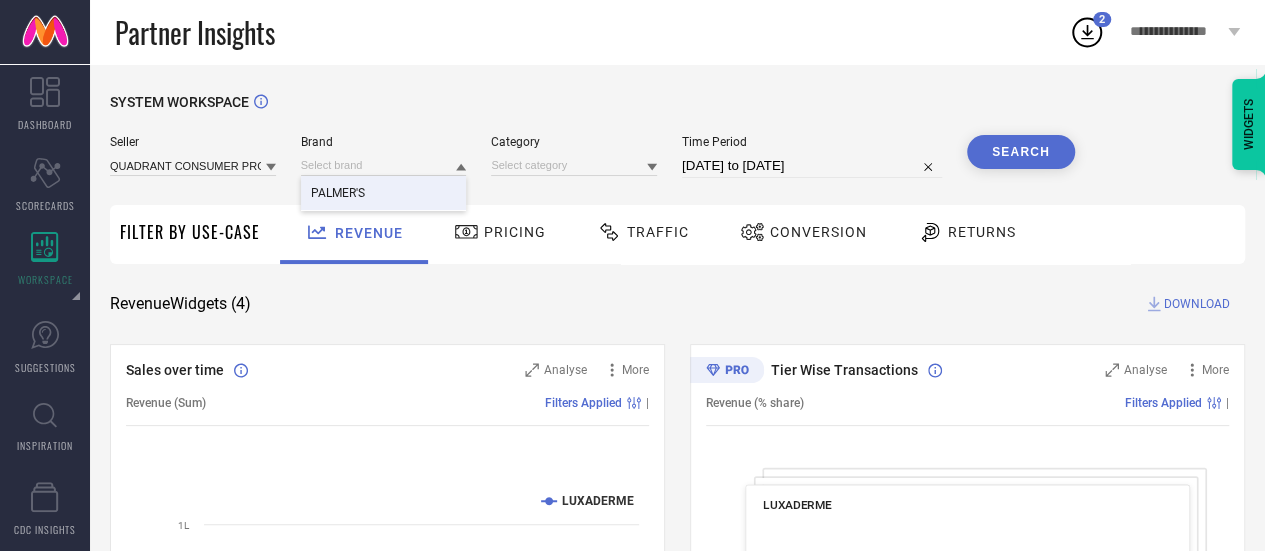 click on "PALMER'S" at bounding box center (384, 193) 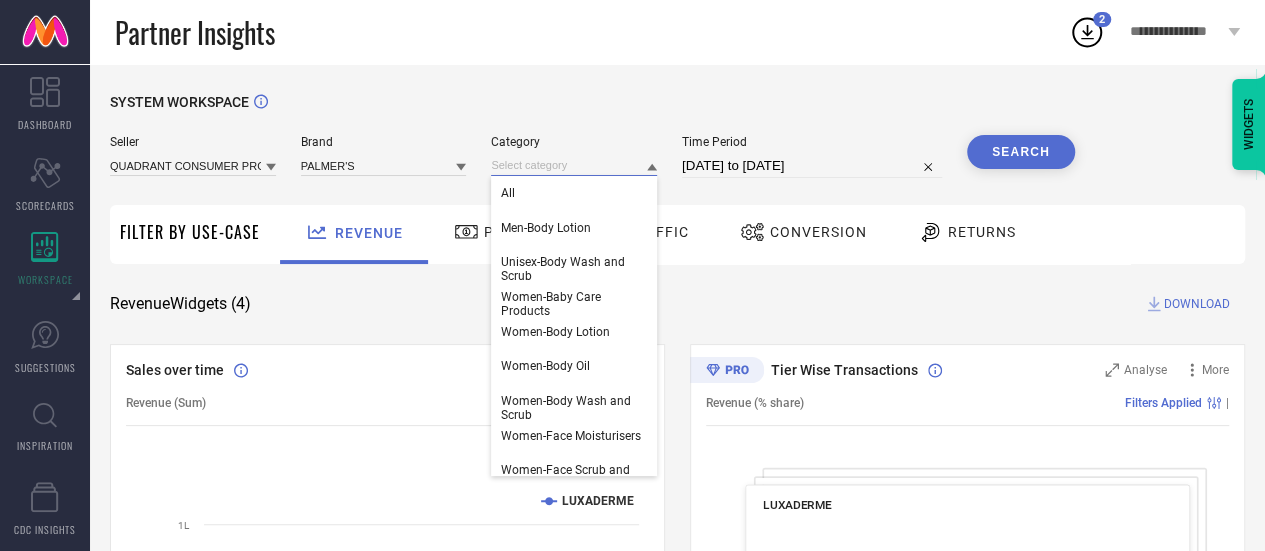 click at bounding box center (574, 165) 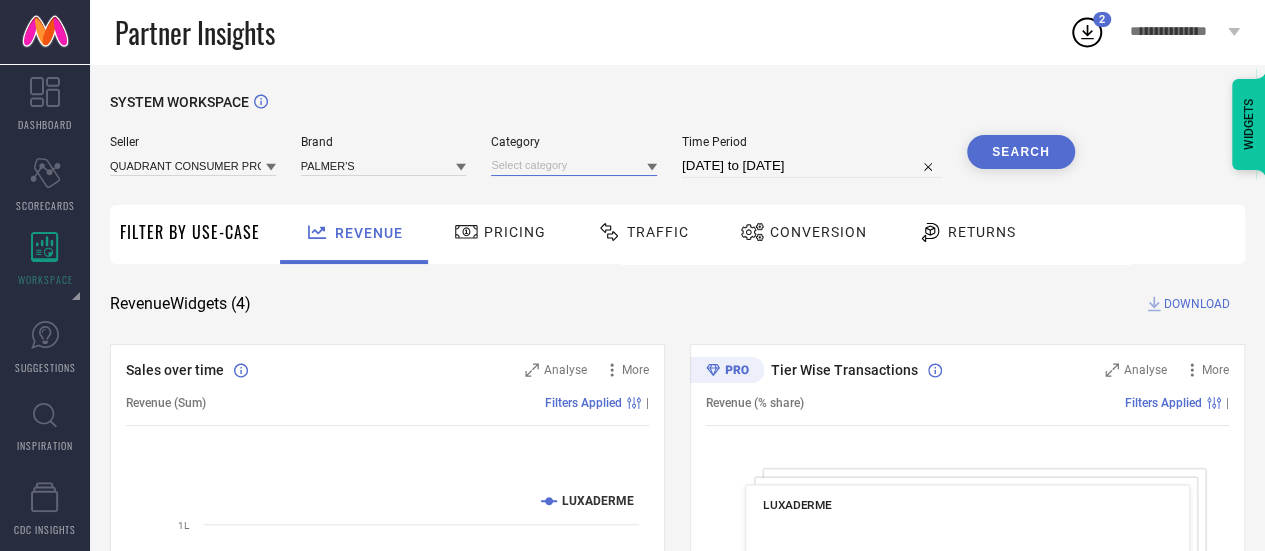 click at bounding box center (574, 165) 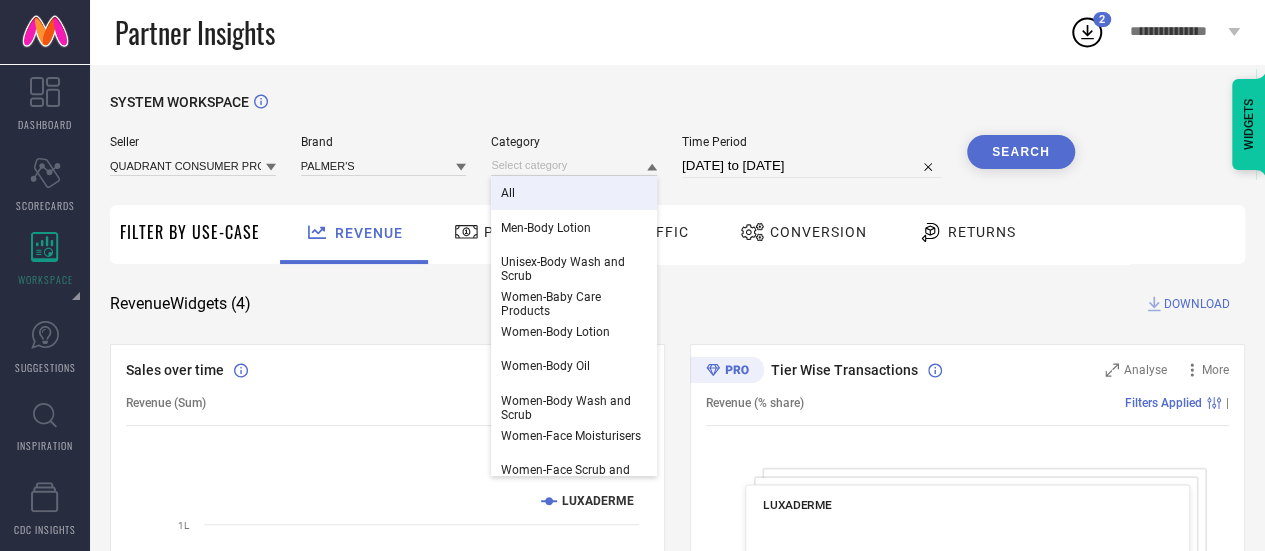 click on "All" at bounding box center (574, 193) 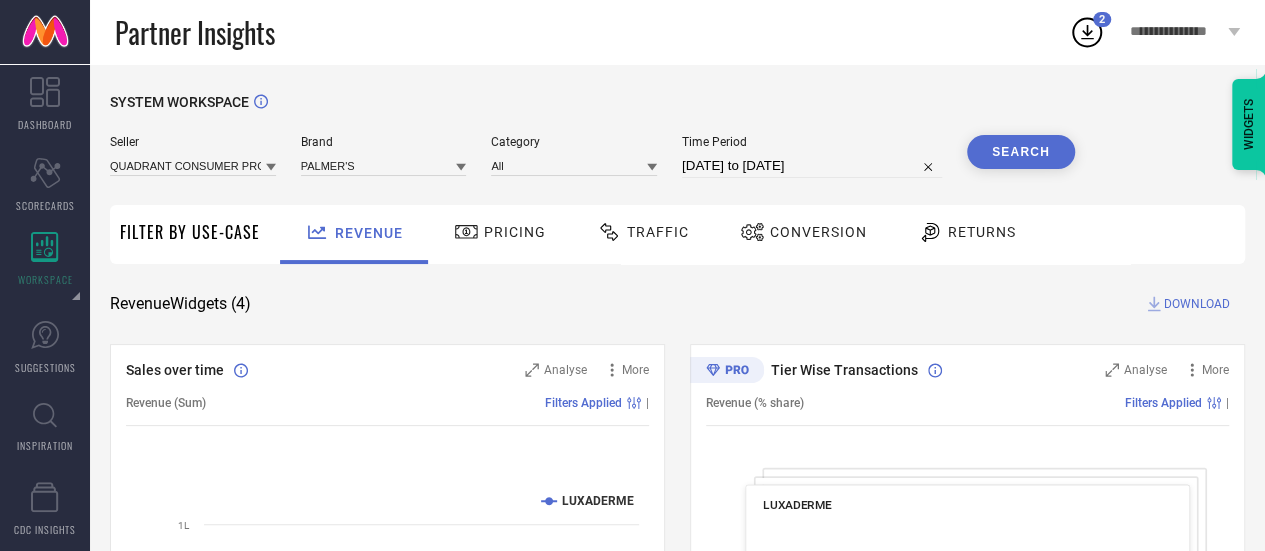 select on "5" 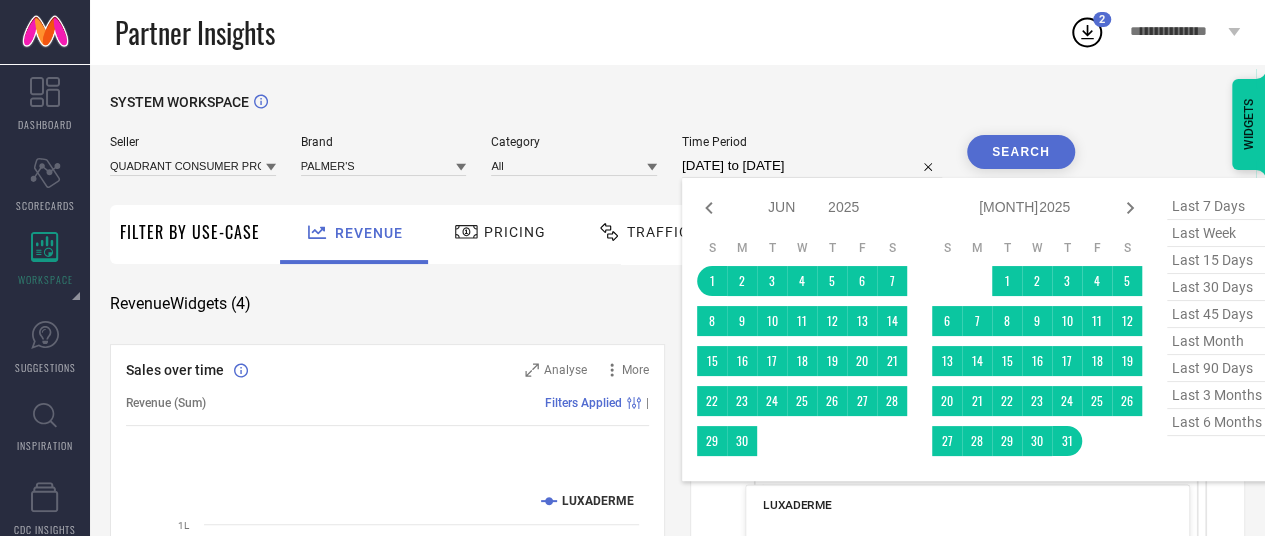 click on "[DATE] to [DATE]" at bounding box center (812, 166) 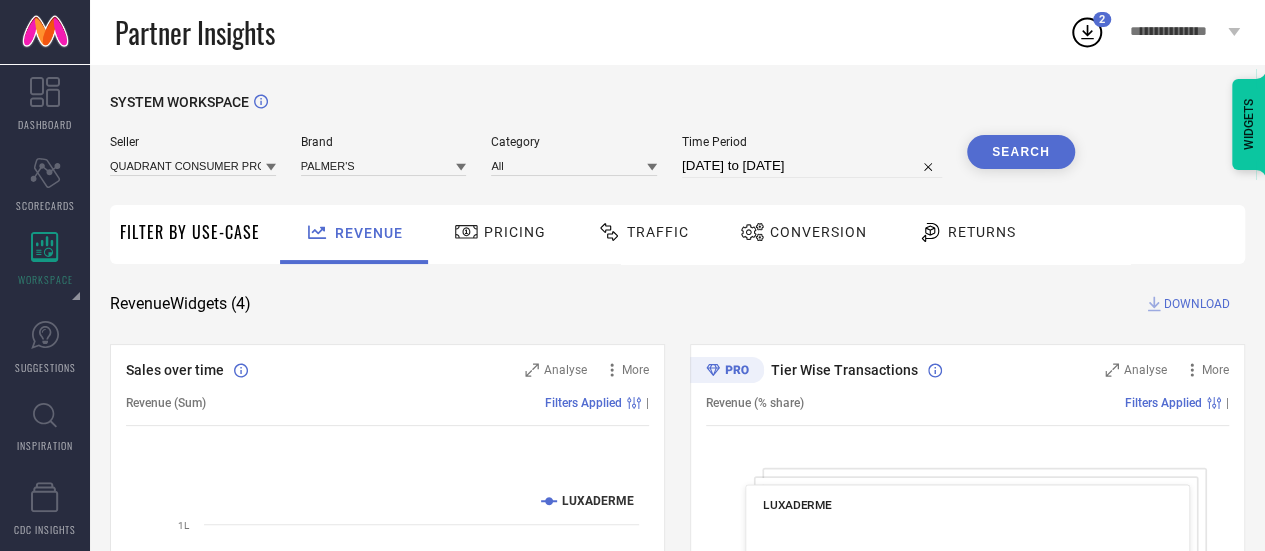click on "Search" at bounding box center (1021, 152) 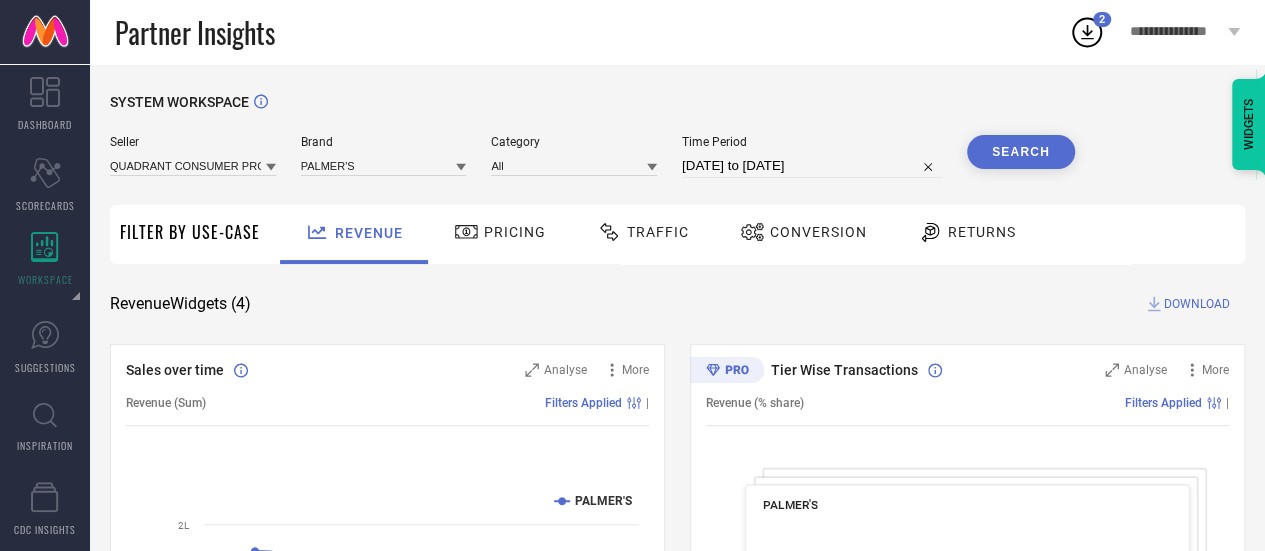 click on "DOWNLOAD" at bounding box center (1197, 304) 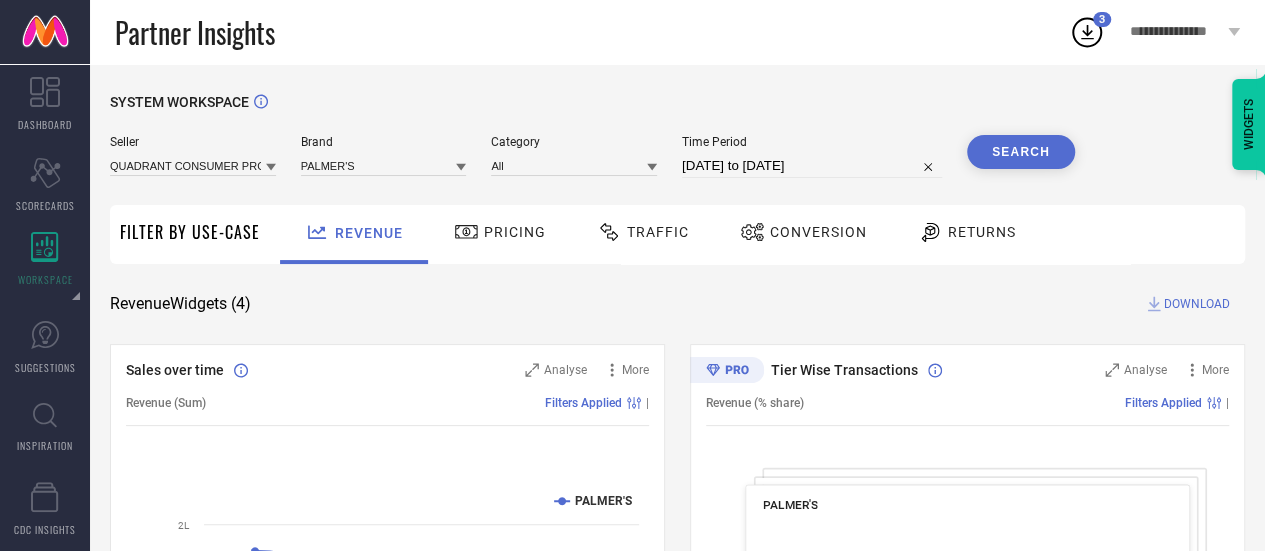 click on "SYSTEM WORKSPACE" at bounding box center [677, 114] 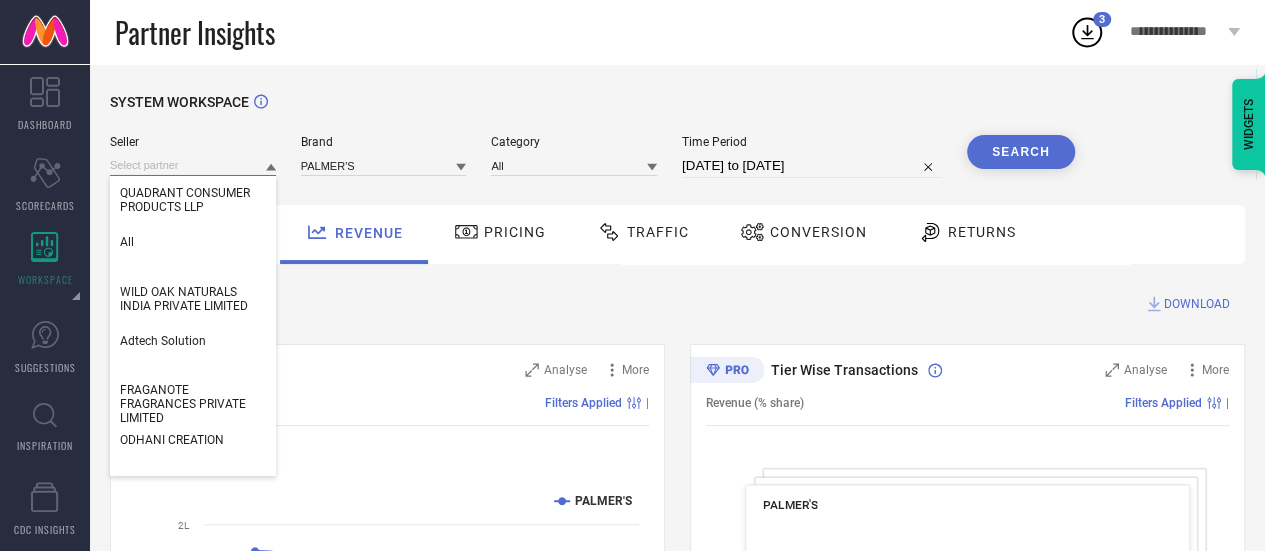 click at bounding box center (193, 165) 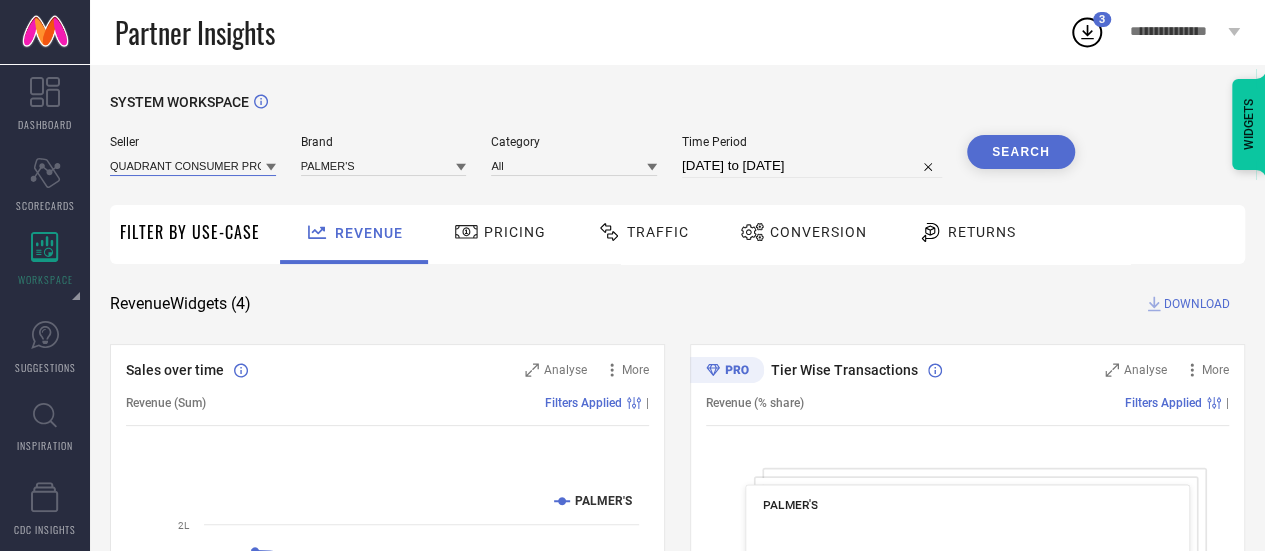 click at bounding box center (193, 165) 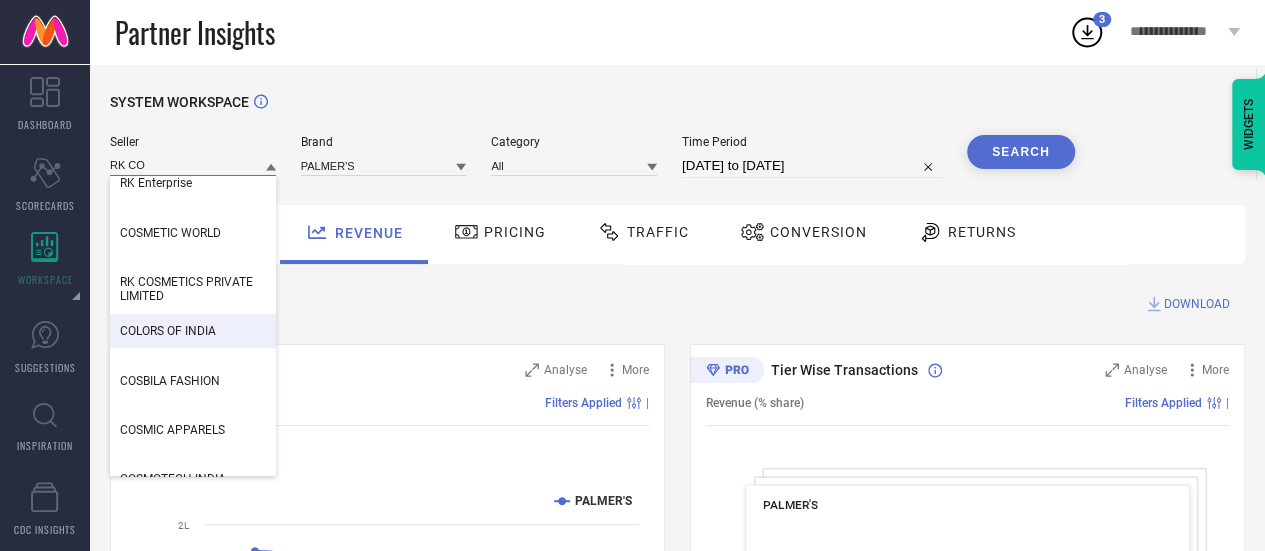 scroll, scrollTop: 946, scrollLeft: 0, axis: vertical 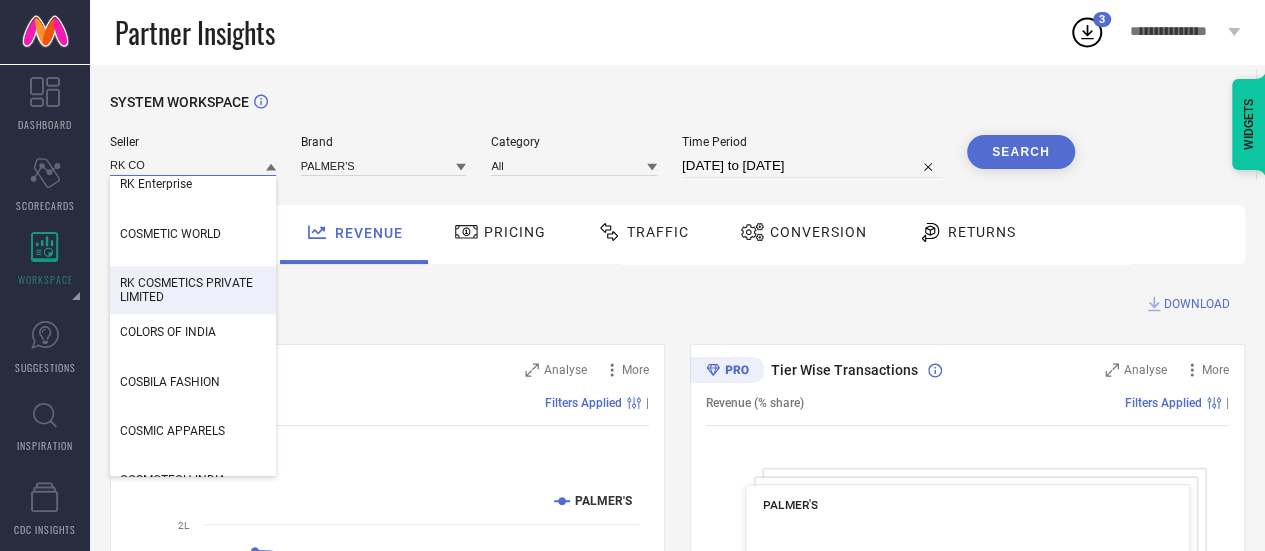 type on "RK CO" 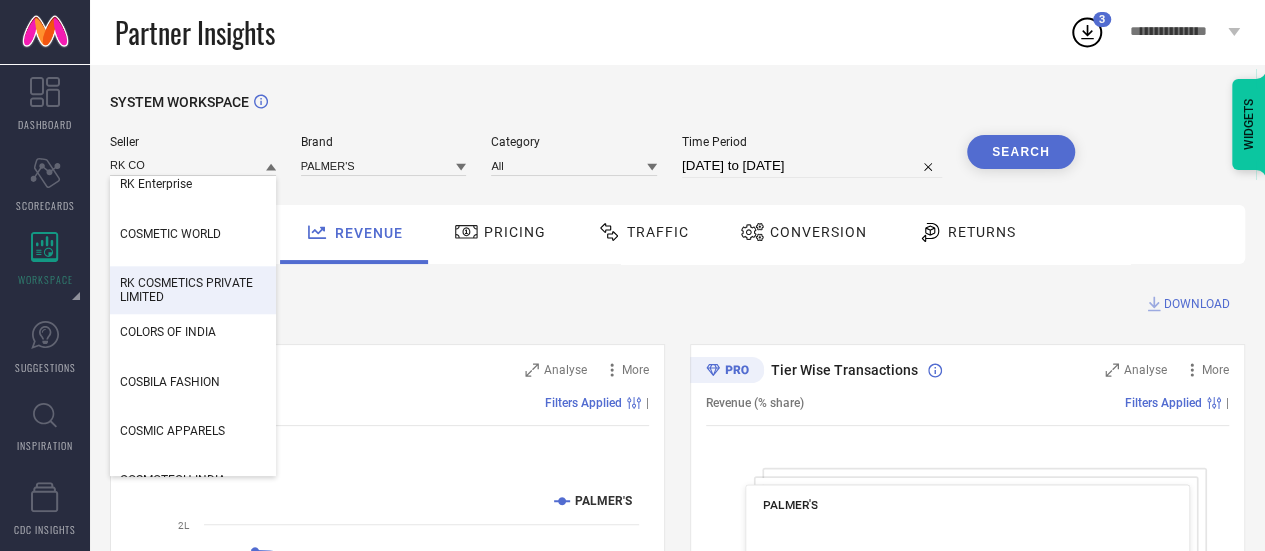 click on "RK COSMETICS PRIVATE LIMITED" at bounding box center (193, 290) 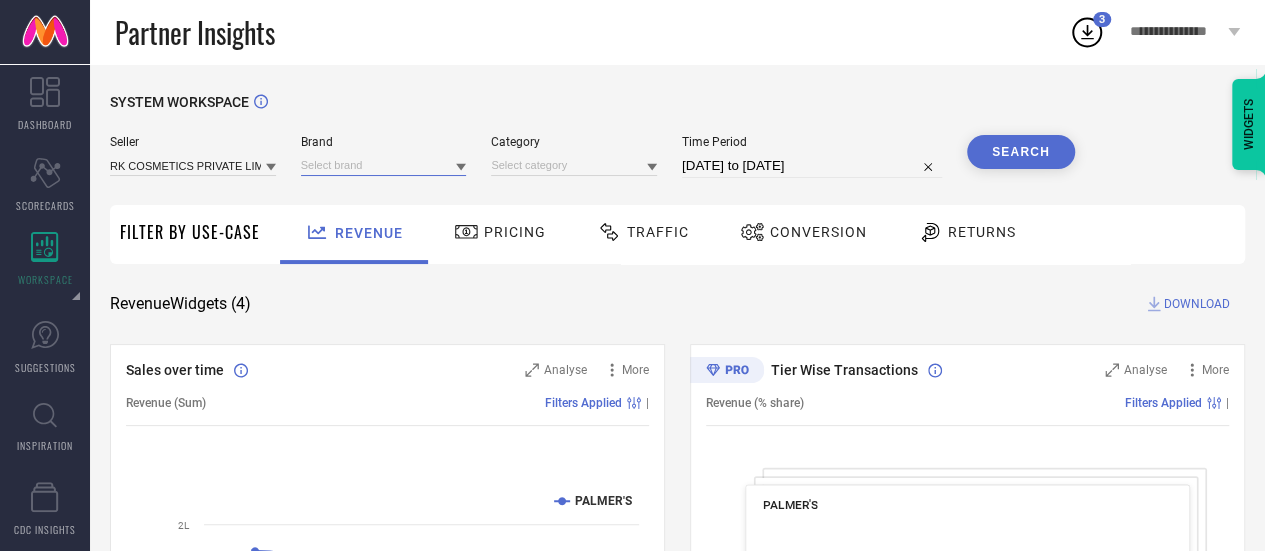 click at bounding box center (384, 165) 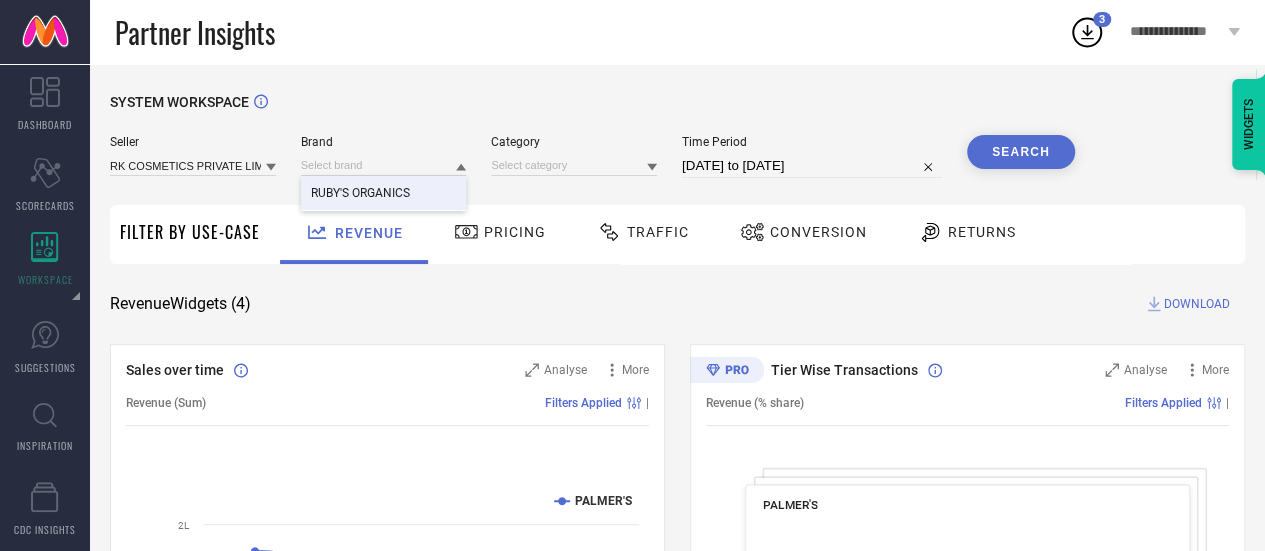 click on "RUBY'S ORGANICS" at bounding box center [384, 193] 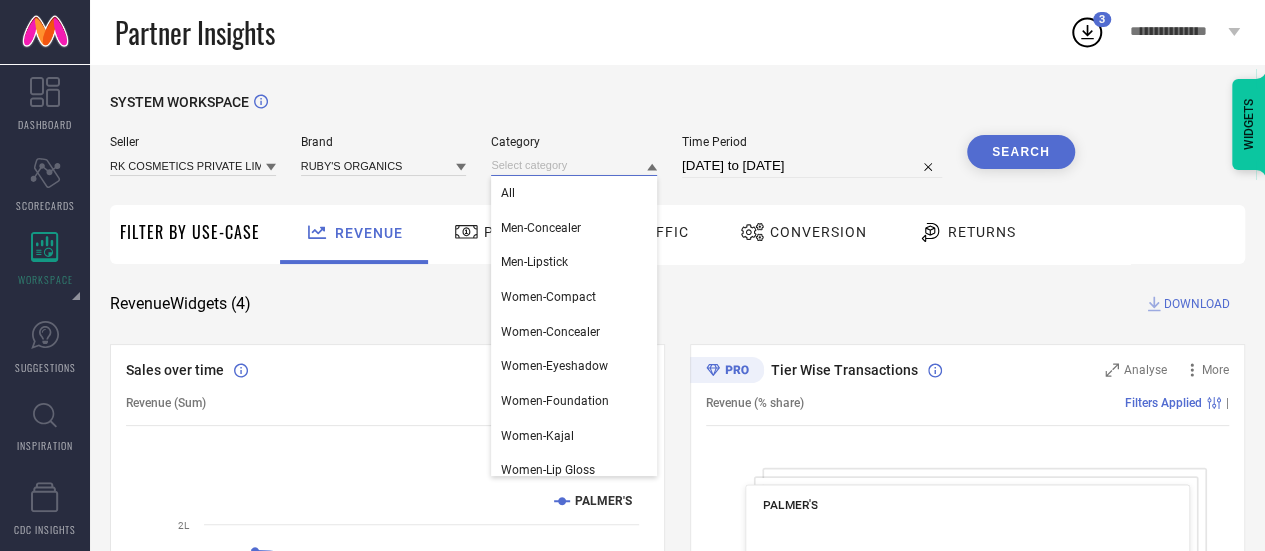 click at bounding box center [574, 165] 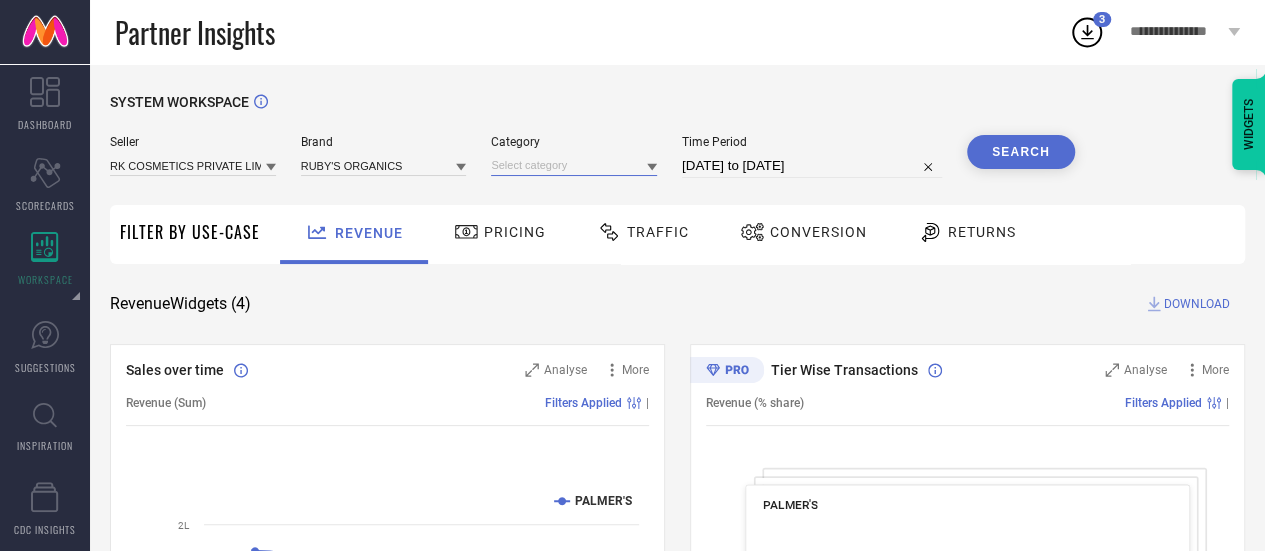 click at bounding box center (574, 165) 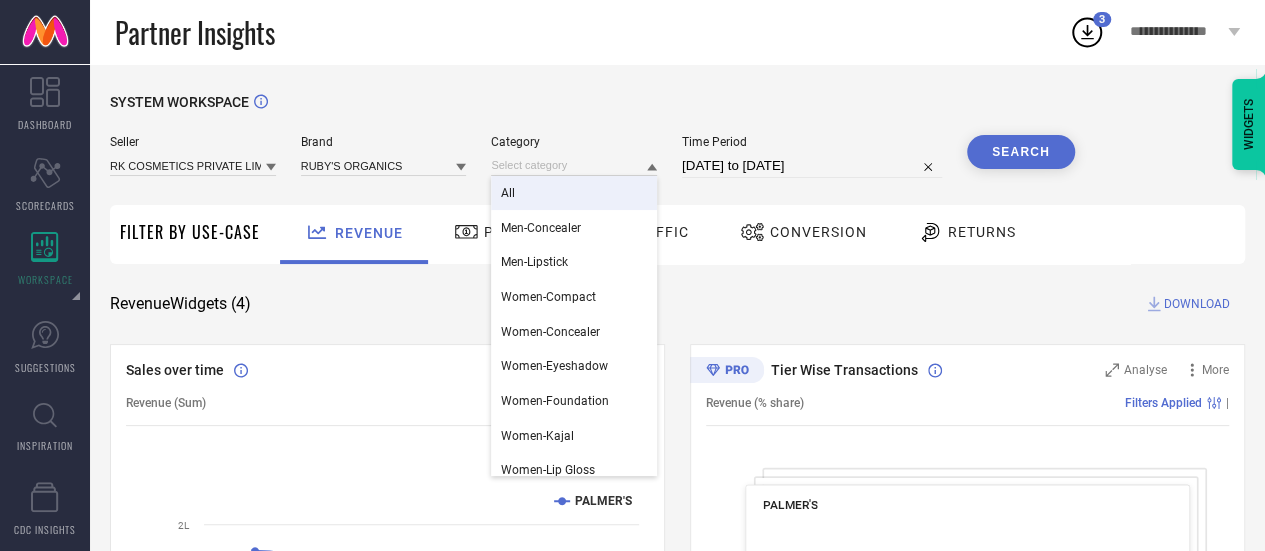 click on "All" at bounding box center [574, 193] 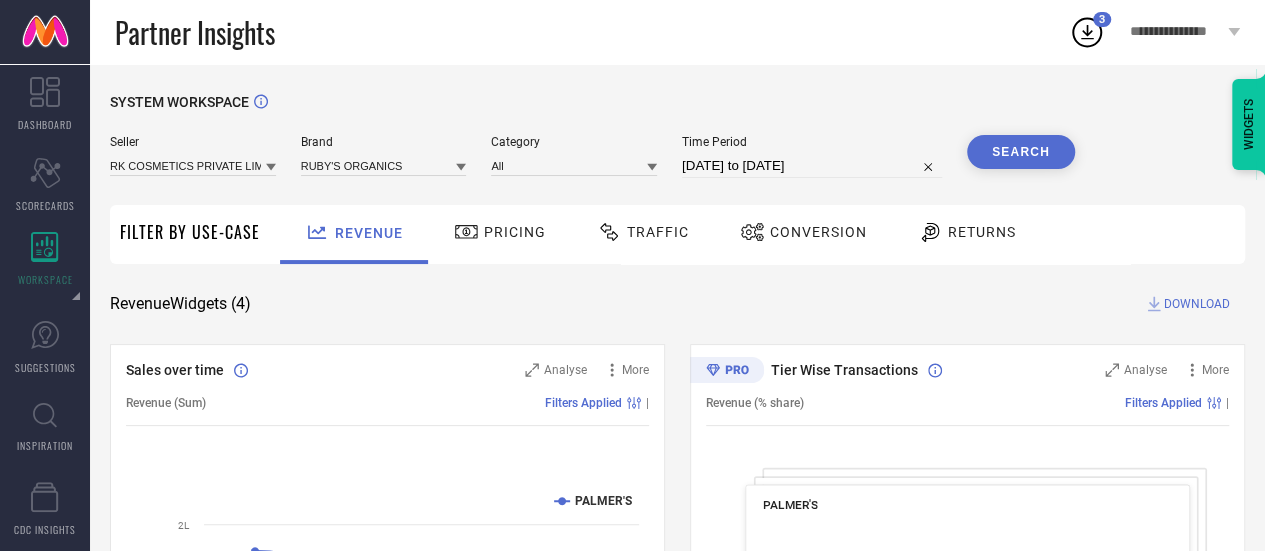 click on "Search" at bounding box center (1021, 152) 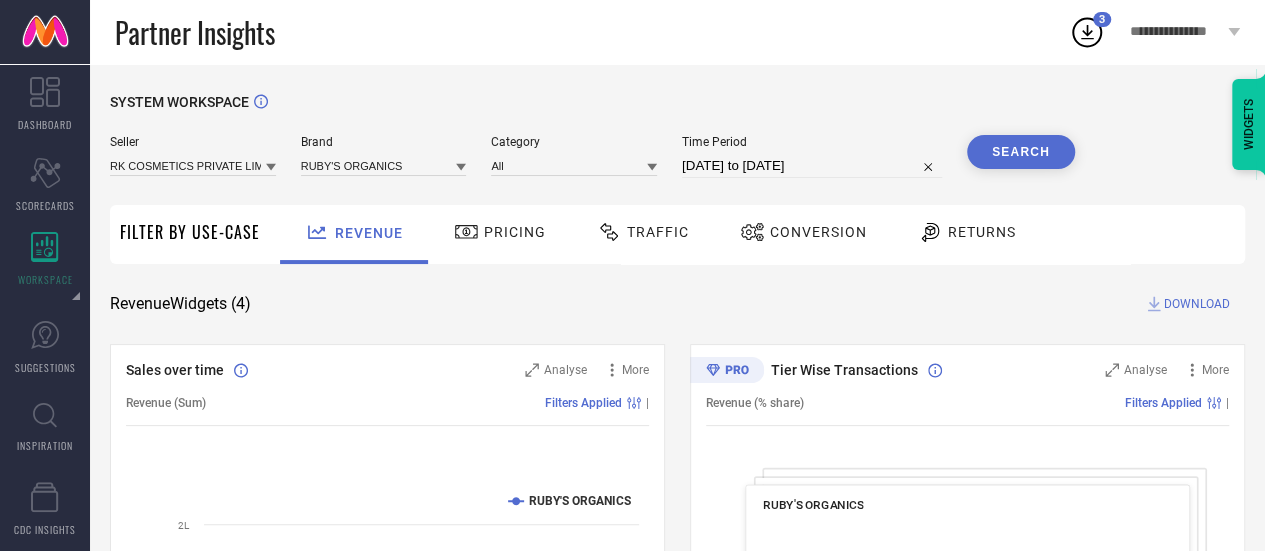 click on "DOWNLOAD" at bounding box center (1197, 304) 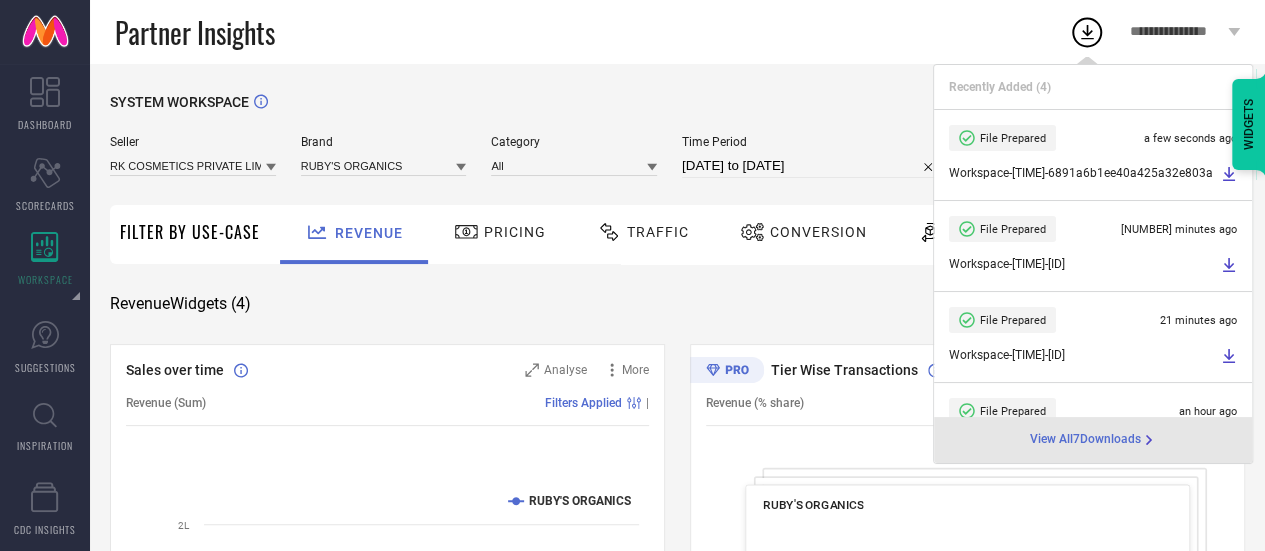 click on "SYSTEM WORKSPACE Seller RK COSMETICS PRIVATE LIMITED Brand RUBY'S ORGANICS Category All Time Period 01-06-2025 to 31-07-2025 Search Filter By Use-Case Revenue Pricing Traffic Conversion Returns Revenue  Widgets ( 4 ) DOWNLOAD Sales over time Analyse More Revenue (Sum) Filters Applied |  Created with Highcharts 9.3.3 Time Aggregate Revenue RUBY'S ORGANICS 02 Jun 25 16 Jun 25 30 Jun 25 14 Jul 25 28 Jul 25 0 25K 50K 75K 1L 1L 2L Tier Wise Transactions Analyse More Revenue (% share) Filters Applied |  RUBY'S ORGANICS Created with Highcharts 9.3.3 Metro : 59.3 % ​ Metro : 59.3 % Tier 1A : 6.4 % ​ Tier 1A : 6.4 % Tier 1B : 10.0 % ​ Tier 1B : 10.0 % Tier 2 : 5.4 % ​ Tier 2 : 5.4 % Tier 3 & Others : 18.9 % ​ Tier 3 & Others : 18.9 % Region Wise Transactions Analyse More Revenue (% share) Filters Applied |  RUBY'S ORGANICS Created with Highcharts 9.3.3 East : 1.4 % ​ East : 1.4 % East/North East : 5.5 % ​ East/North East : 5.5 % North : 30.3 % ​ North : 30.3 % South : 39.8 % ​ South : 39.8 % West ​" at bounding box center (677, 731) 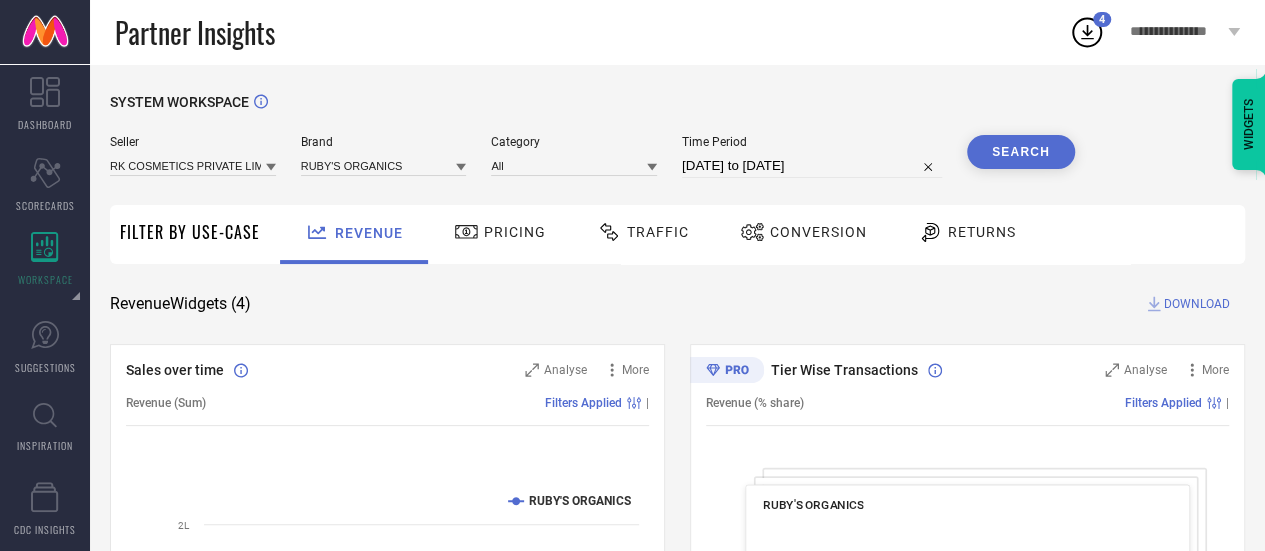 click on "DOWNLOAD" at bounding box center [1197, 304] 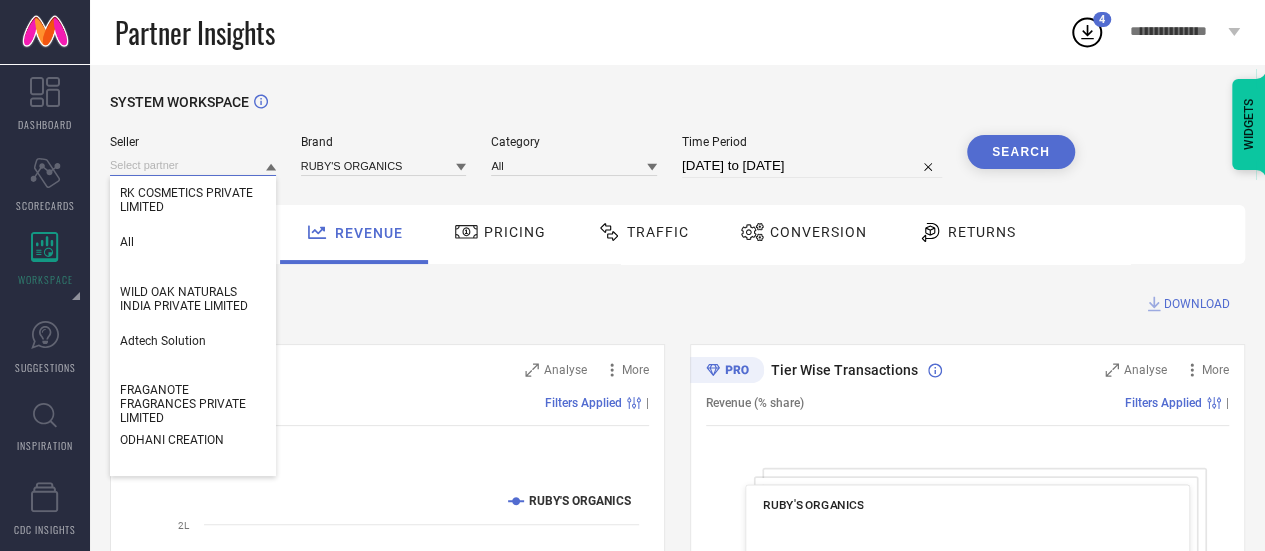 click at bounding box center [193, 165] 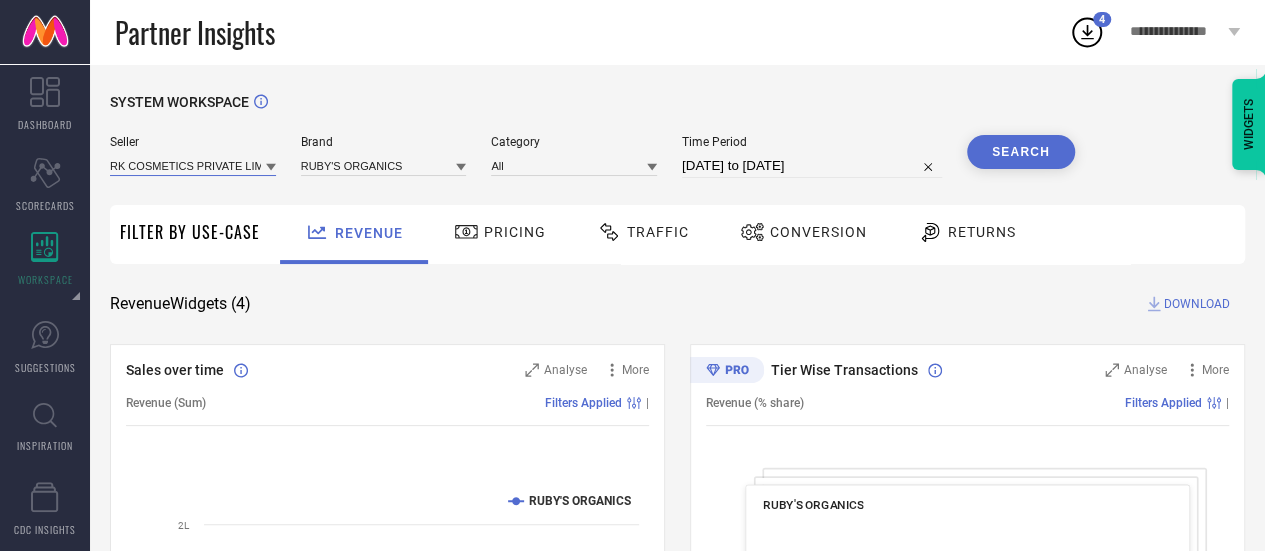 click at bounding box center [193, 165] 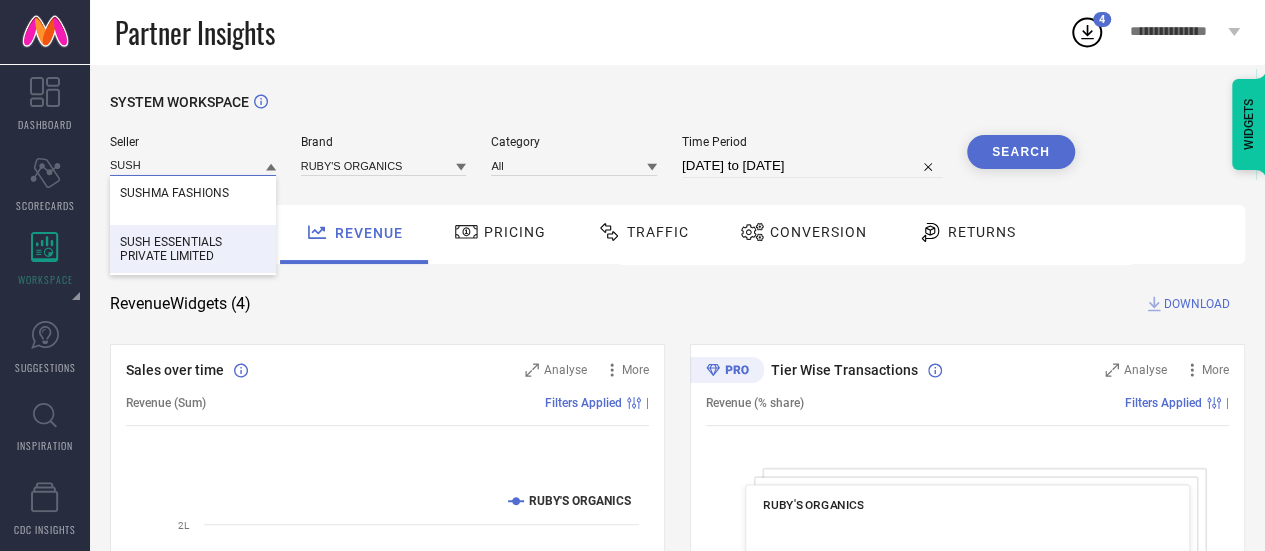 type on "SUSH" 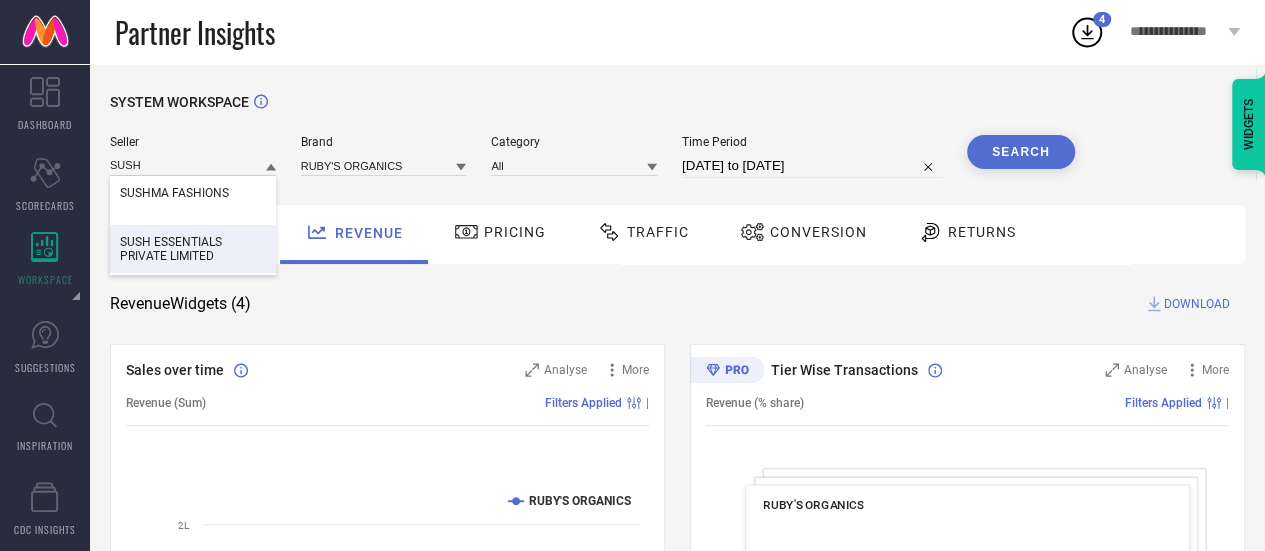 click on "SUSH ESSENTIALS PRIVATE LIMITED" at bounding box center [193, 249] 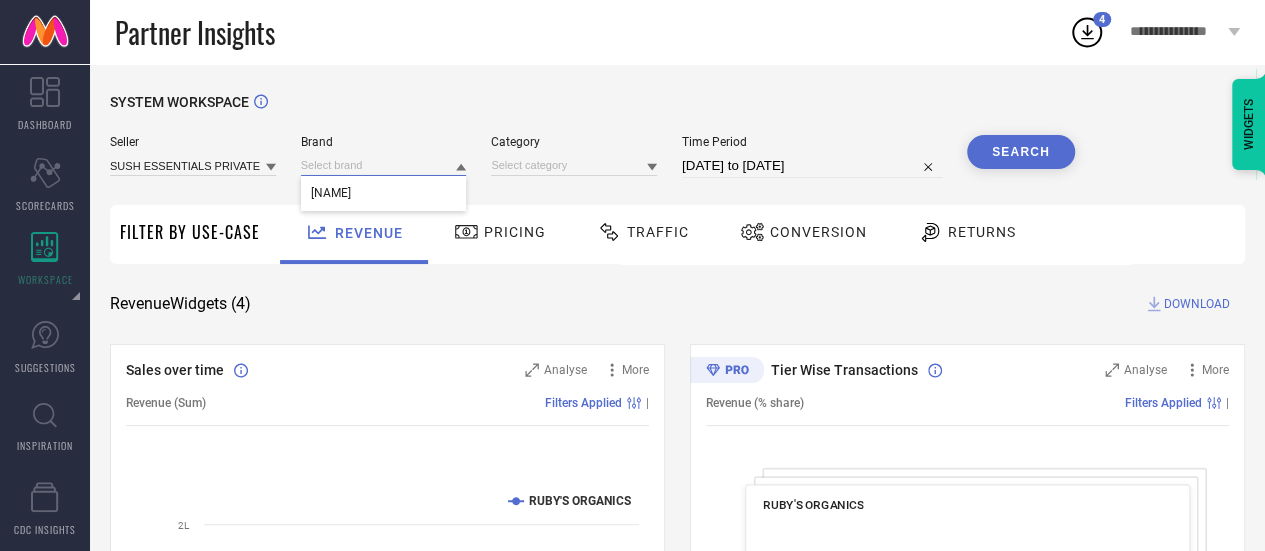 click at bounding box center [384, 165] 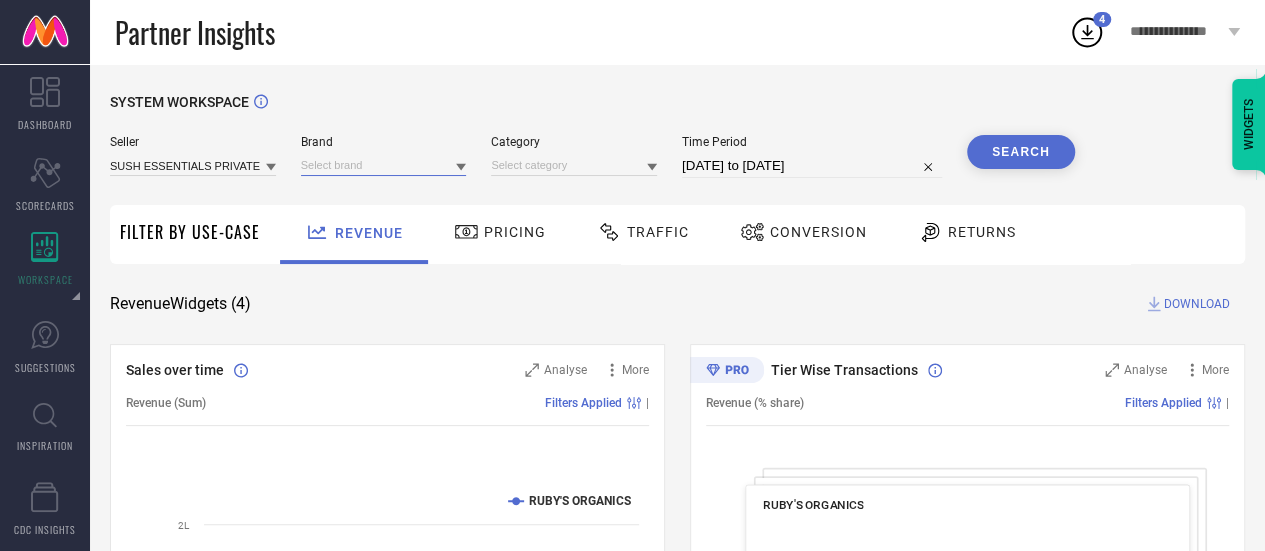 click at bounding box center [384, 165] 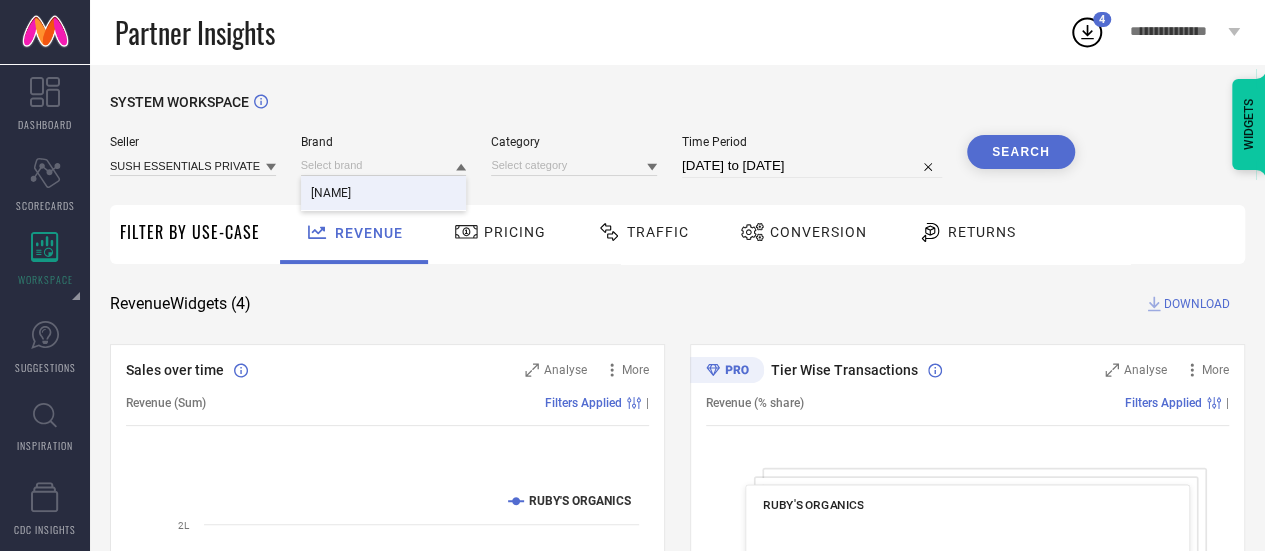 click on "SEREKO" at bounding box center [384, 193] 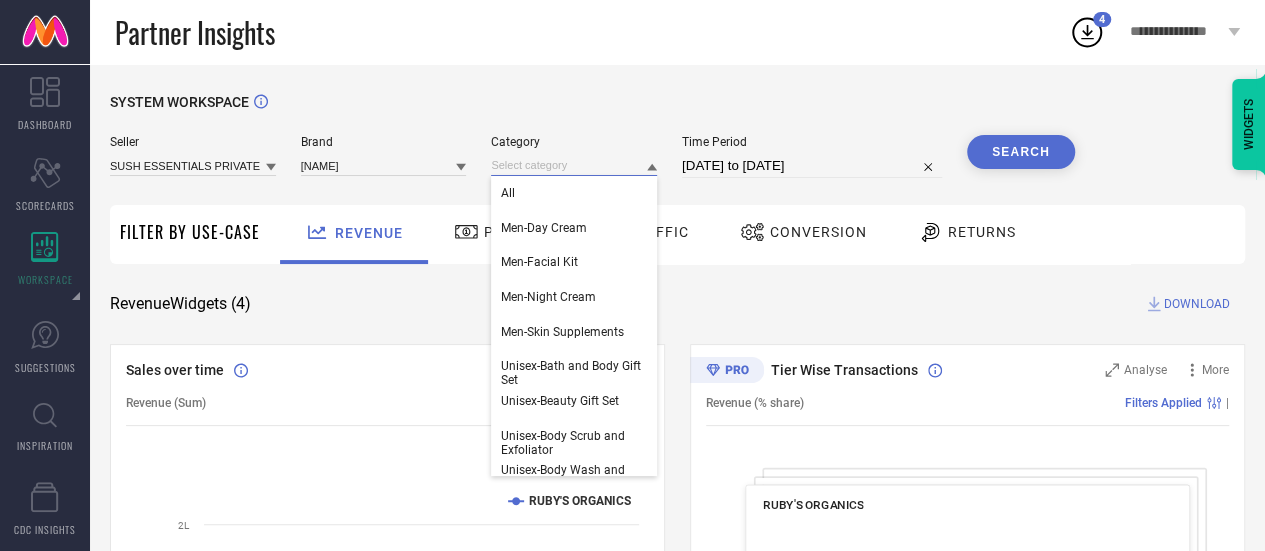 click at bounding box center (574, 165) 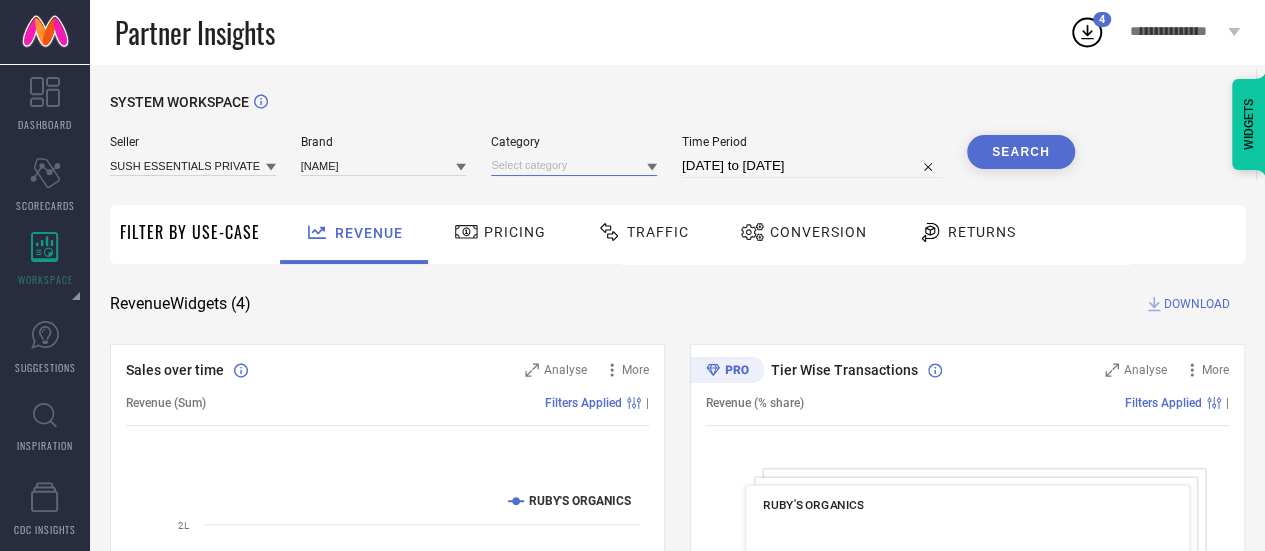 click at bounding box center [574, 165] 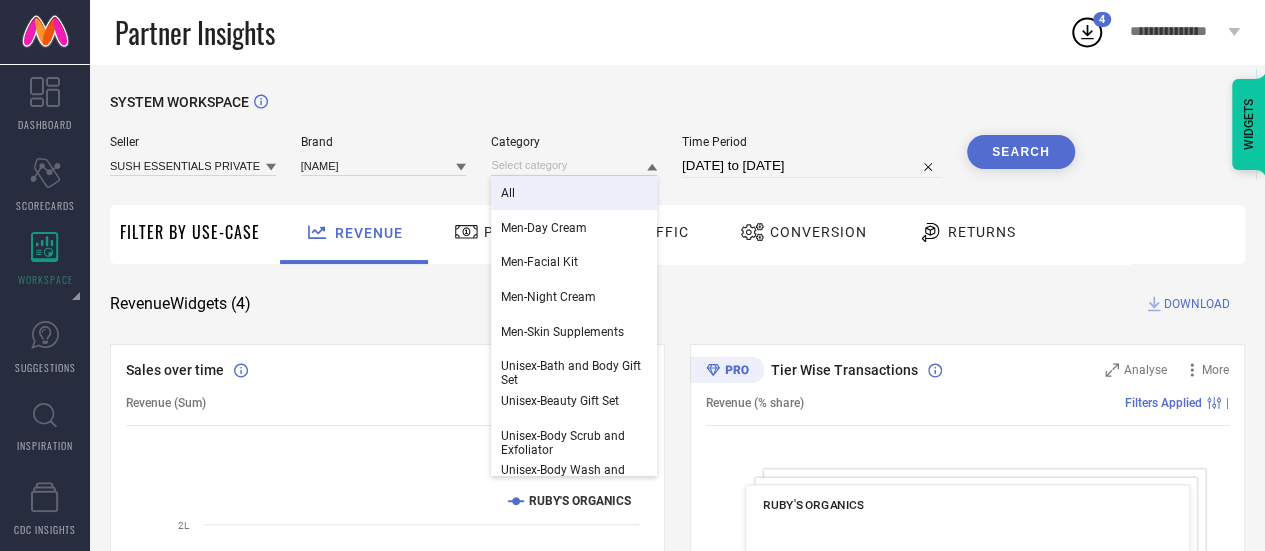 click on "All" at bounding box center (574, 193) 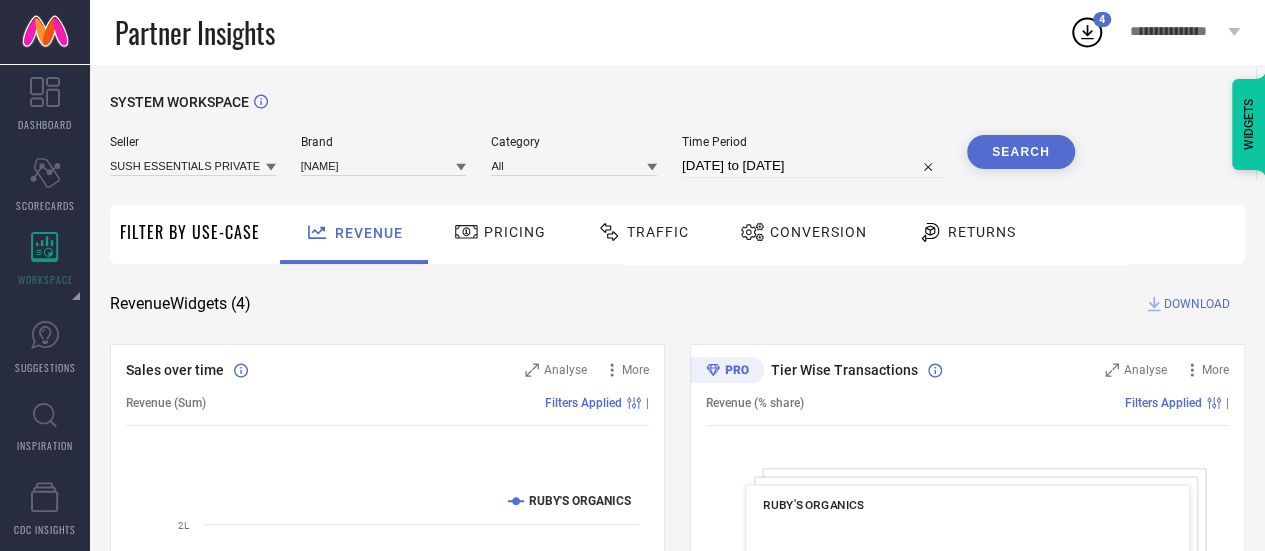 click on "Search" at bounding box center (1021, 152) 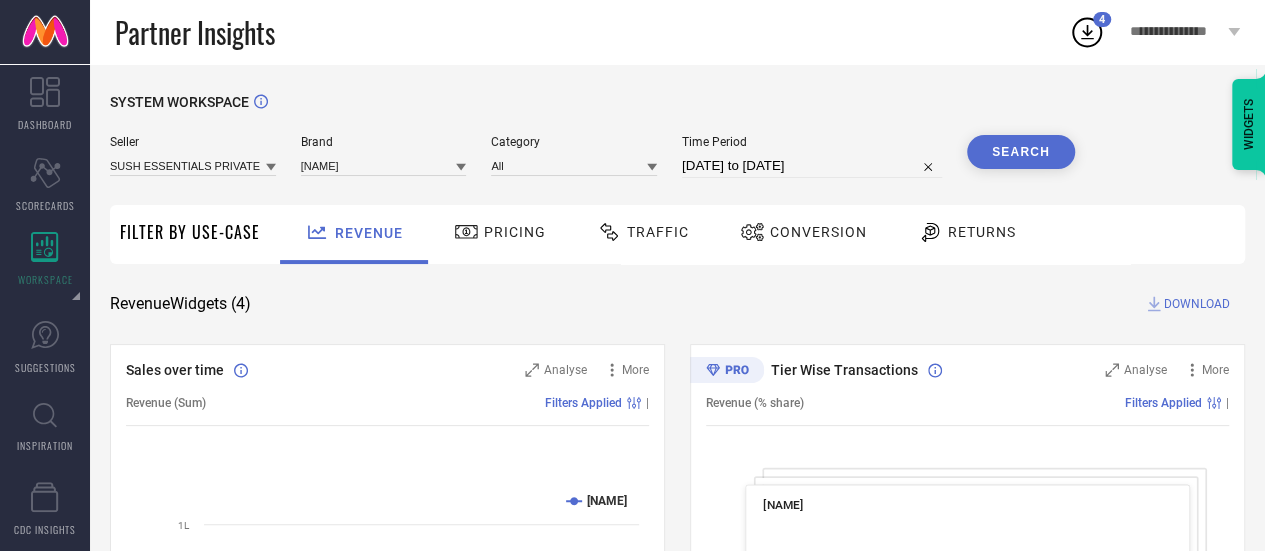 click on "DOWNLOAD" at bounding box center [1197, 304] 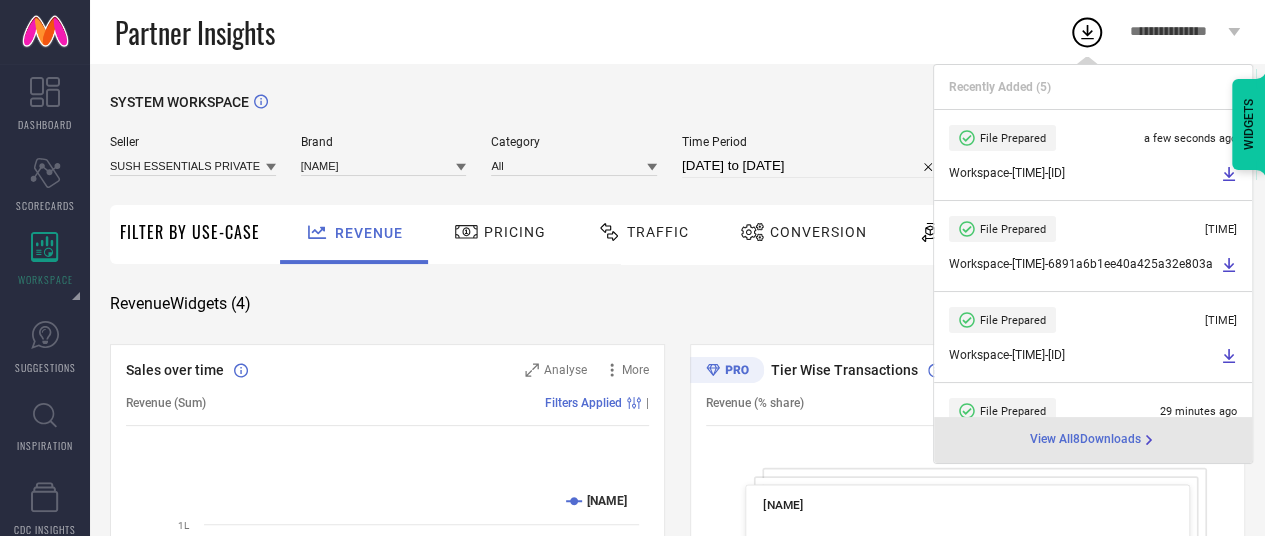 select on "5" 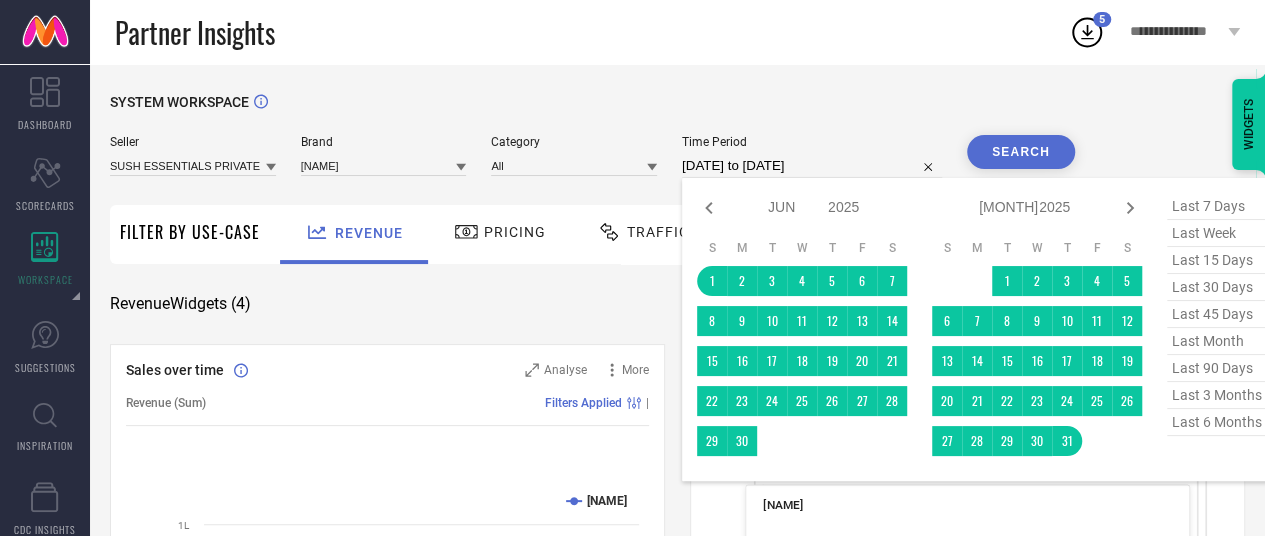 click on "[DATE] to [DATE]" at bounding box center (812, 166) 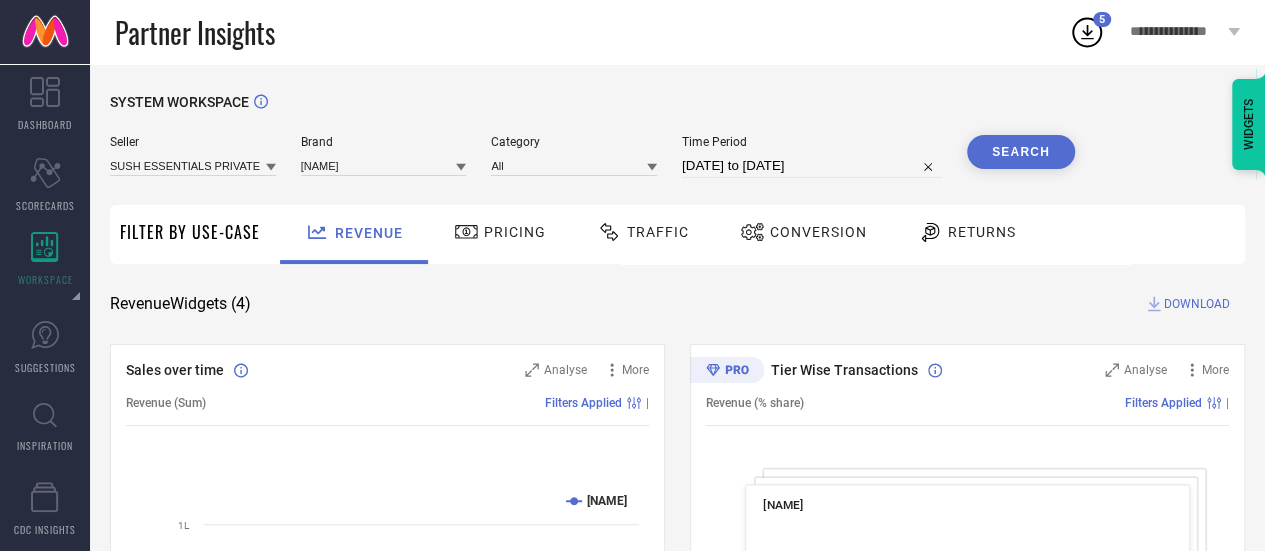 click on "Search" at bounding box center (1021, 152) 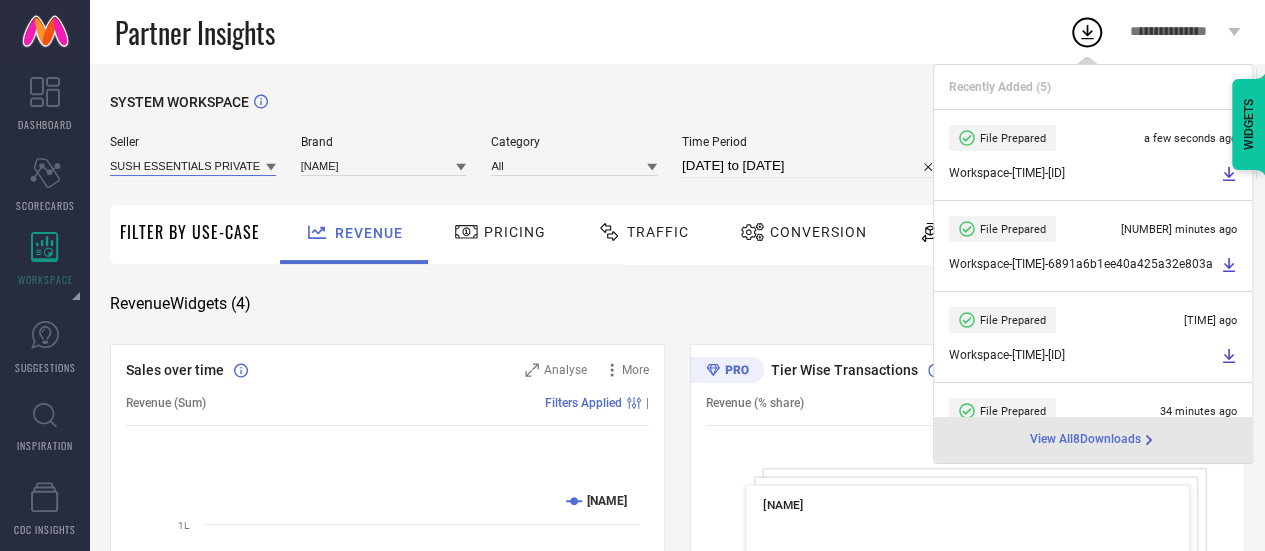 click at bounding box center [193, 165] 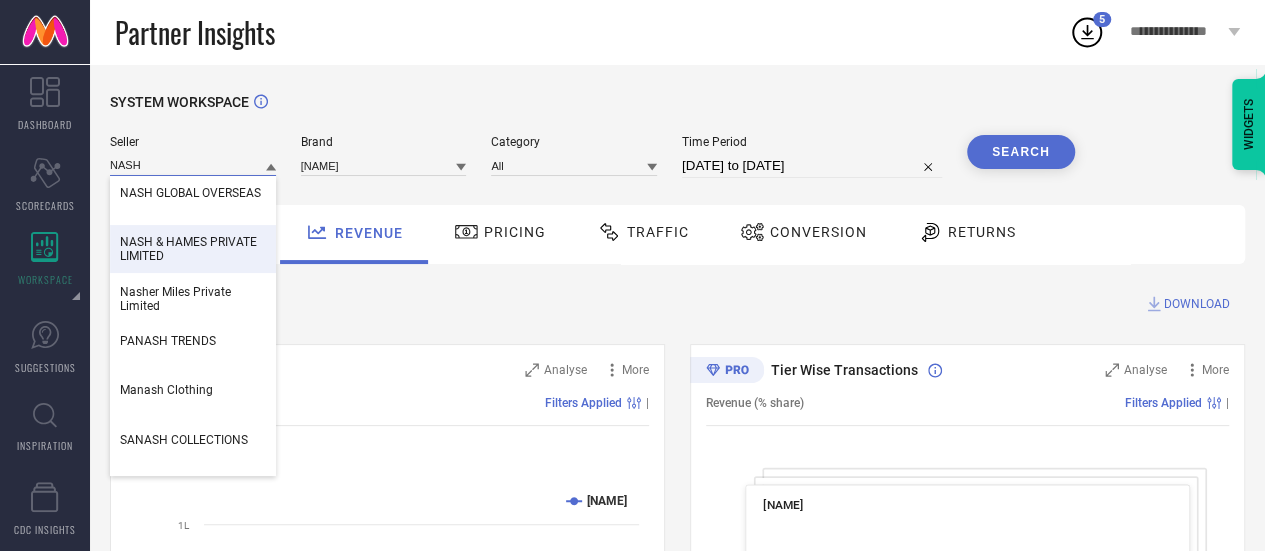 type on "NASH" 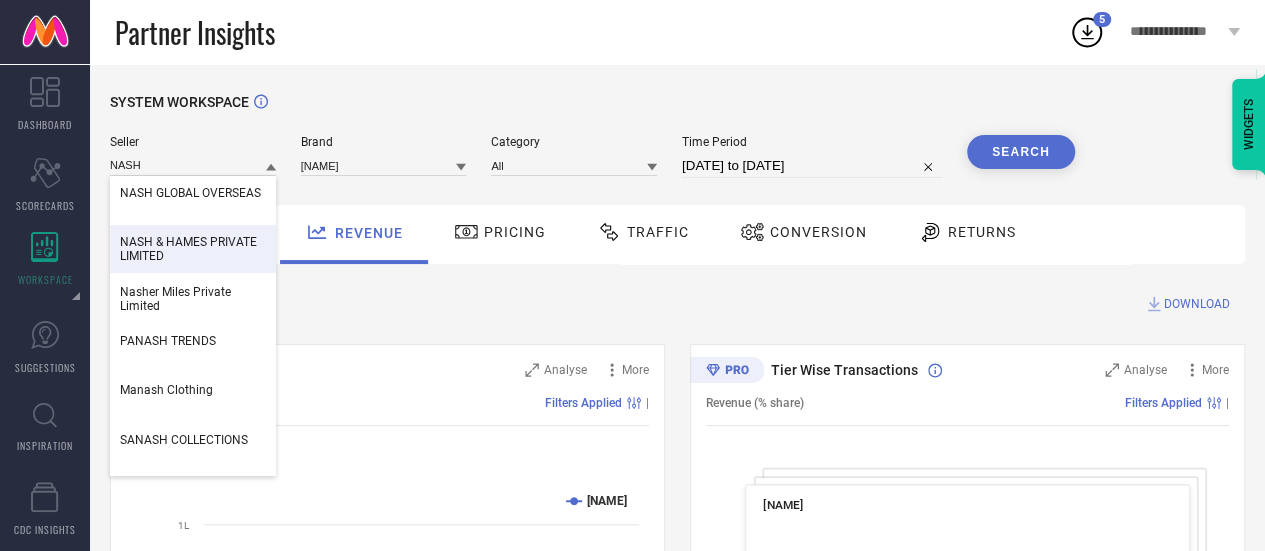 click on "NASH & HAMES PRIVATE LIMITED" at bounding box center (193, 249) 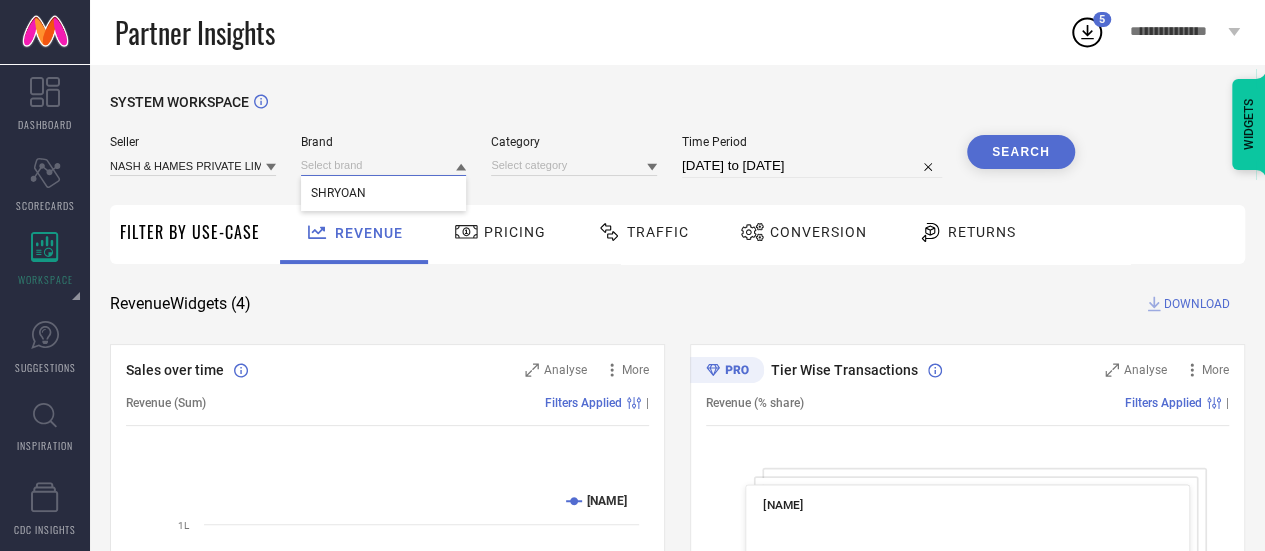 click at bounding box center [384, 165] 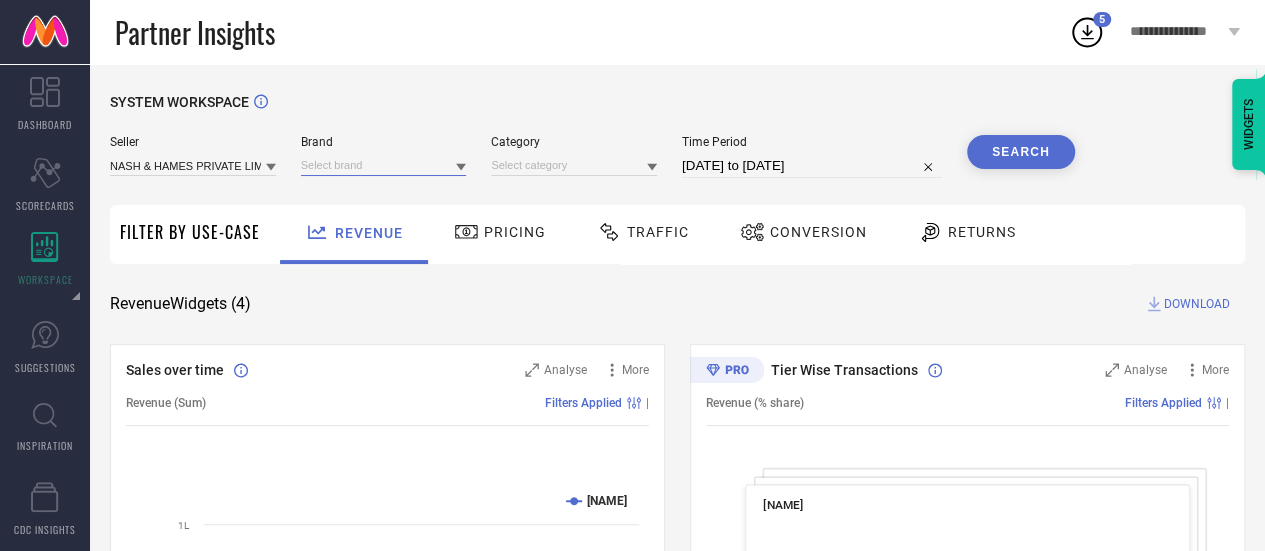 click at bounding box center (384, 165) 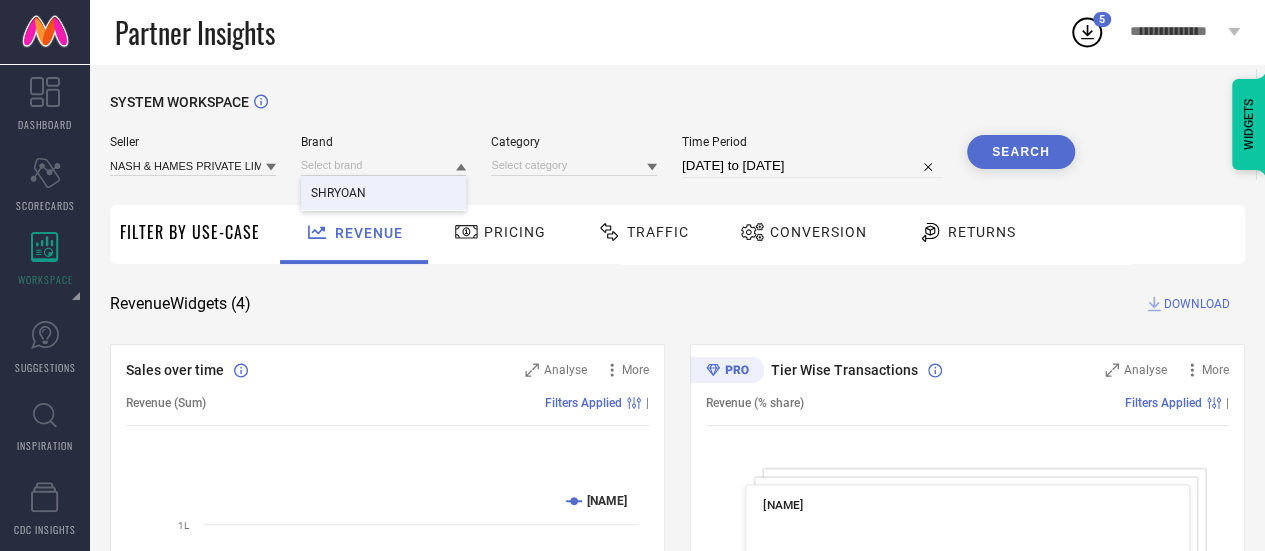 click on "SHRYOAN" at bounding box center [384, 193] 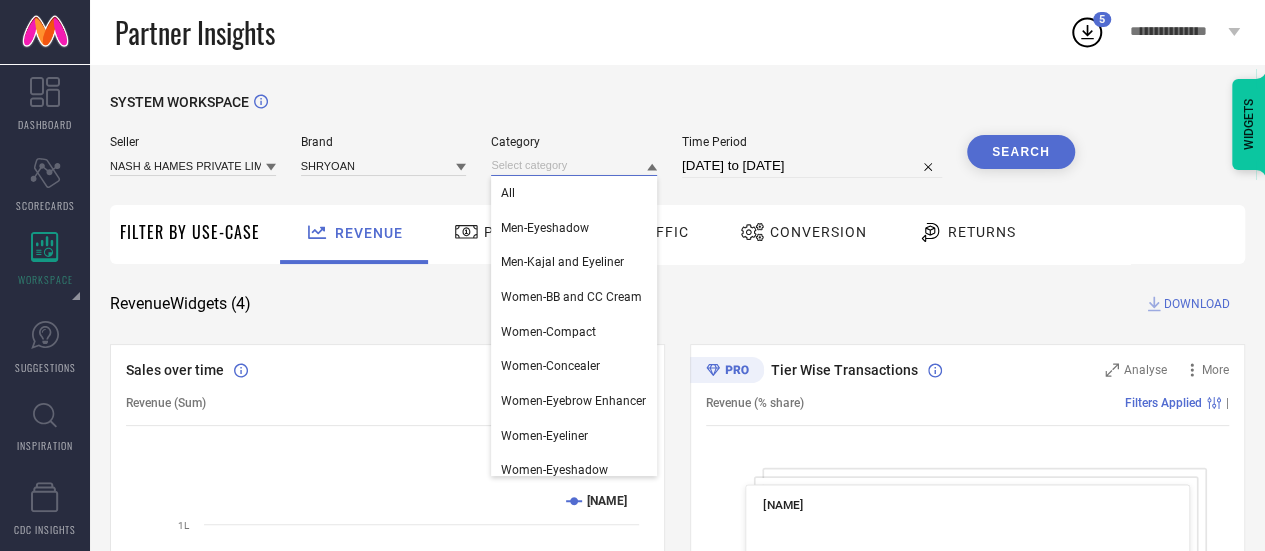 click at bounding box center [574, 165] 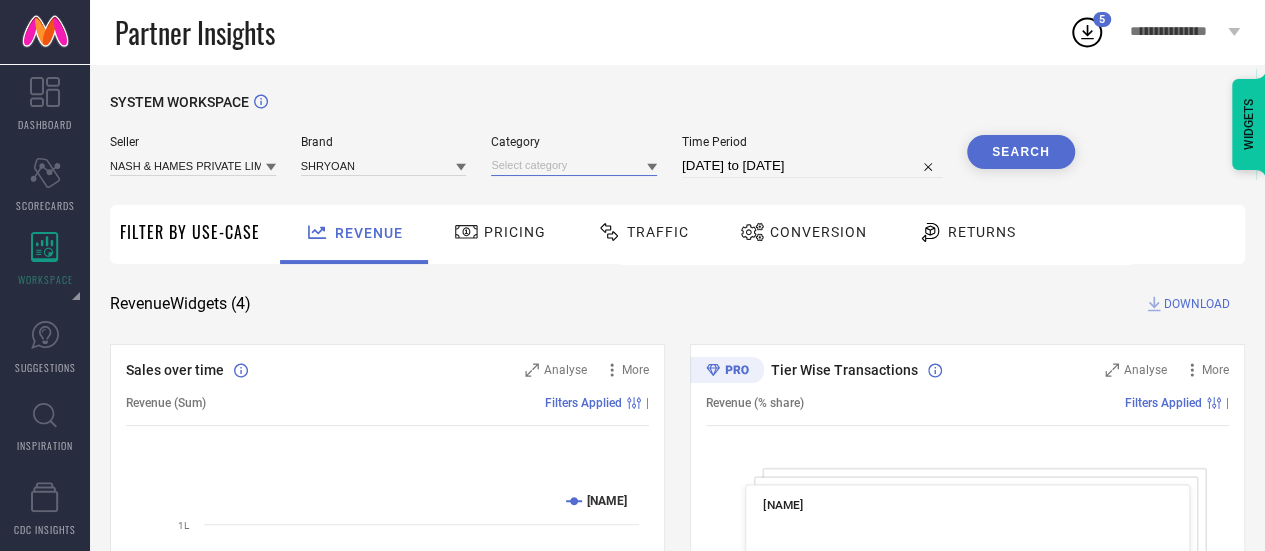 click at bounding box center (574, 165) 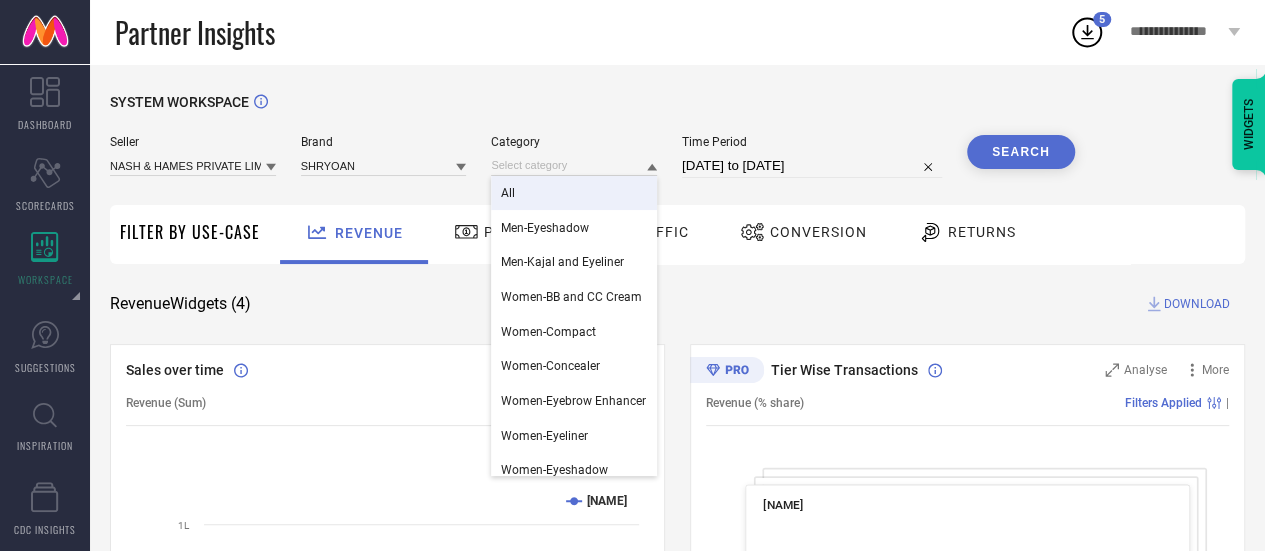 click on "All" at bounding box center [574, 193] 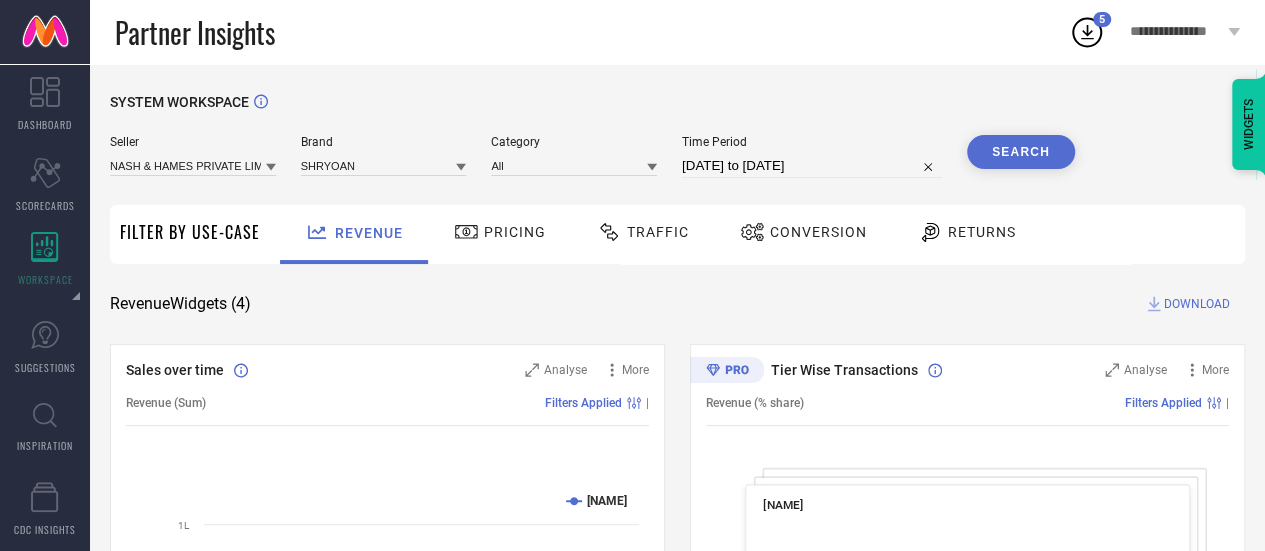click on "Search" at bounding box center [1021, 152] 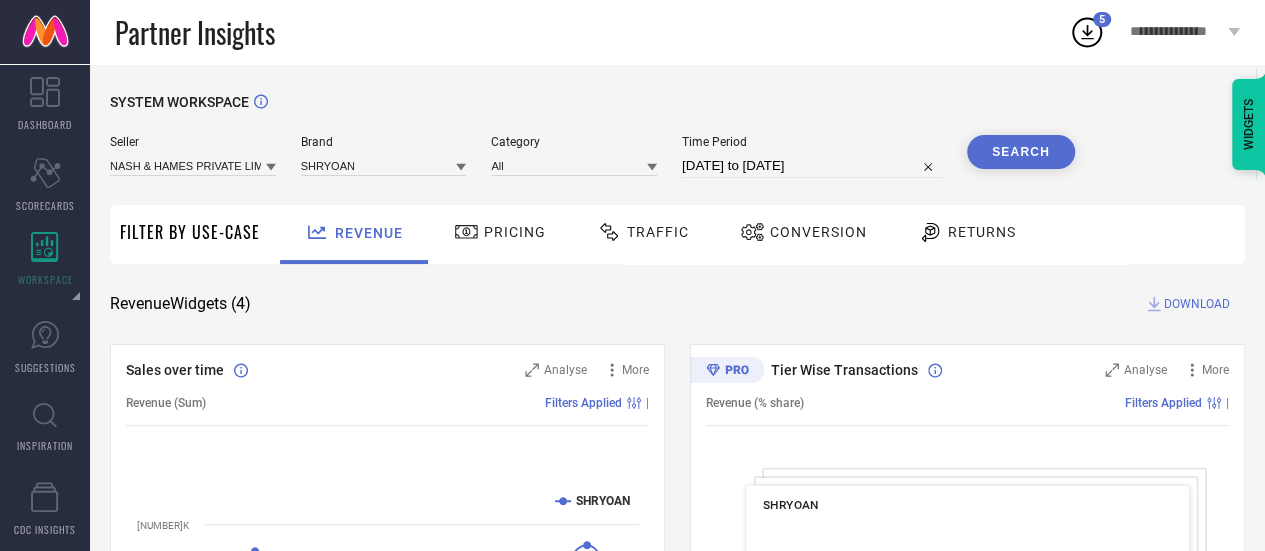 click on "Search" at bounding box center [1021, 152] 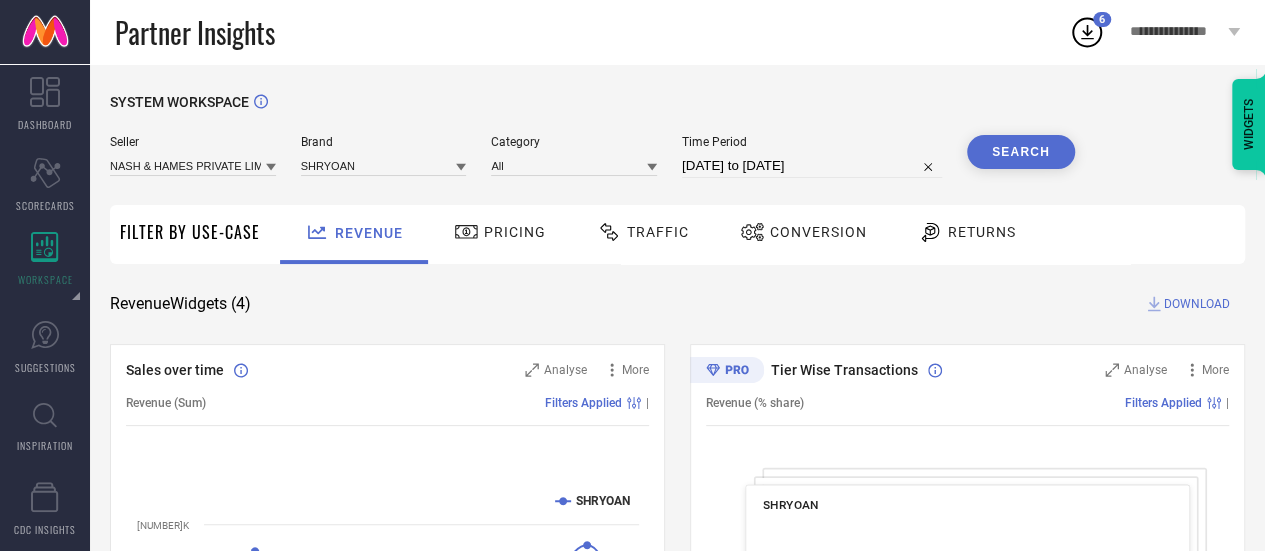 click 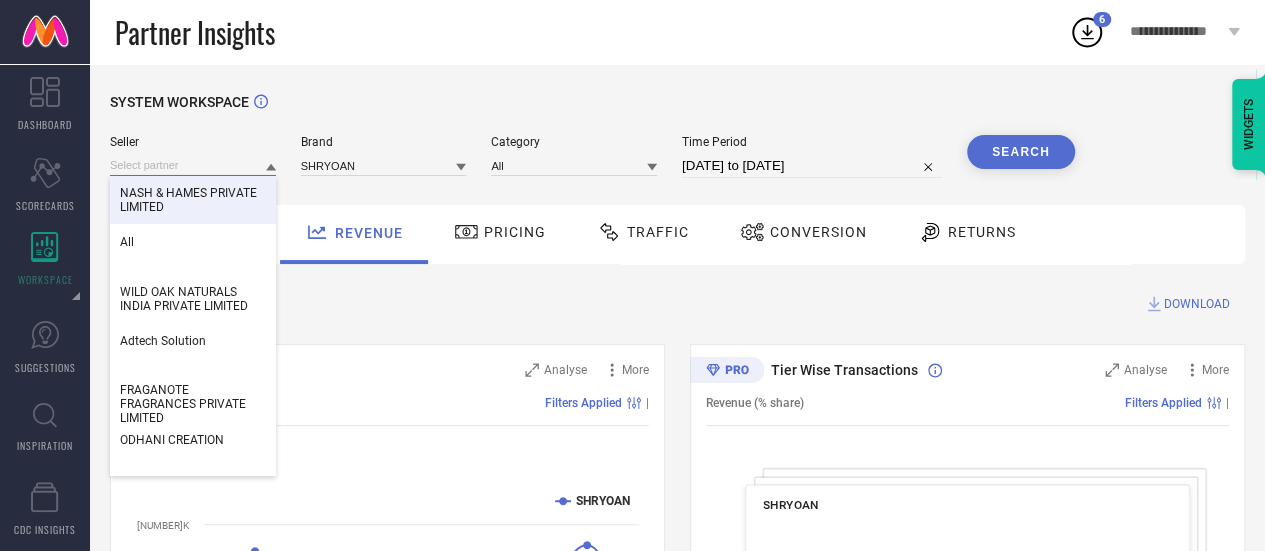 click at bounding box center (193, 165) 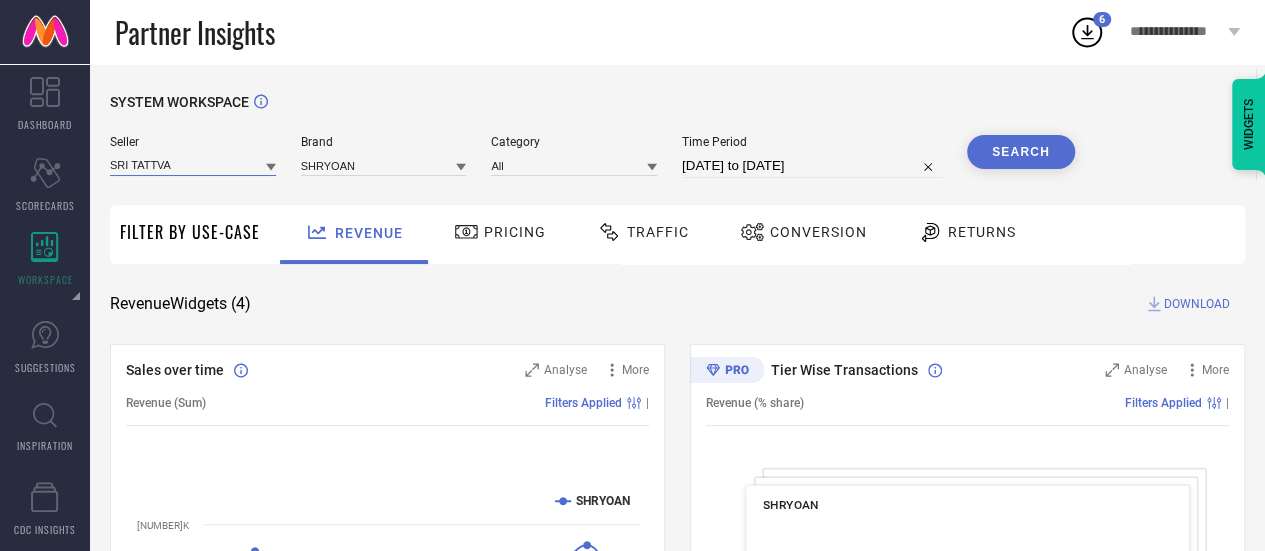 type on "SRI TATTVA" 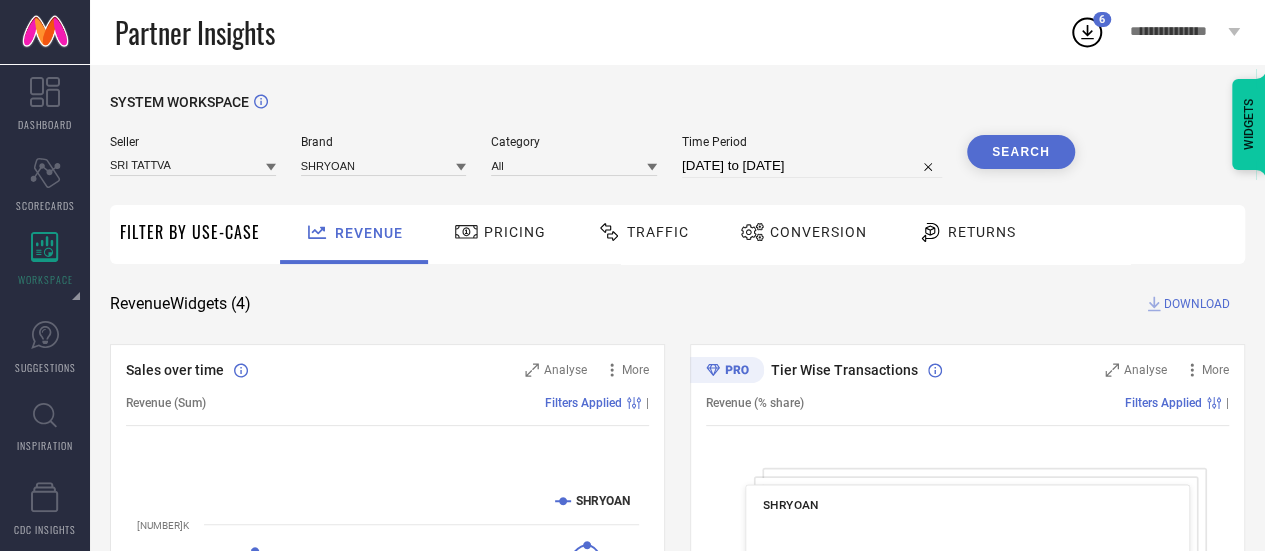 click 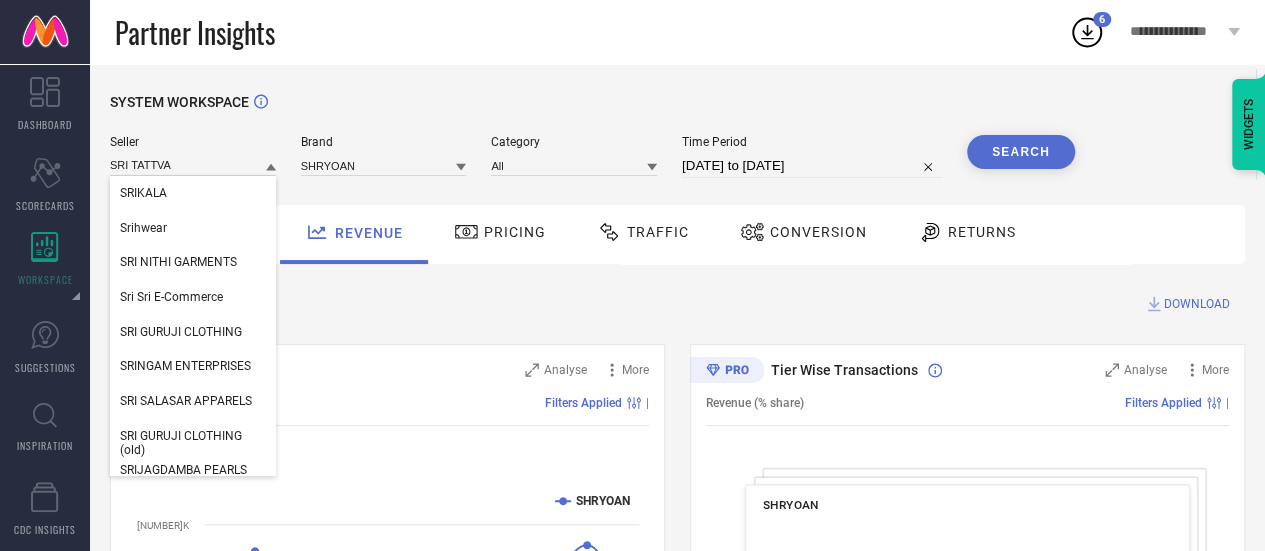 type 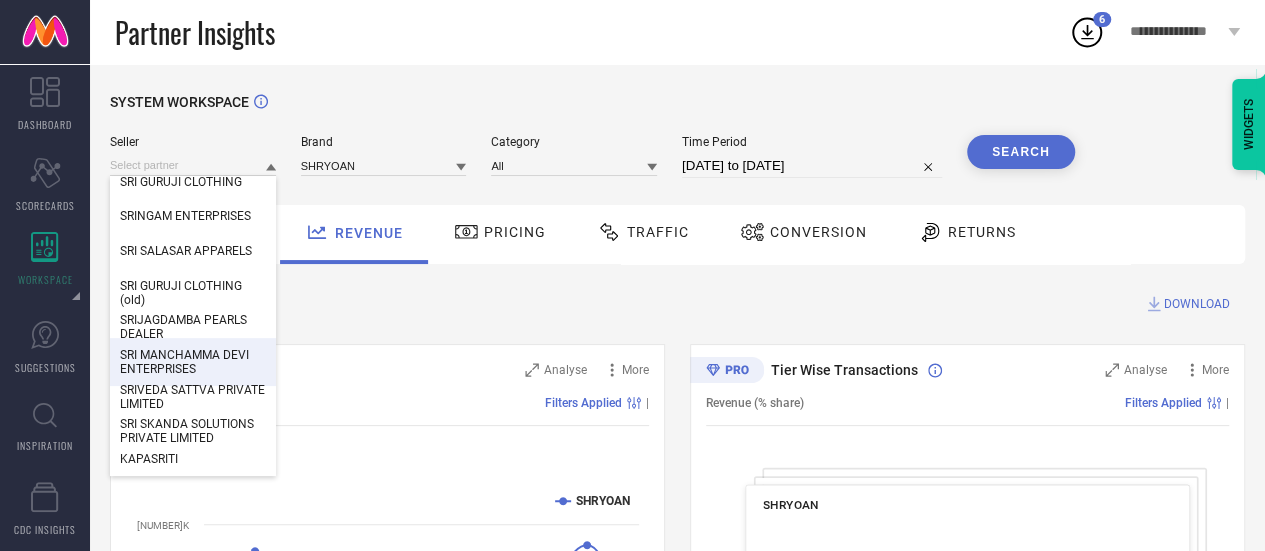scroll, scrollTop: 200, scrollLeft: 0, axis: vertical 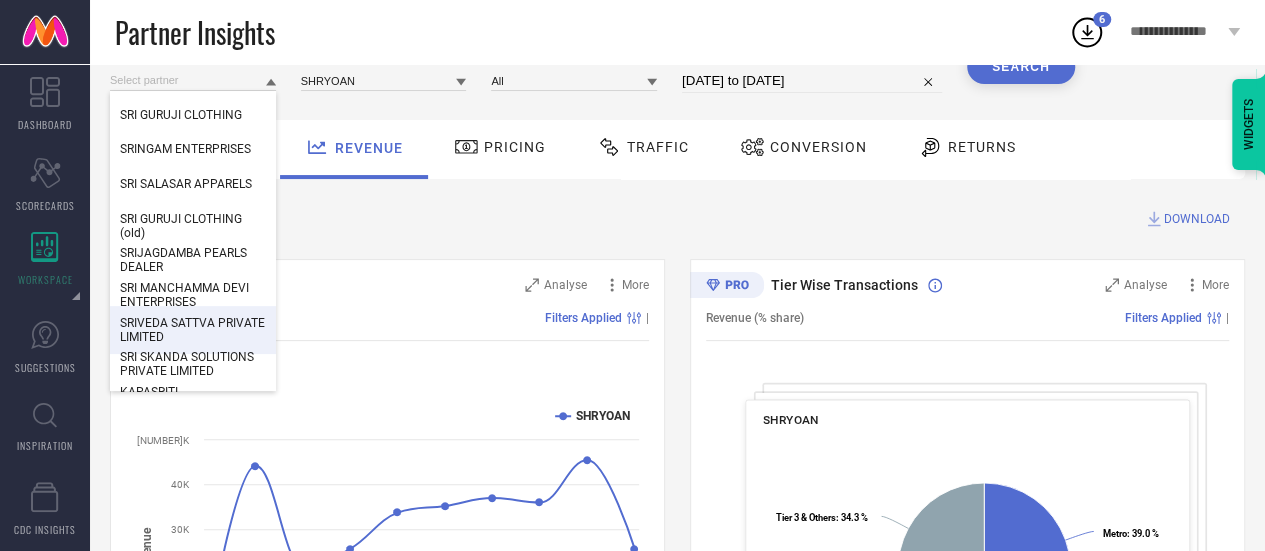 click on "SRIVEDA SATTVA PRIVATE LIMITED" at bounding box center (193, 330) 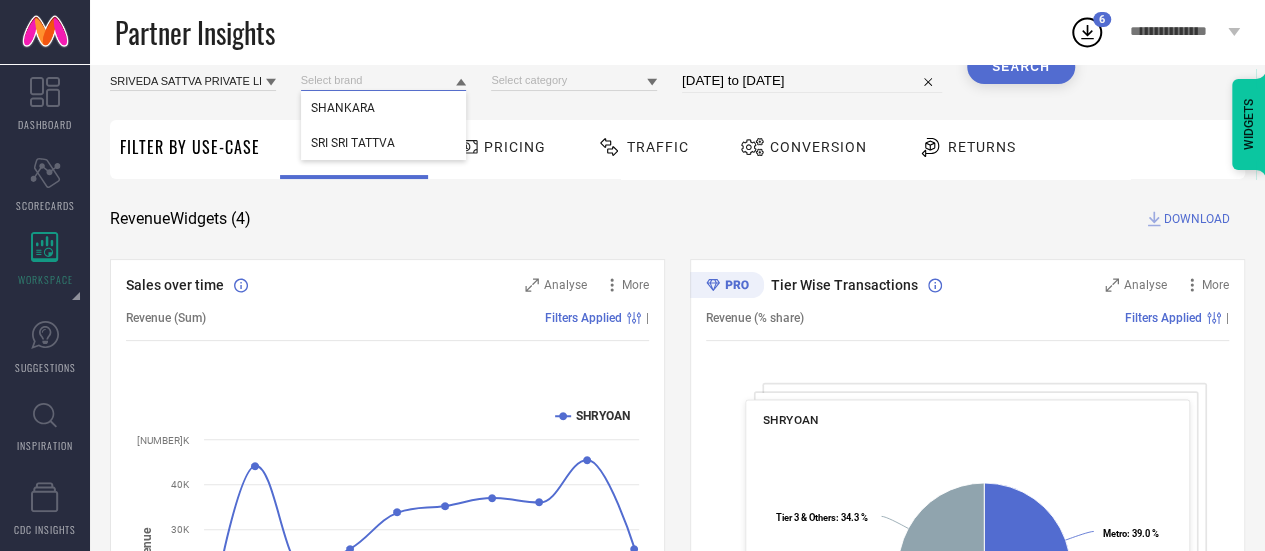 click at bounding box center [384, 80] 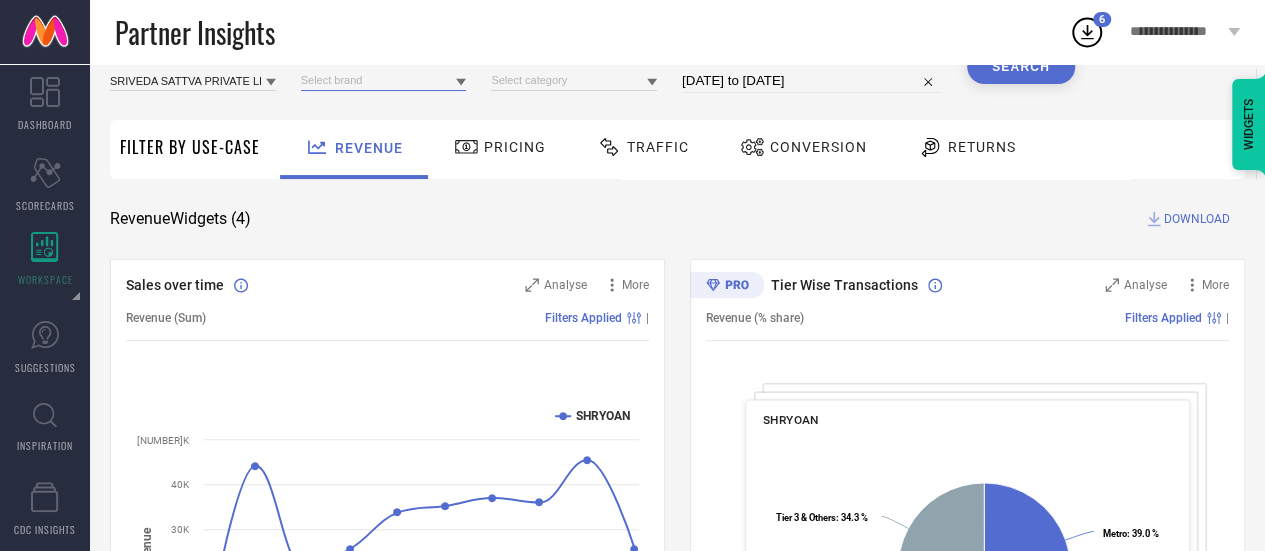 click at bounding box center [384, 80] 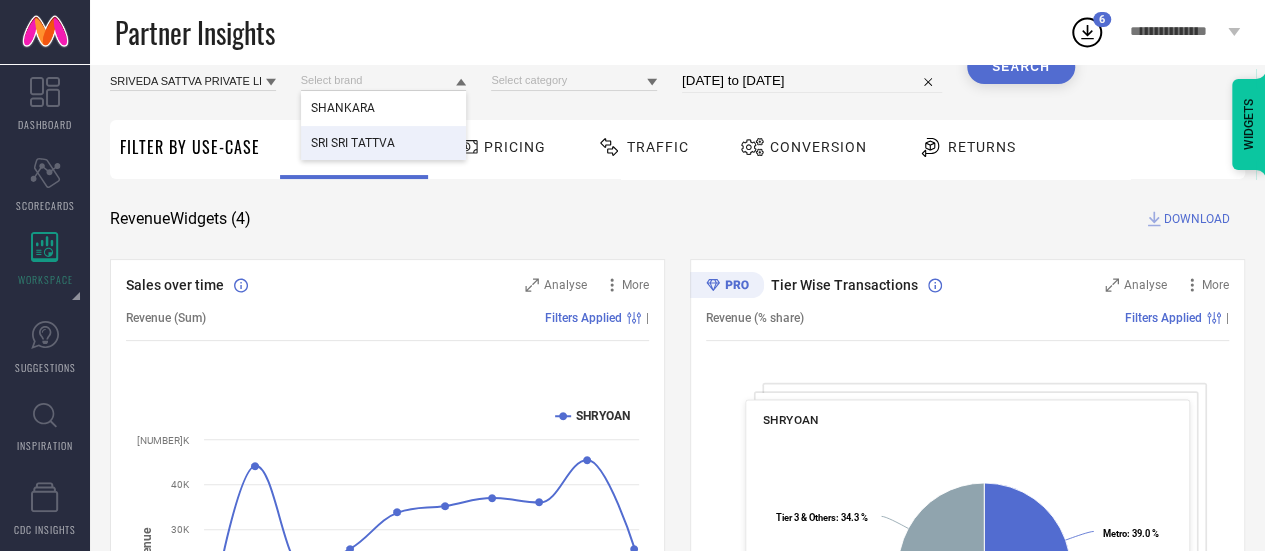 click on "SRI SRI TATTVA" at bounding box center [384, 143] 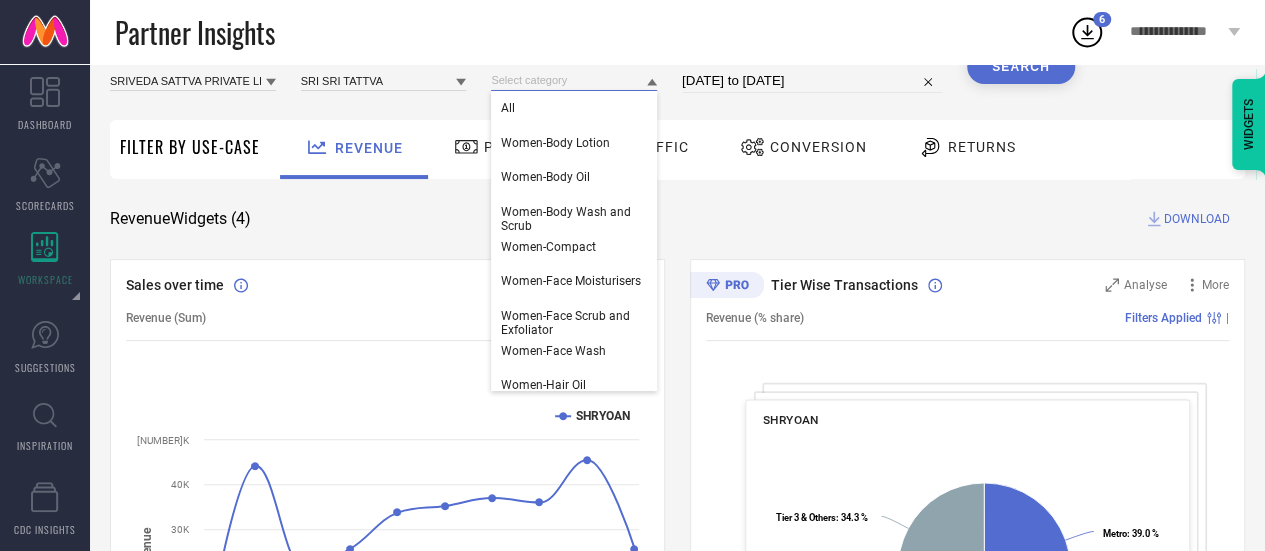 click at bounding box center (574, 80) 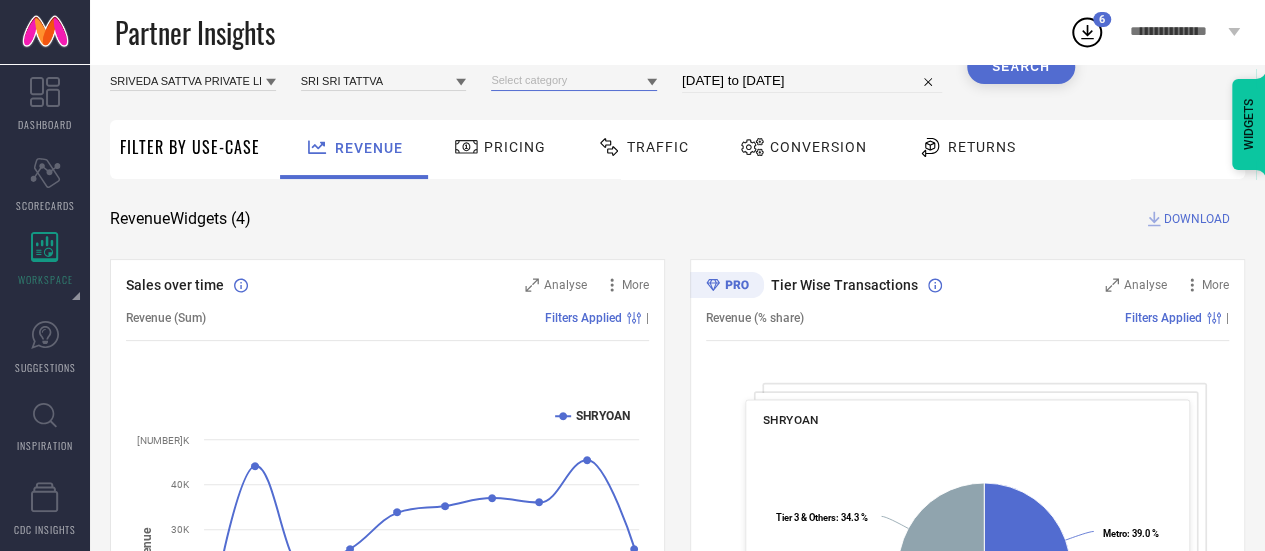 click at bounding box center [574, 80] 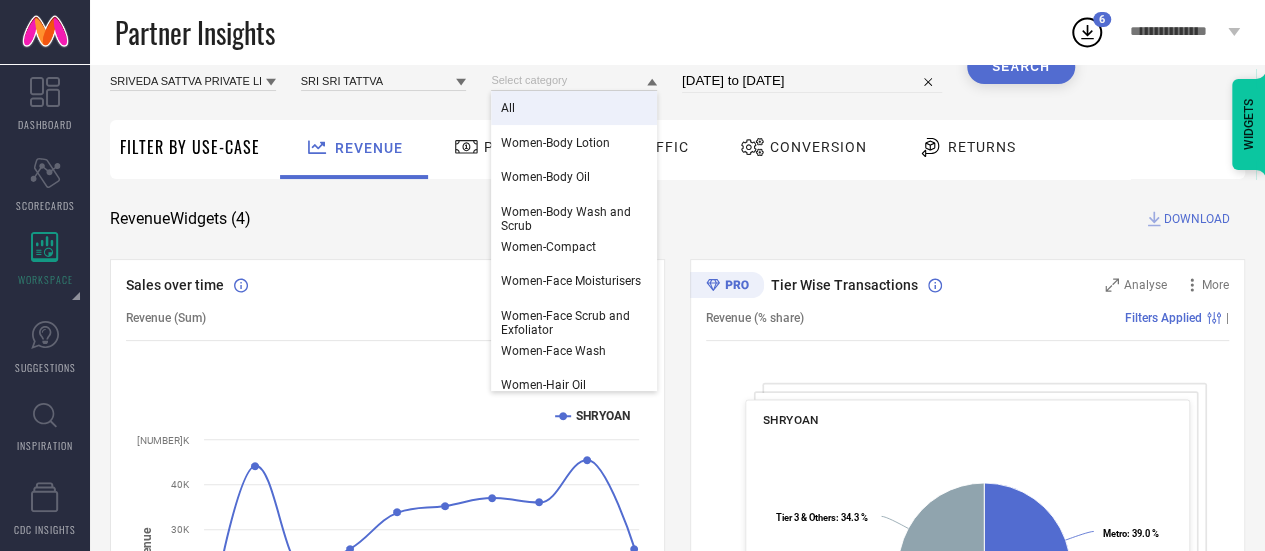 click on "All" at bounding box center (574, 108) 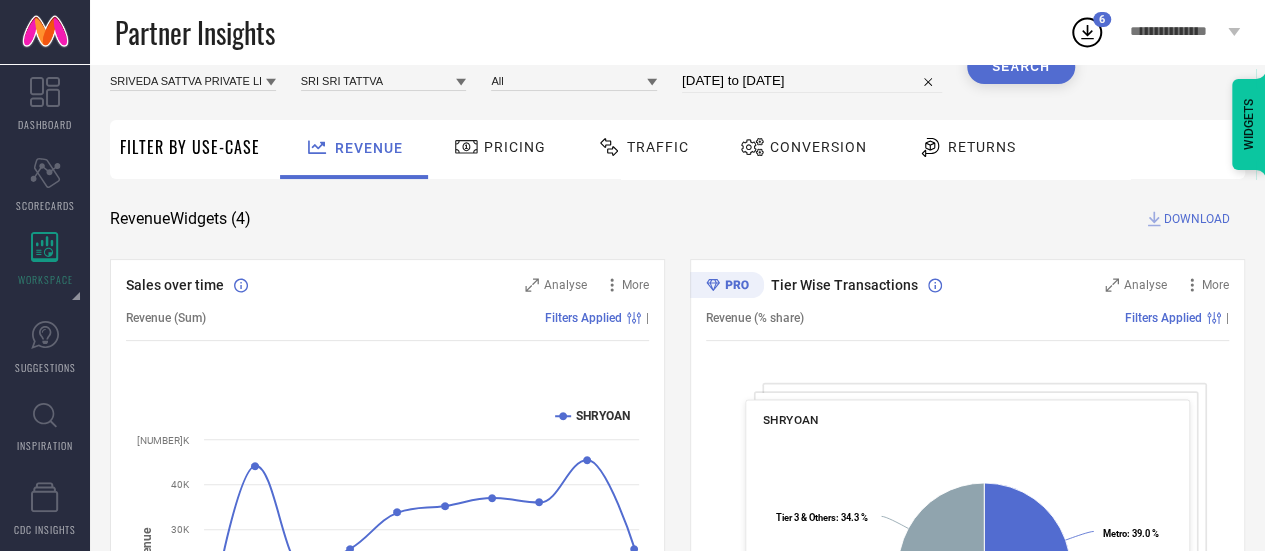 click on "Search" at bounding box center [1021, 67] 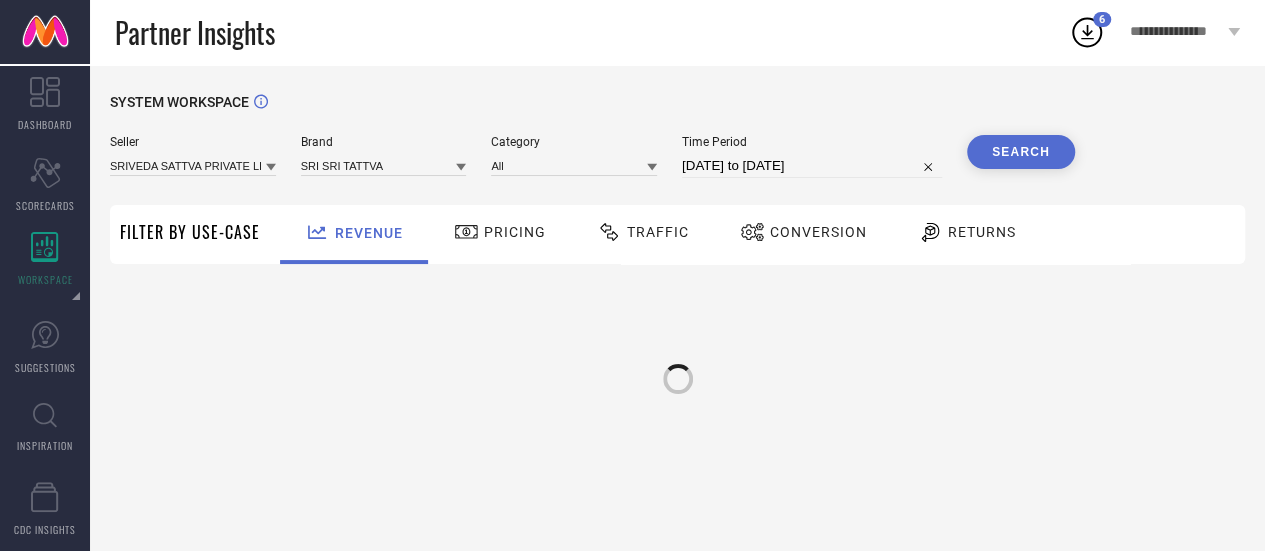 scroll, scrollTop: 0, scrollLeft: 0, axis: both 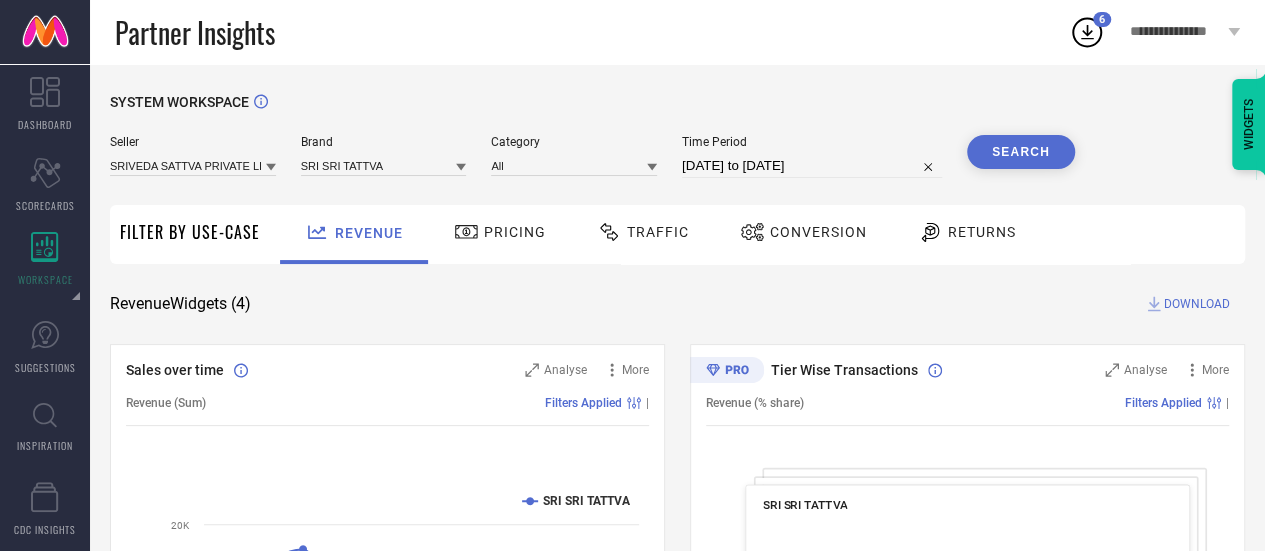 click on "DOWNLOAD" at bounding box center [1197, 304] 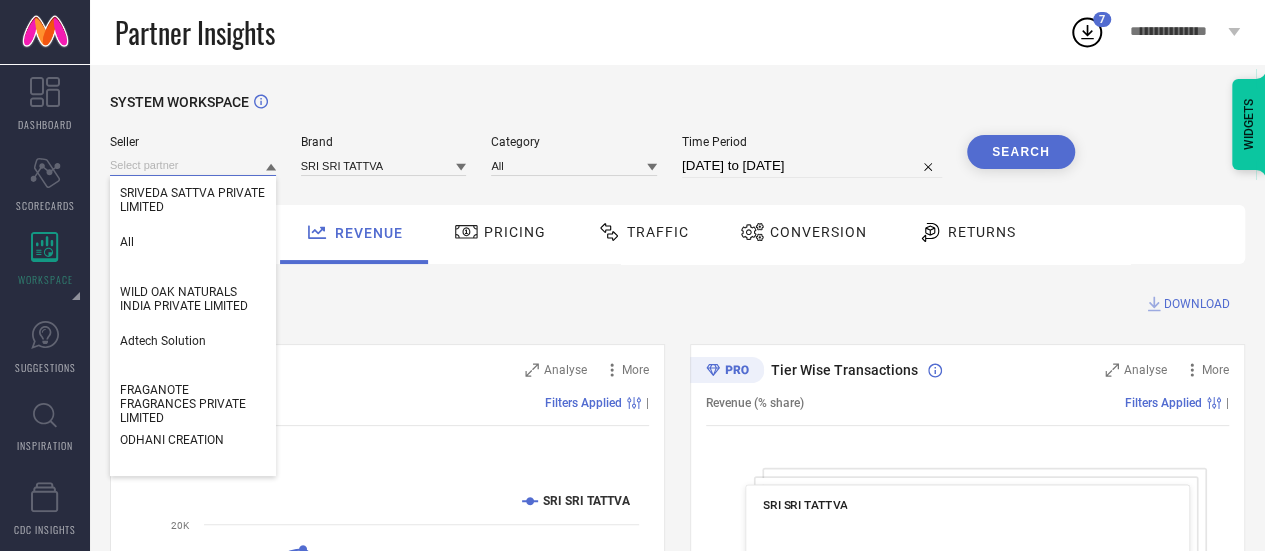 click at bounding box center [193, 165] 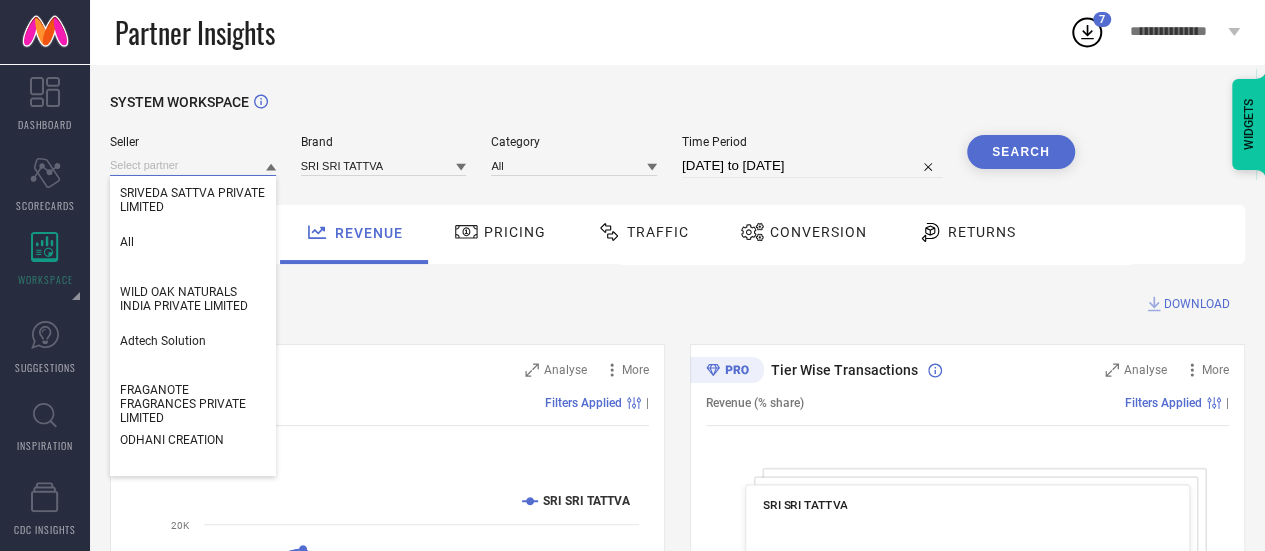 type on "R" 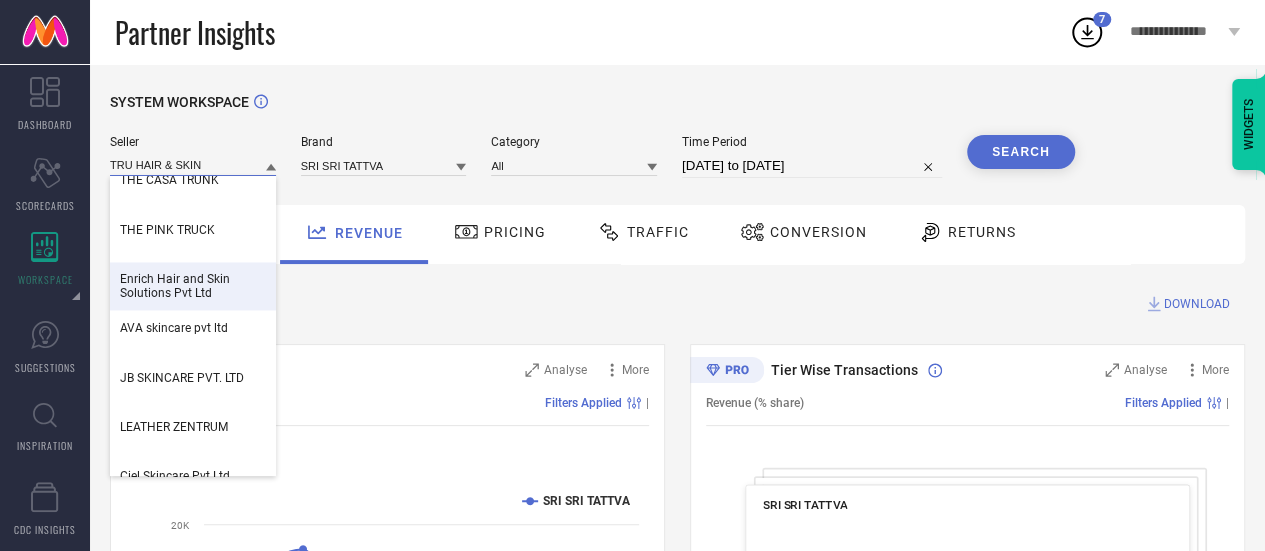 scroll, scrollTop: 1543, scrollLeft: 0, axis: vertical 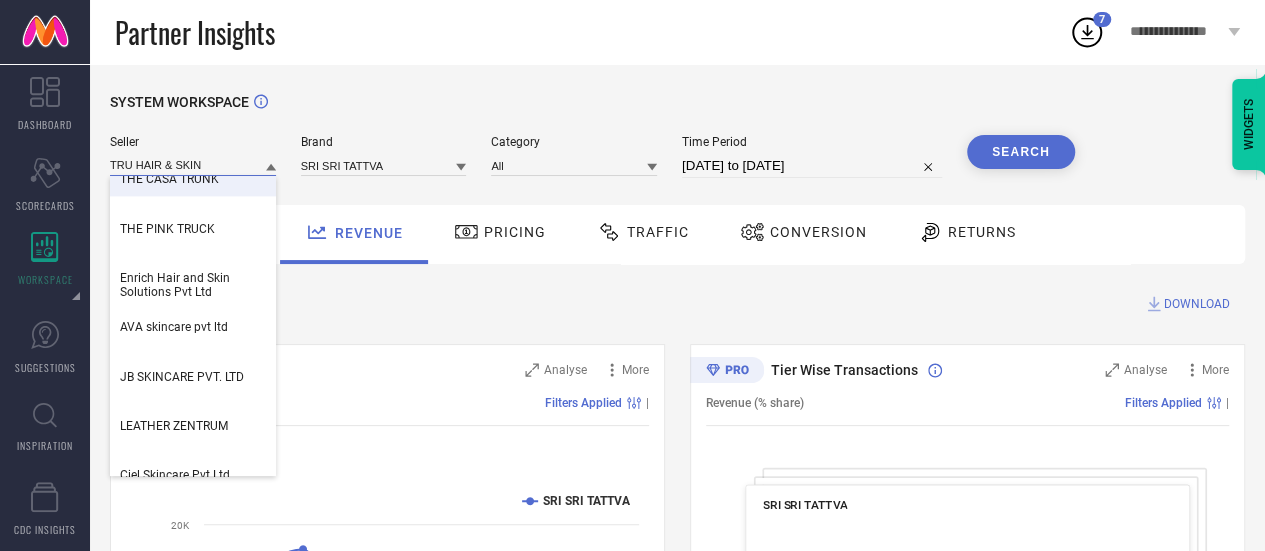 type on "TRU HAIR & SKIN" 